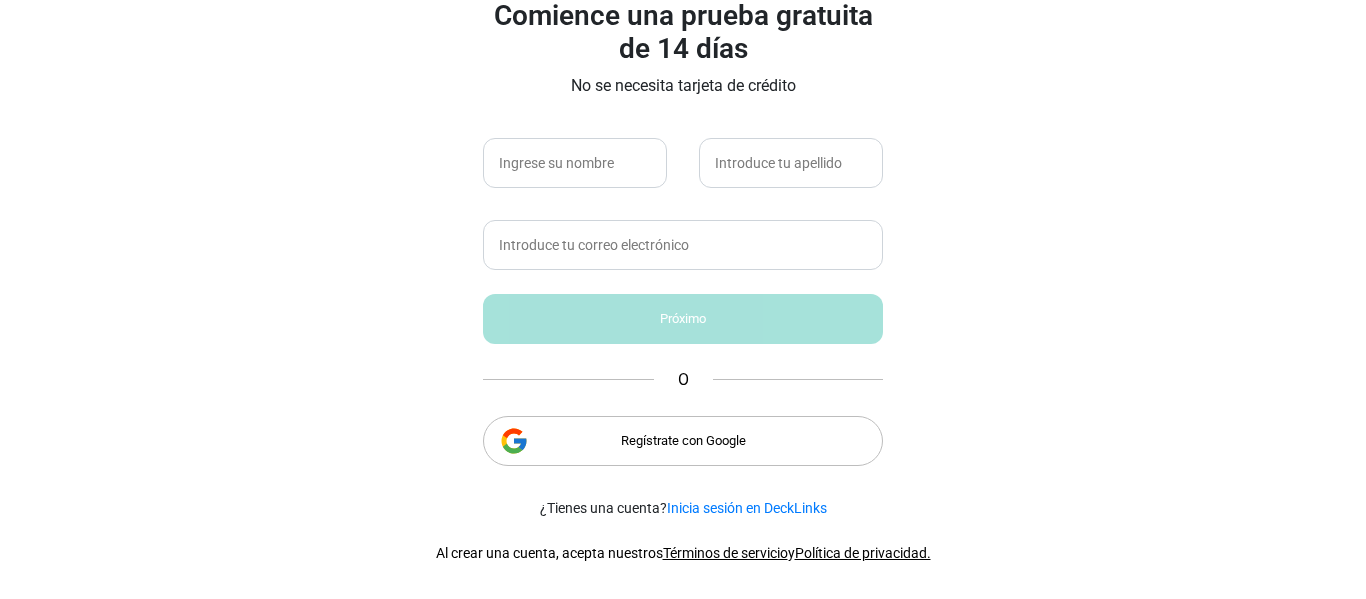 scroll, scrollTop: 0, scrollLeft: 0, axis: both 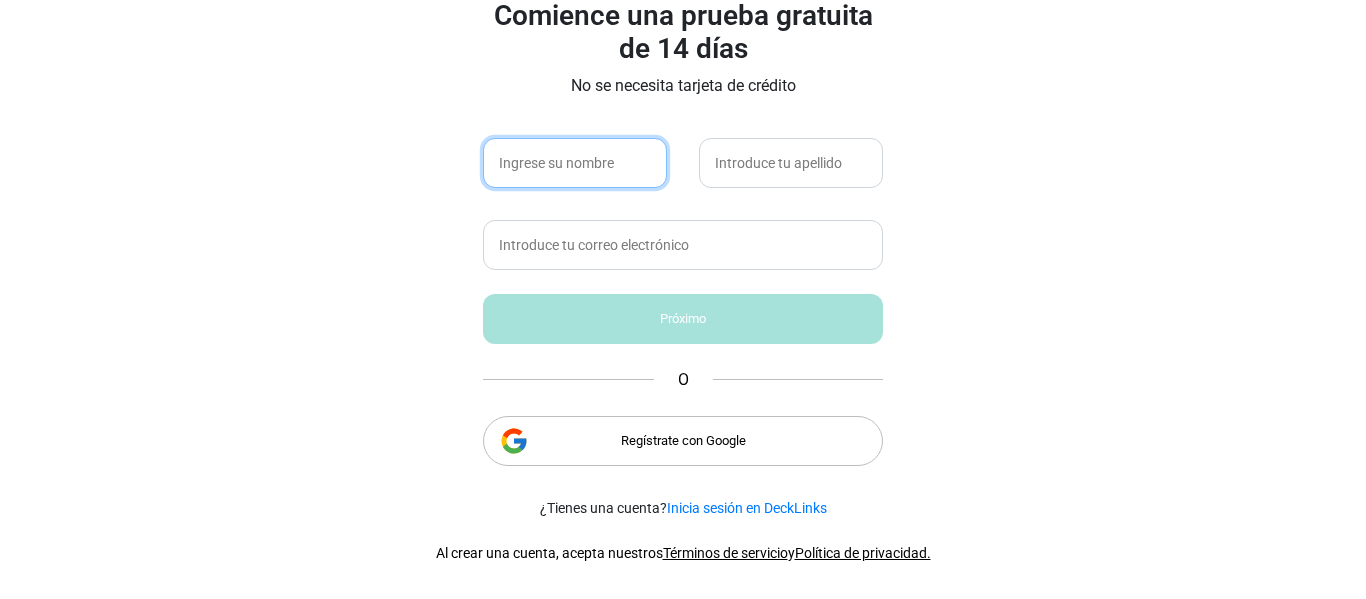 click at bounding box center (575, 163) 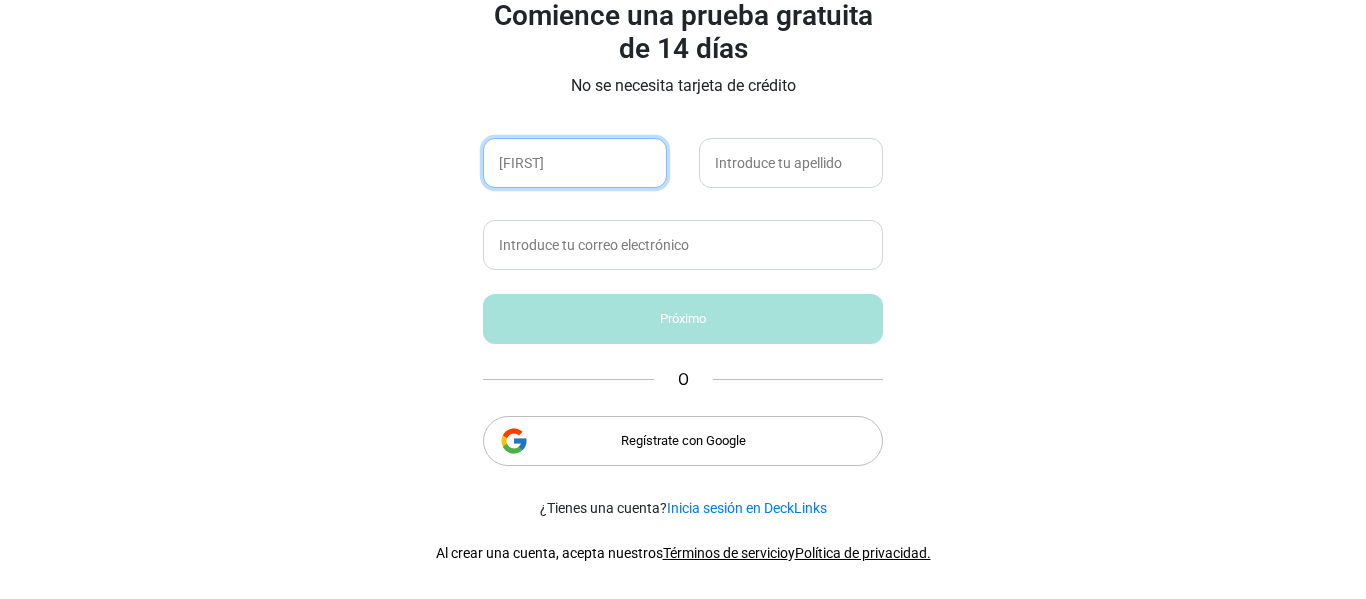 type on "[FIRST]" 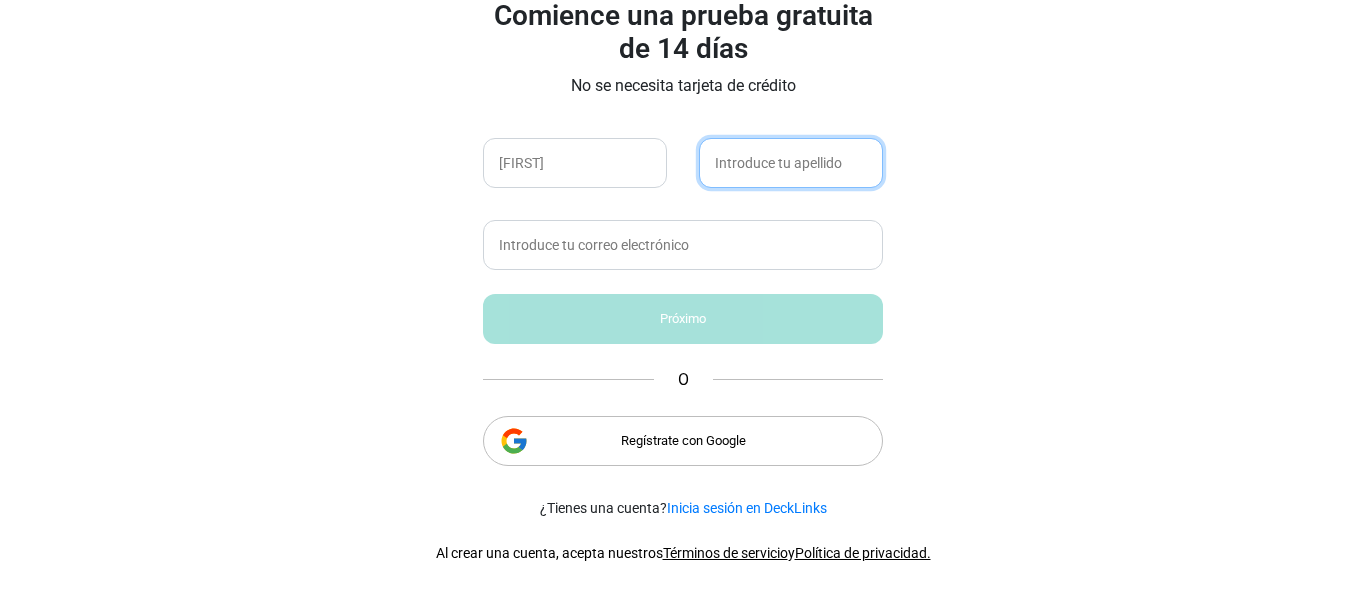 click at bounding box center [791, 163] 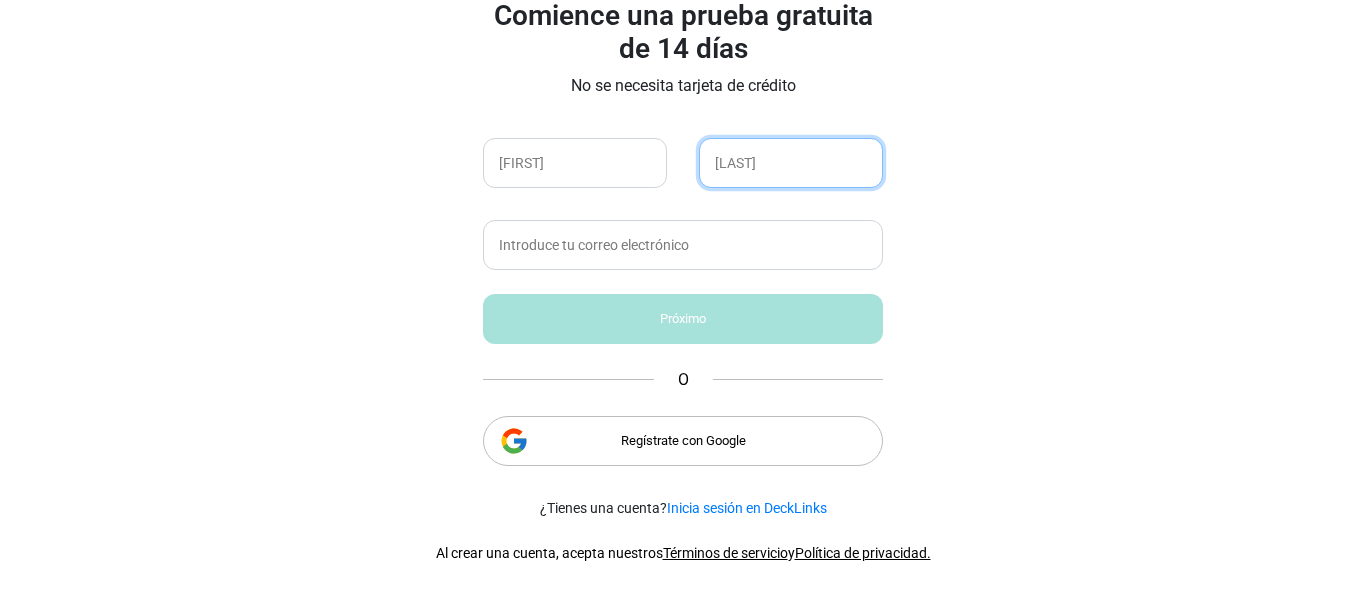 type on "[NAME]" 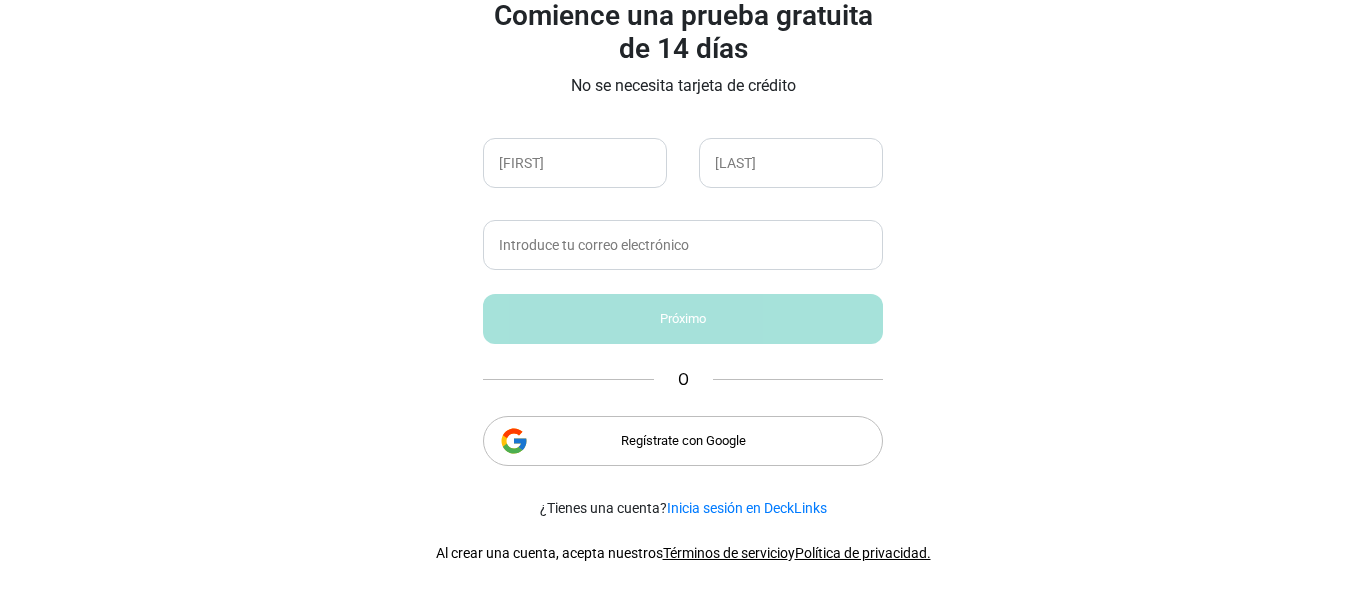 click on "Comience una prueba gratuita de 14 días No se necesita tarjeta de crédito francisco luna Próximo O Regístrate con Google" at bounding box center (683, 240) 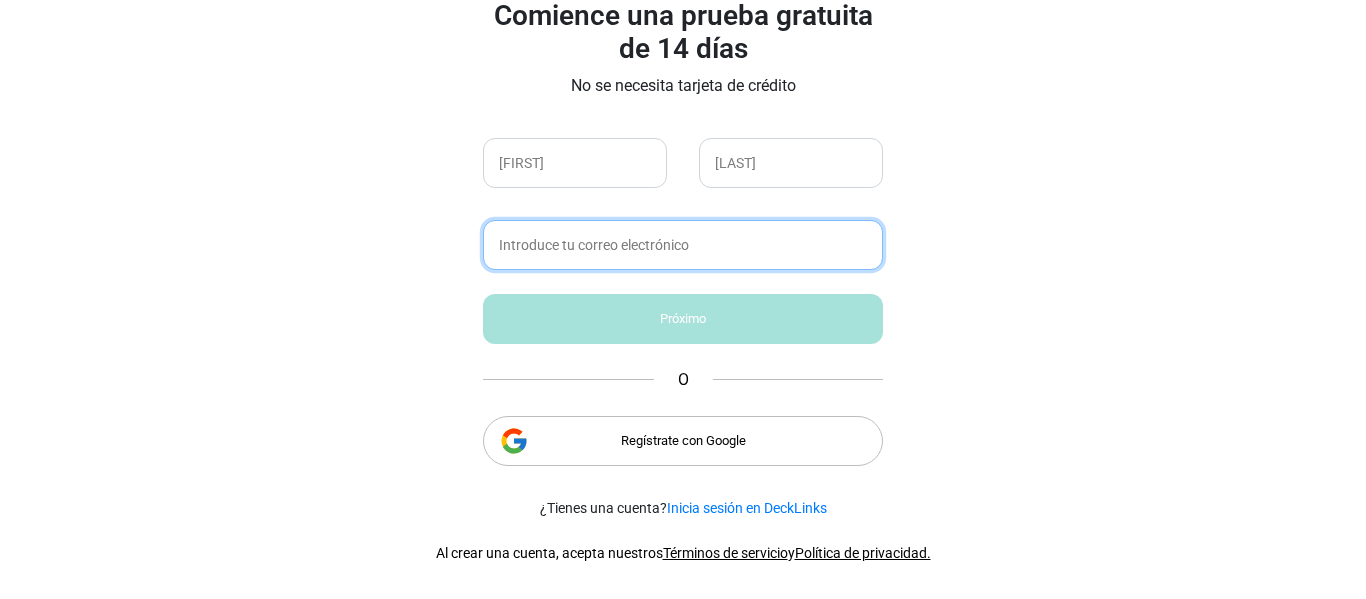 click at bounding box center [683, 245] 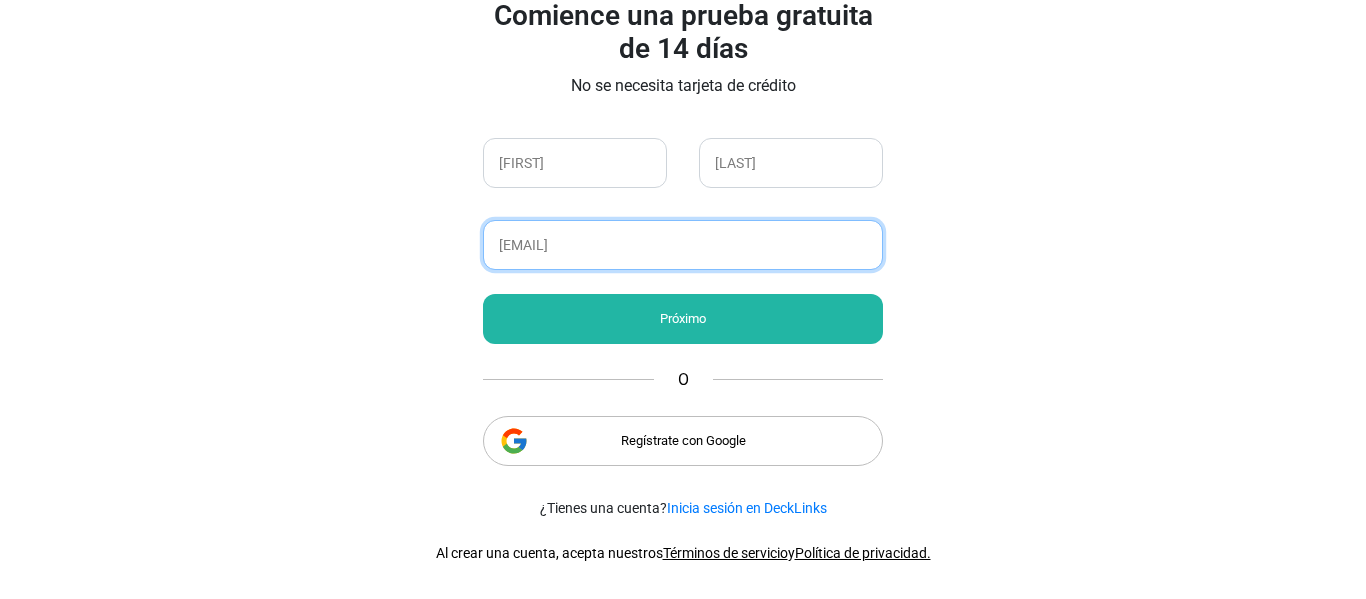 click on "alejandrolunasilva1" at bounding box center (683, 245) 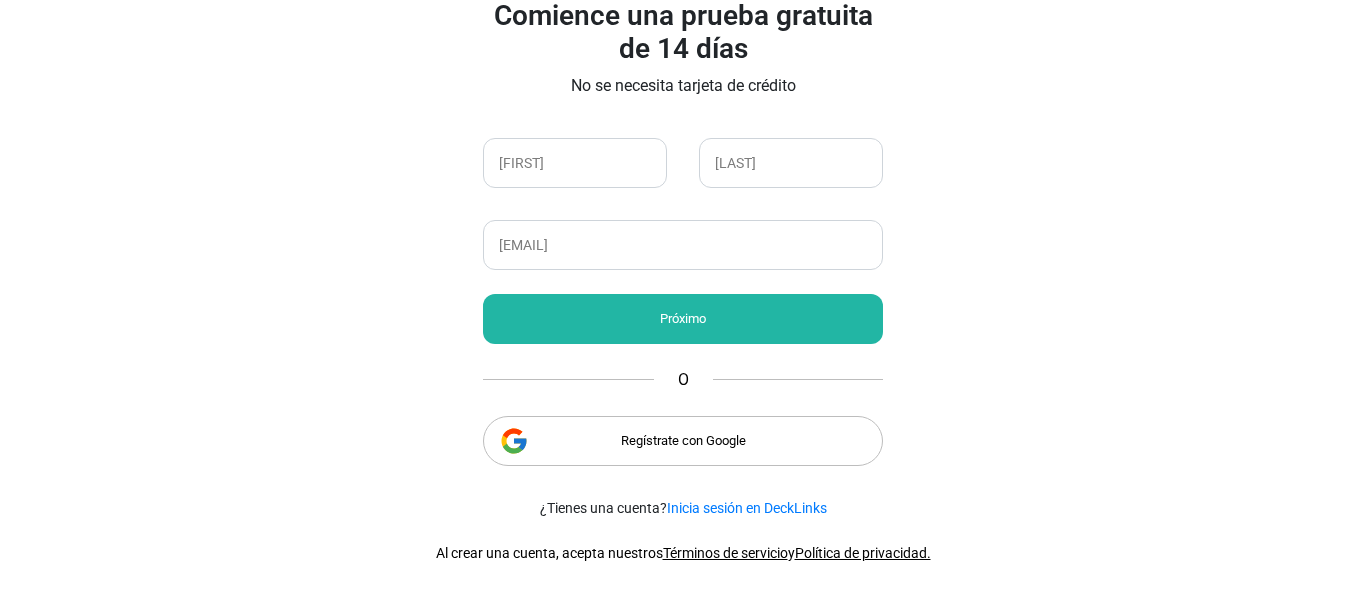 click on "Próximo" at bounding box center (683, 319) 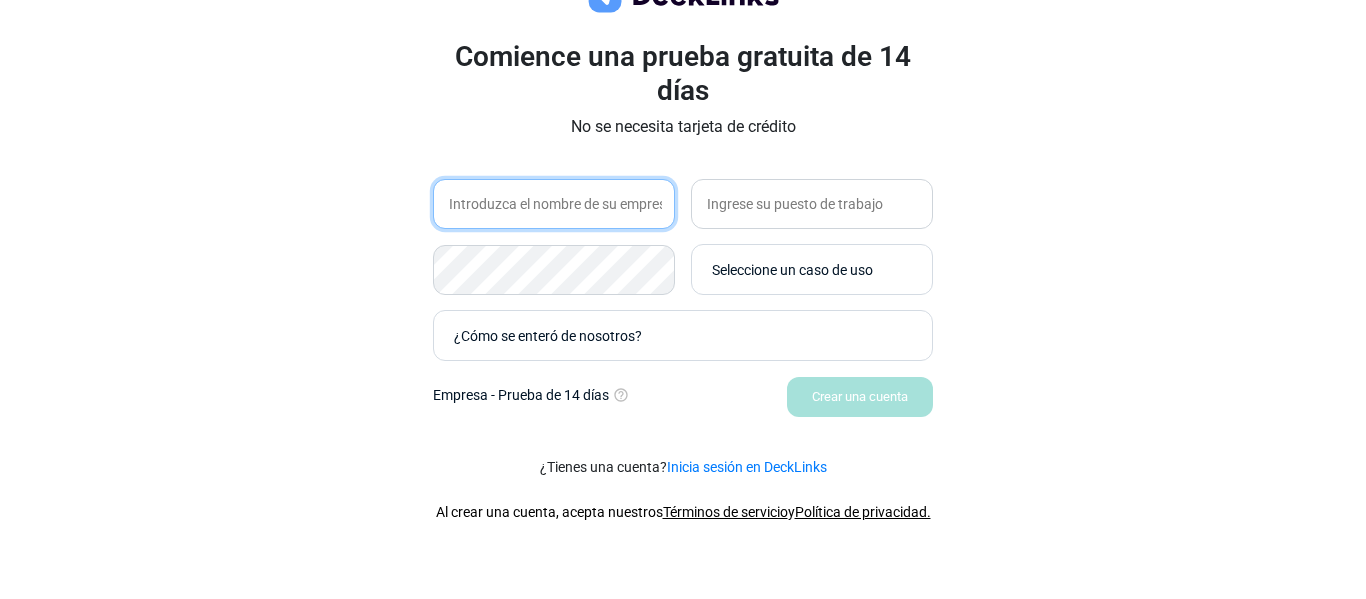 click at bounding box center [554, 204] 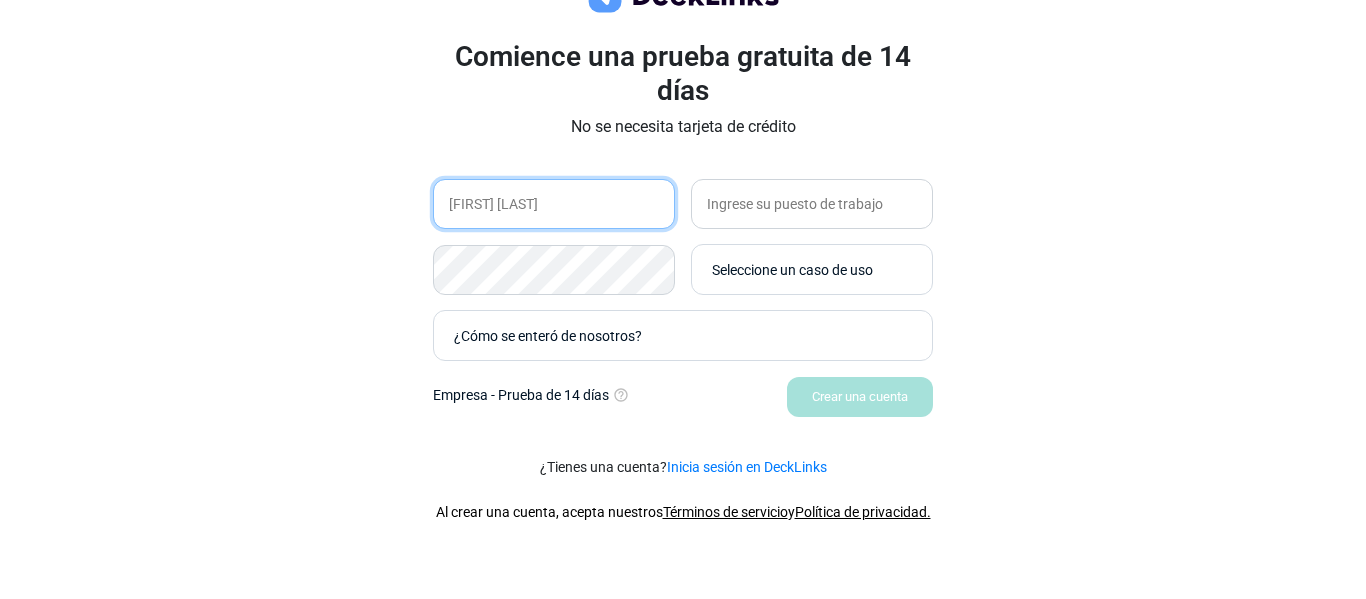 type on "[FIRST] [LAST]" 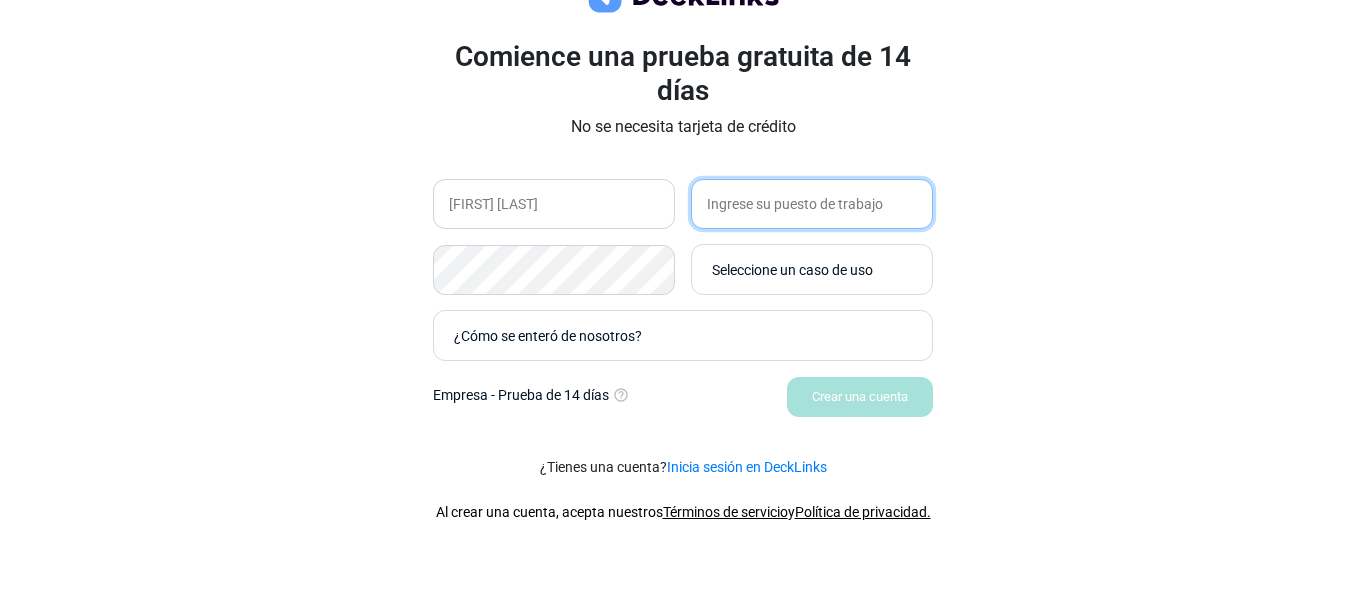 click at bounding box center [812, 204] 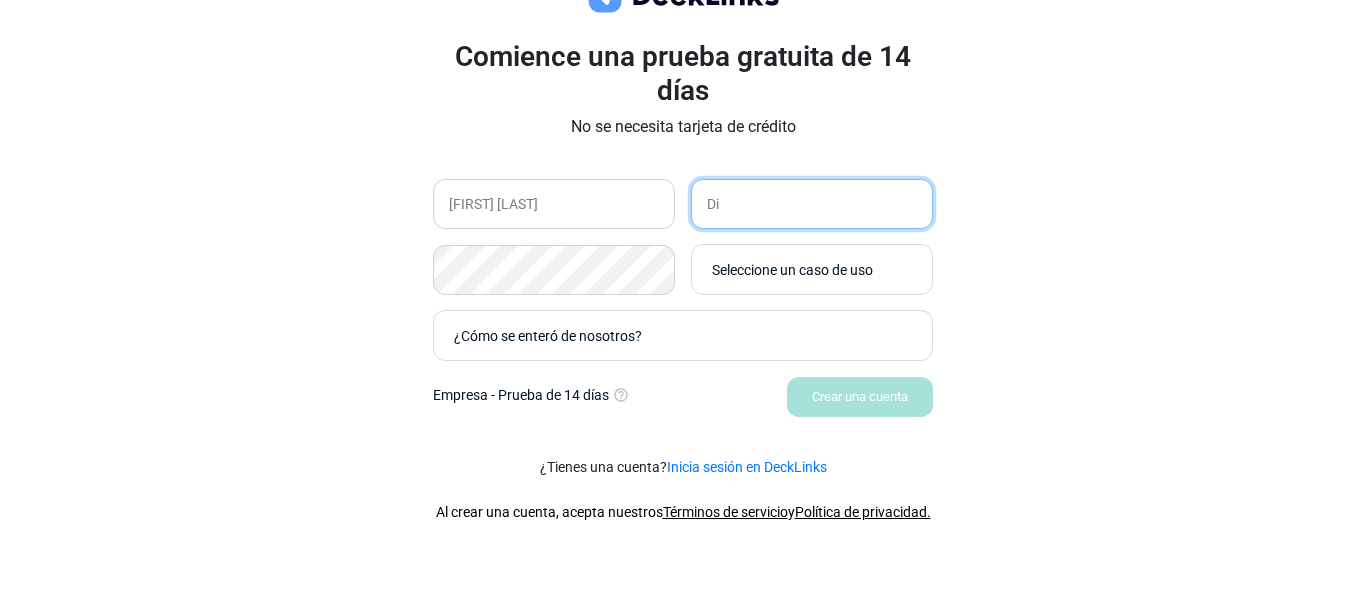 type on "D" 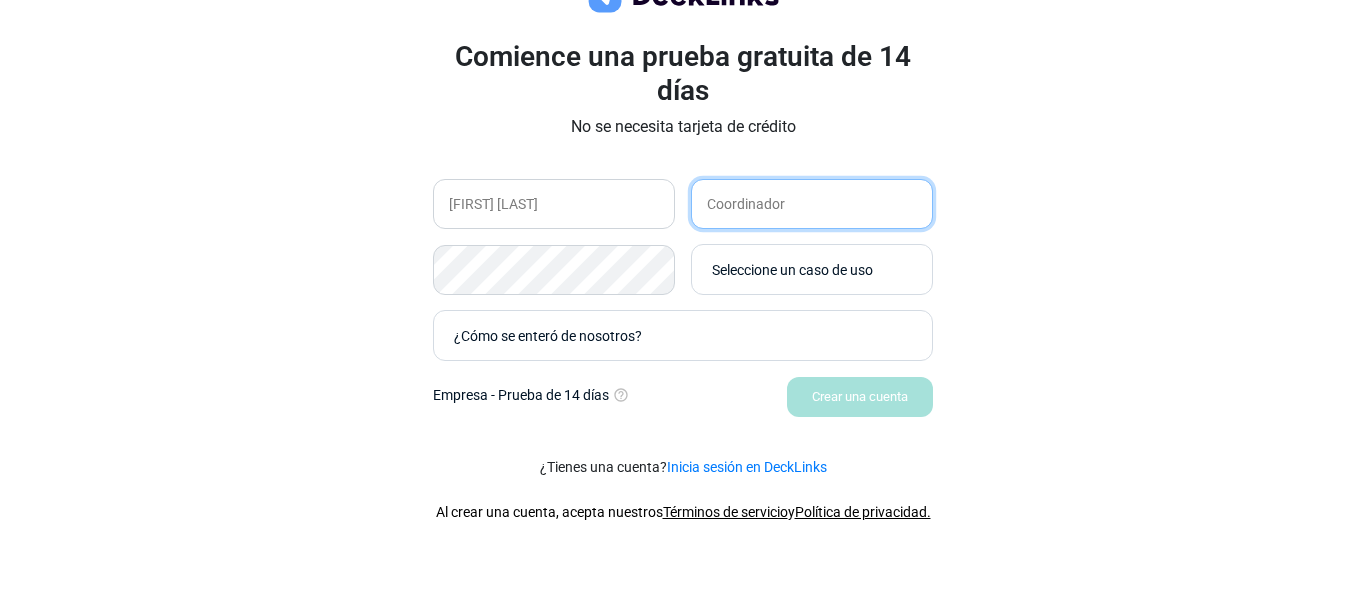 type on "Coordinador" 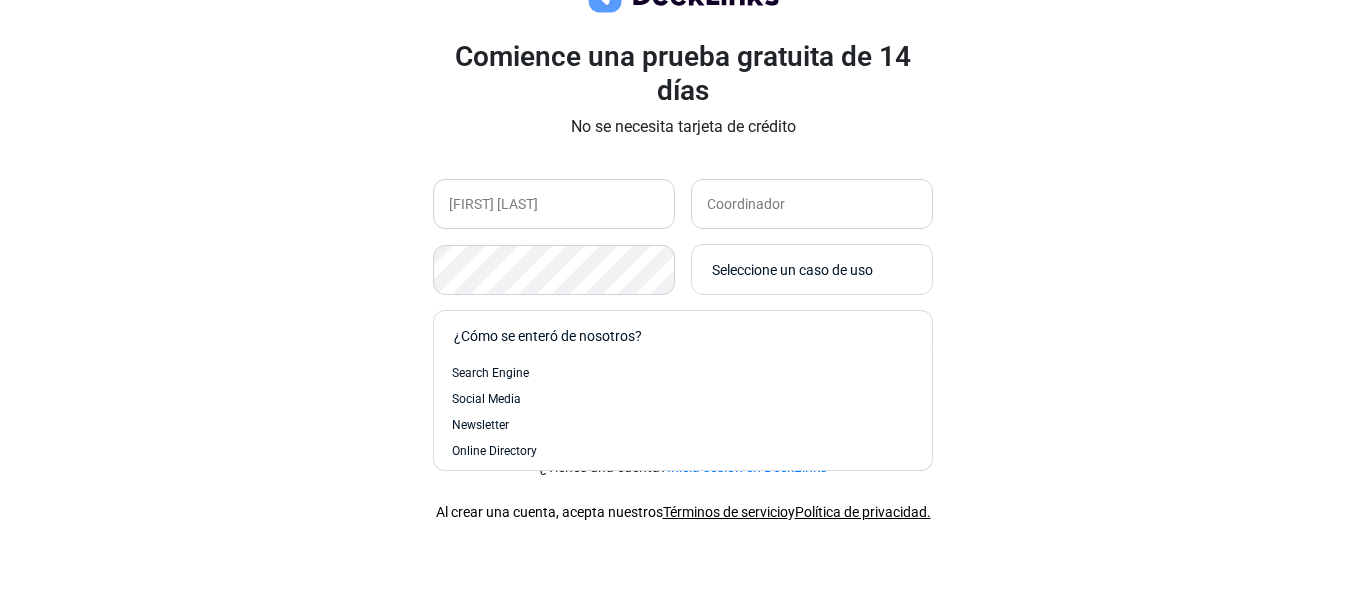 click on "¿Cómo se enteró de nosotros?" at bounding box center [548, 335] 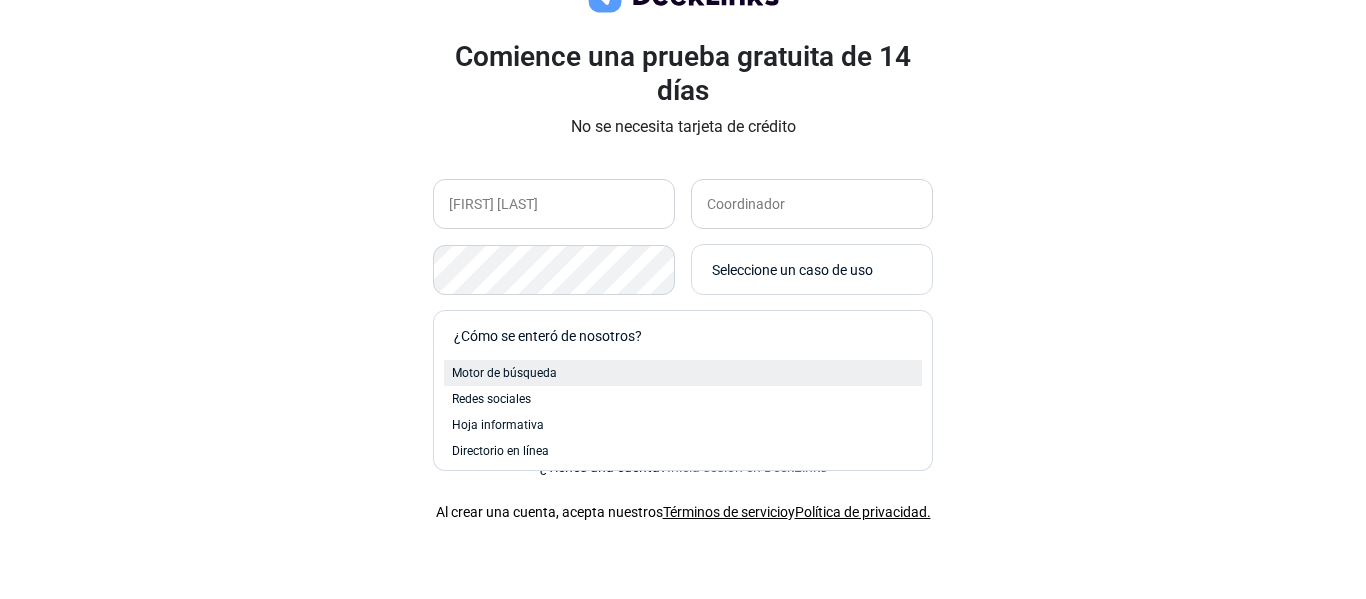 click on "Motor de búsqueda" at bounding box center [683, 373] 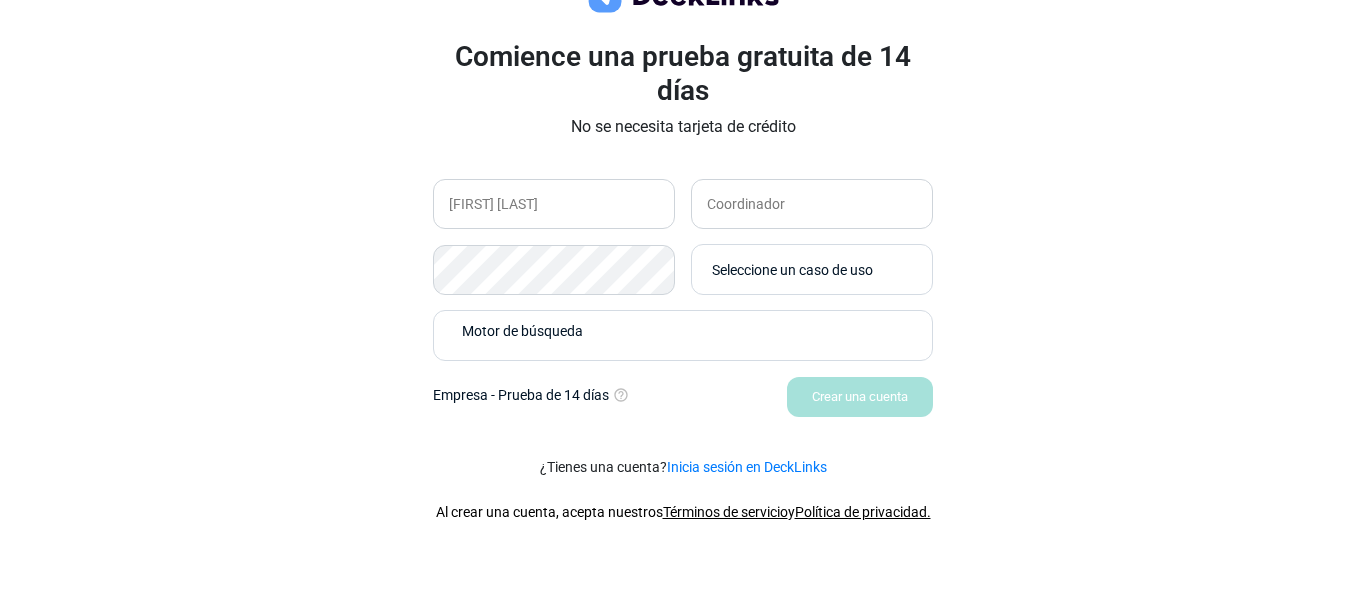 click on "Seleccione un caso de uso" at bounding box center [792, 269] 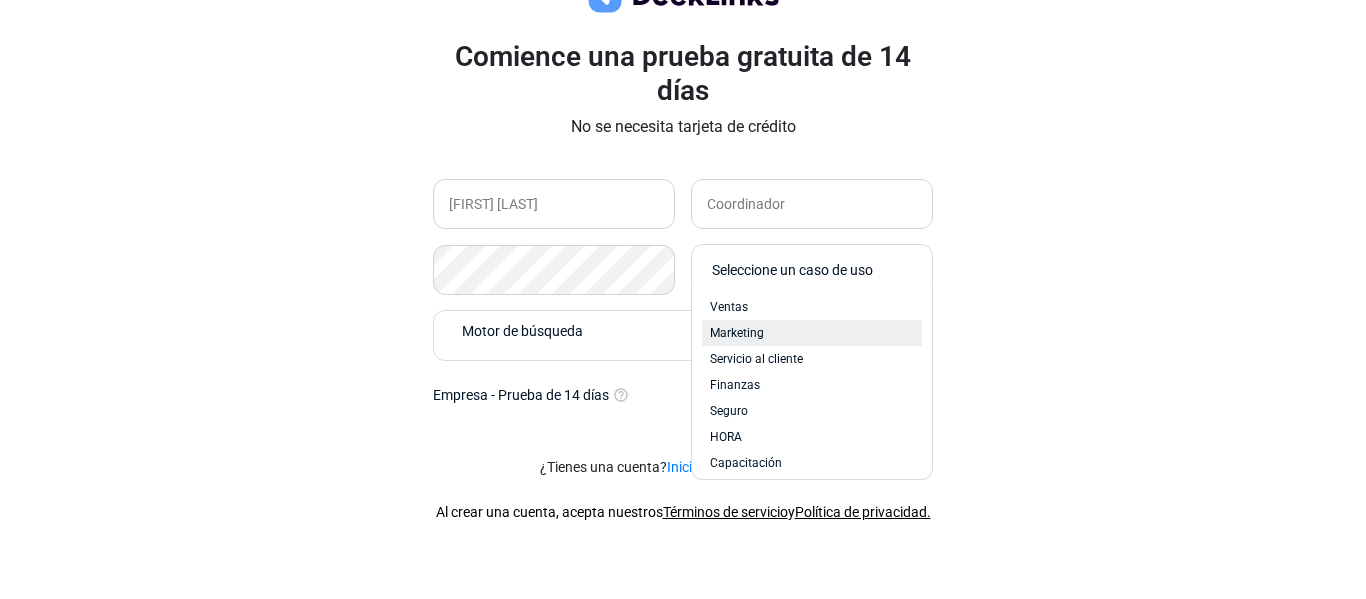 click on "Marketing" at bounding box center [812, 333] 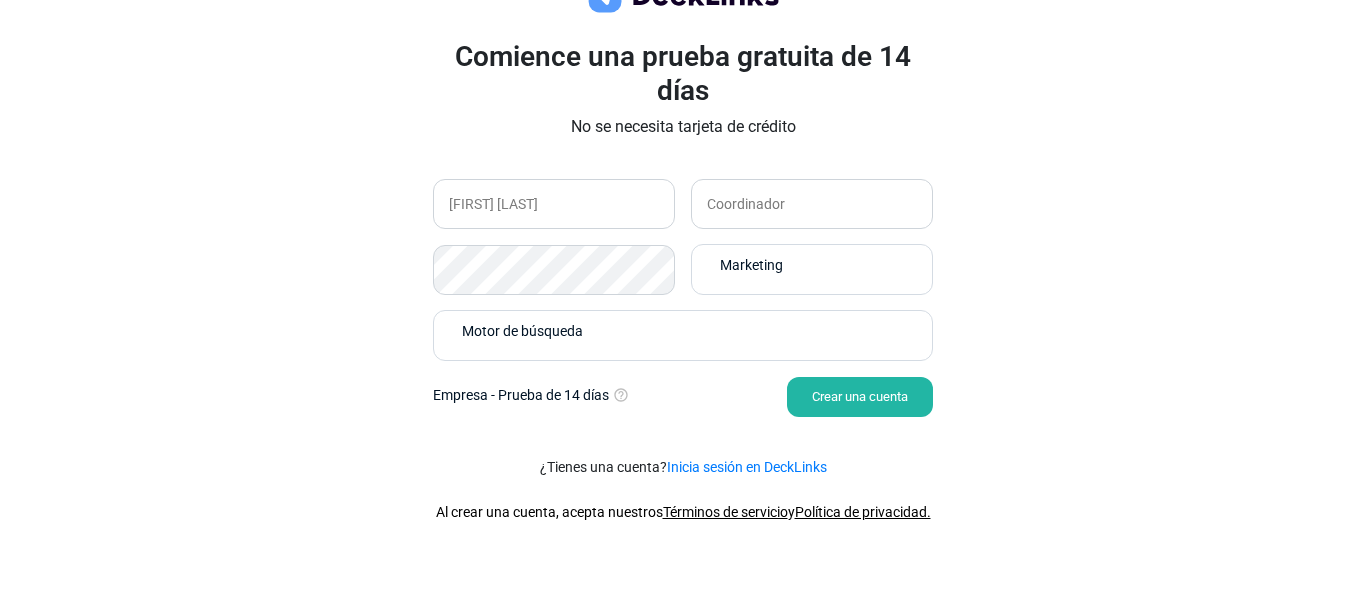 click on "Crear una cuenta" at bounding box center (860, 396) 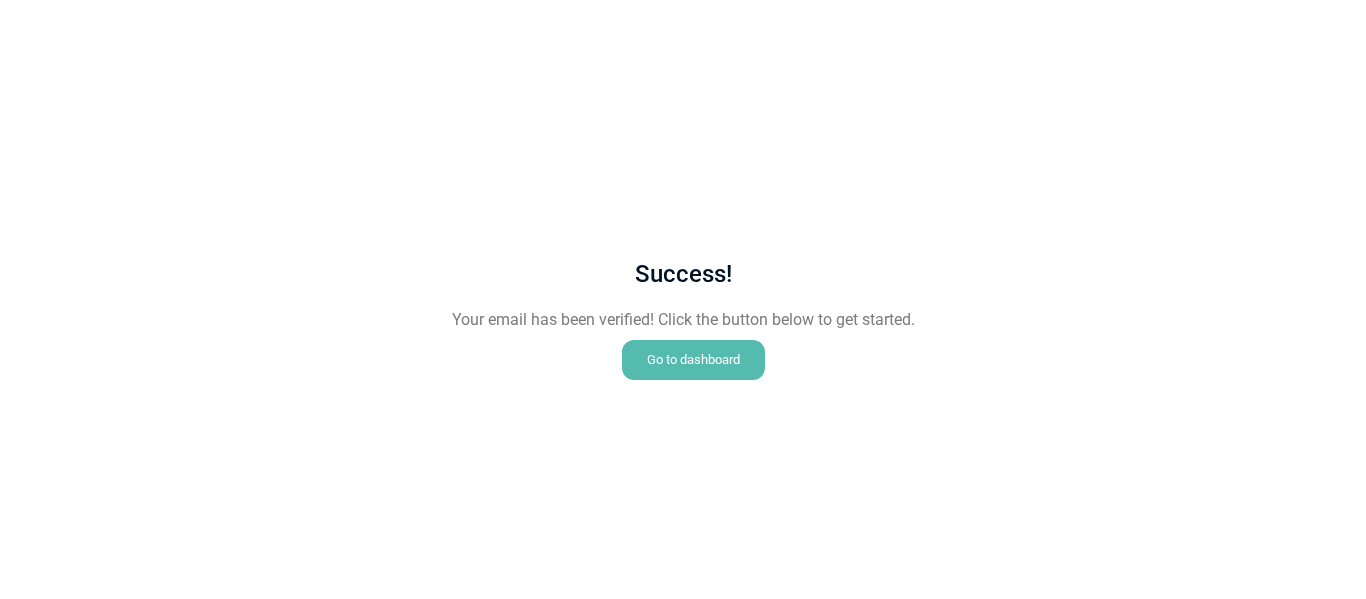 scroll, scrollTop: 0, scrollLeft: 0, axis: both 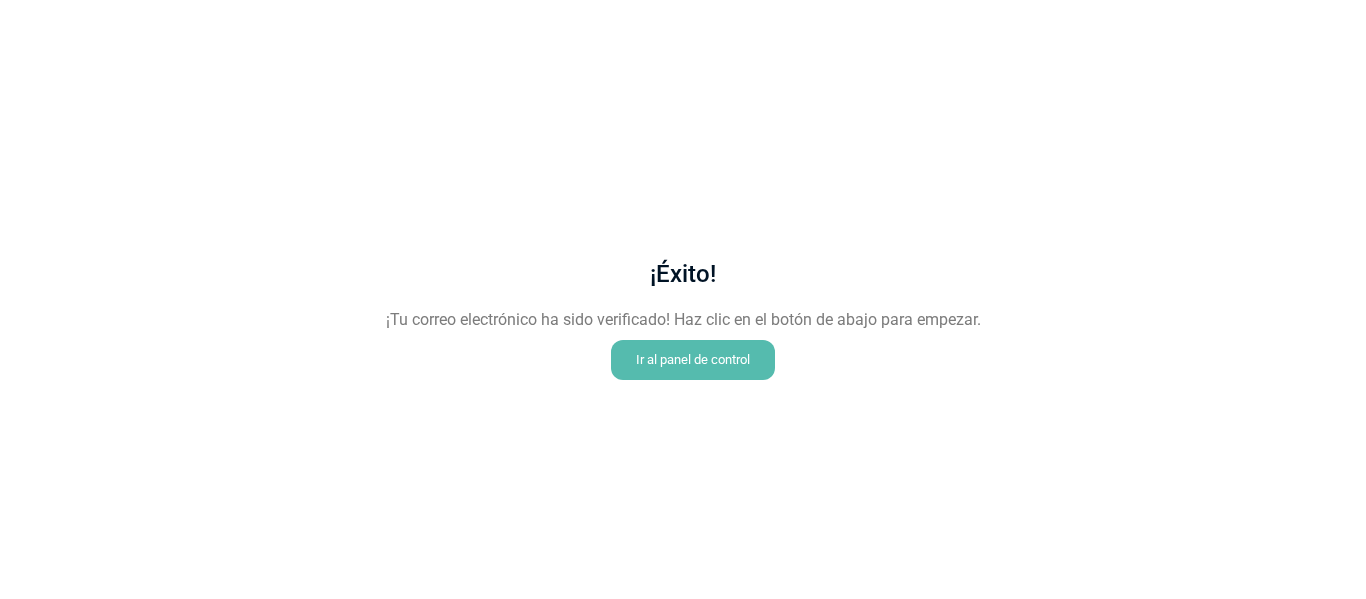 click on "Ir al panel de control" at bounding box center [693, 359] 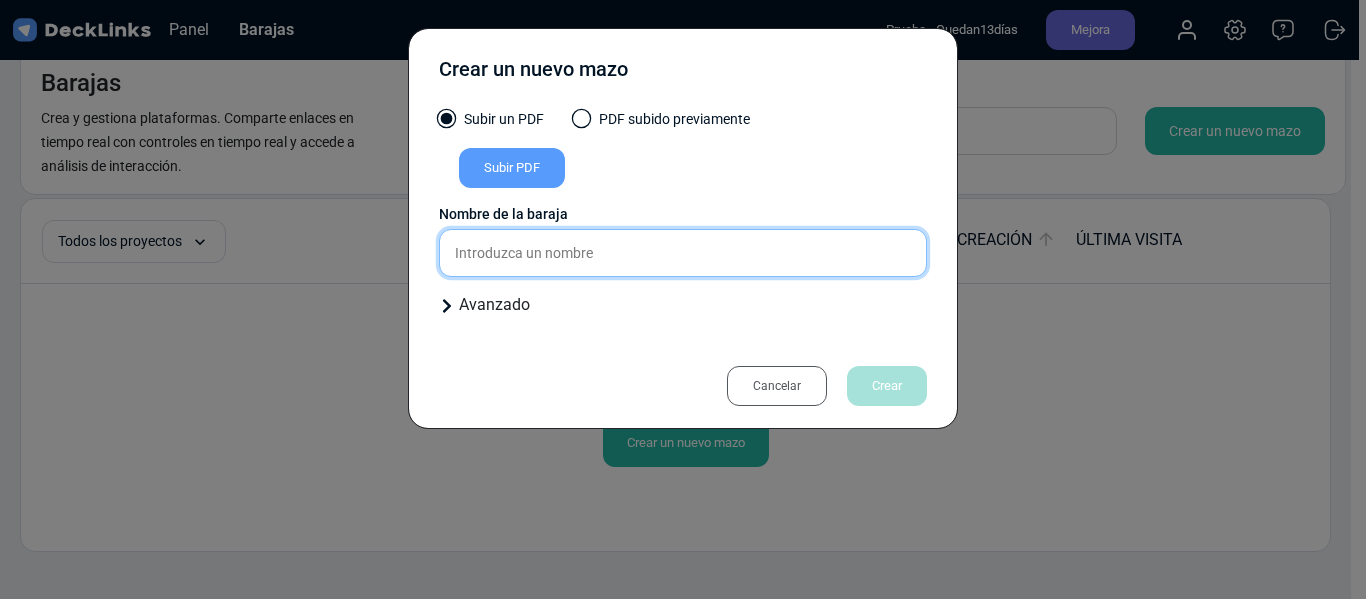 click at bounding box center (683, 253) 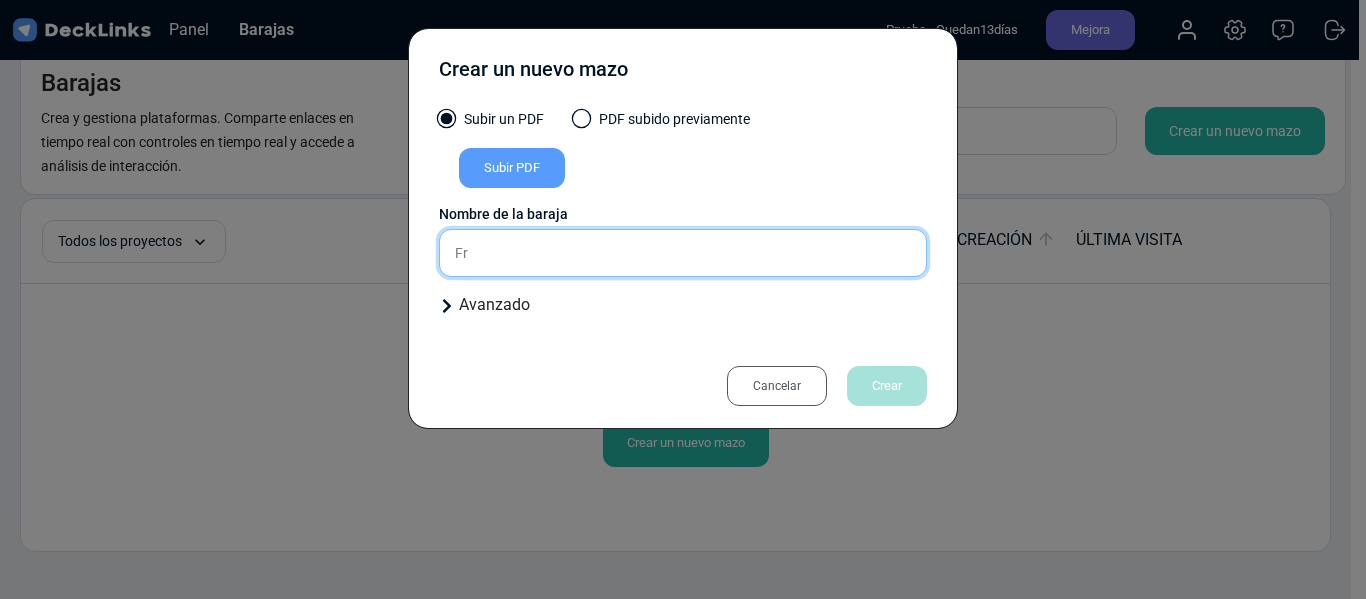 type on "F" 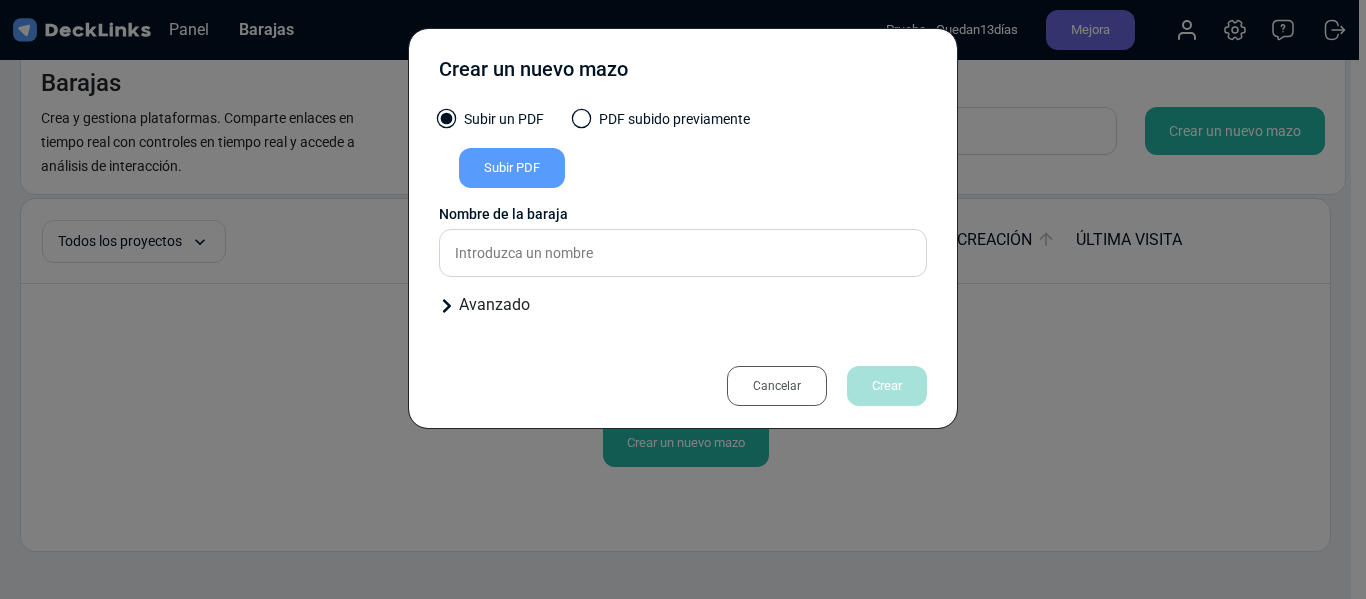 click on "Subir PDF" at bounding box center [512, 168] 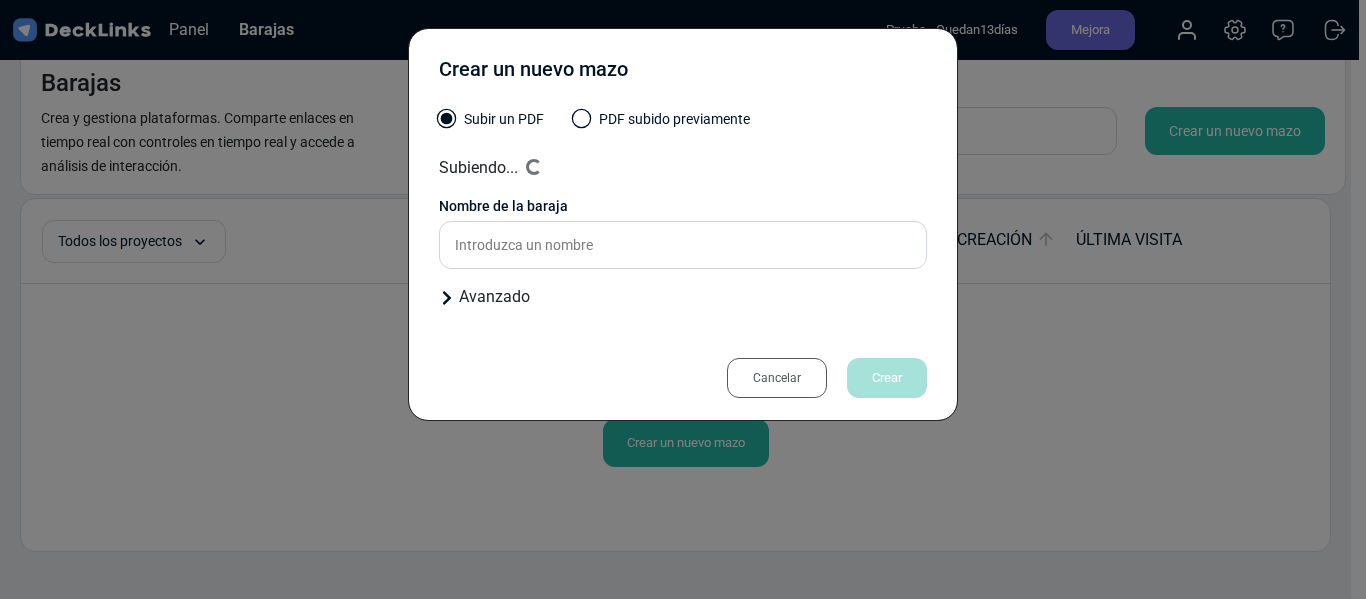 type on "PRUEBA PDF" 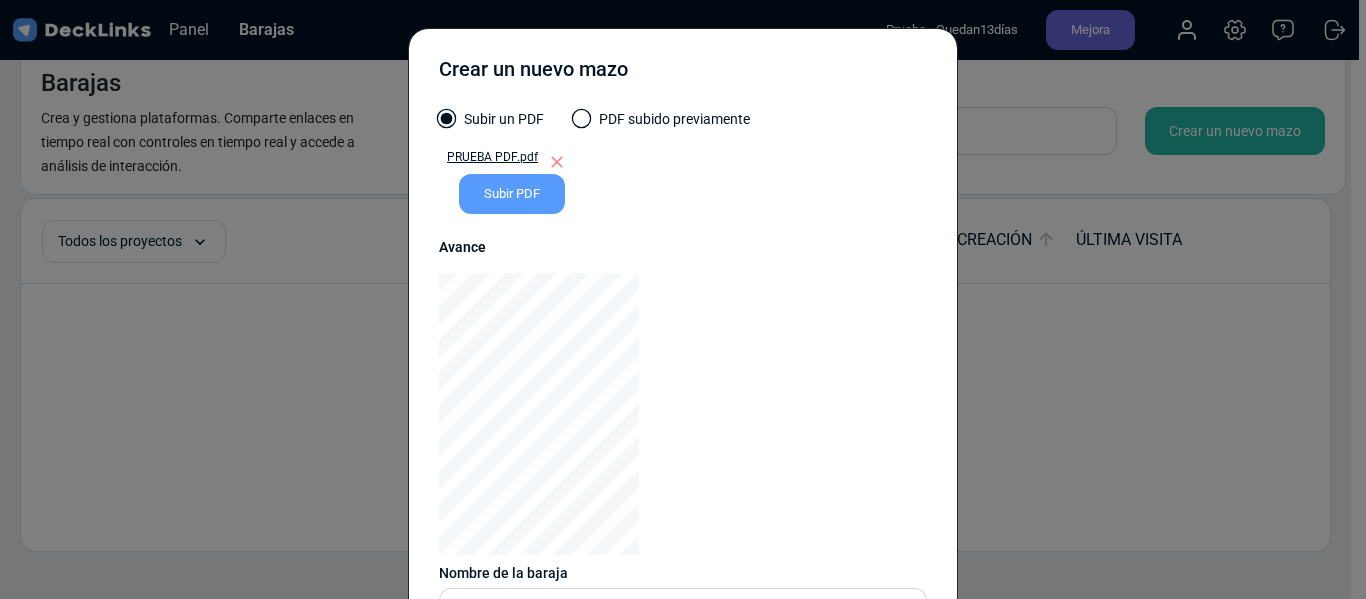 scroll, scrollTop: 217, scrollLeft: 0, axis: vertical 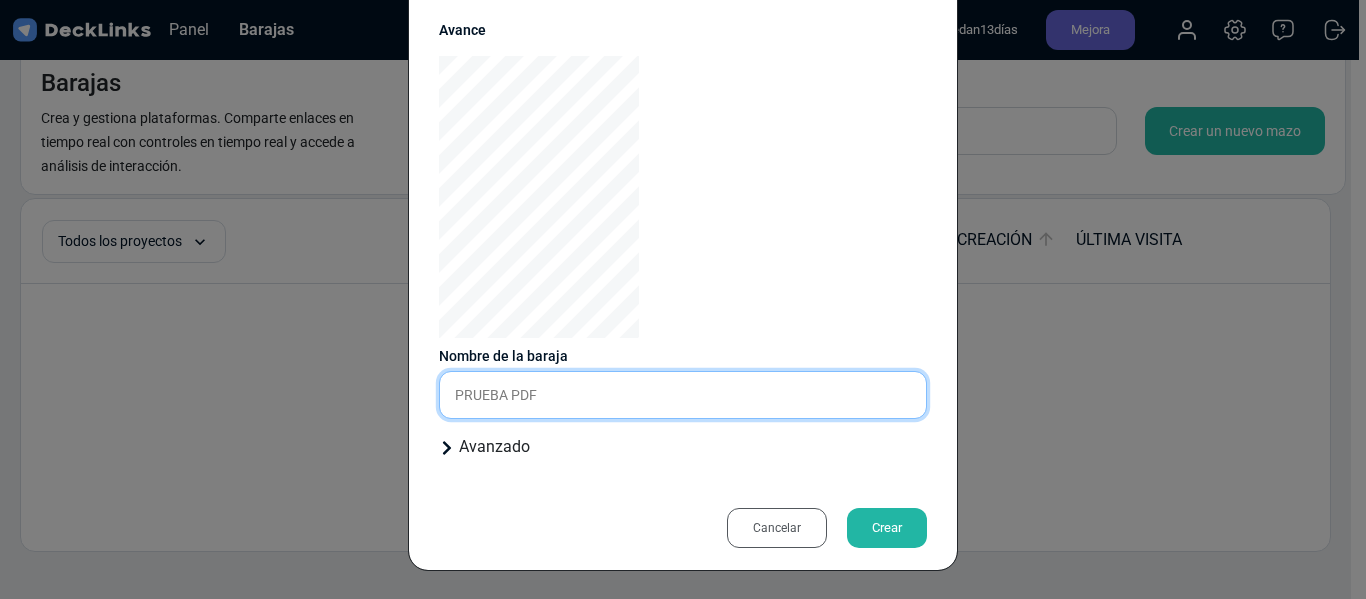 click on "PRUEBA PDF" at bounding box center [683, 395] 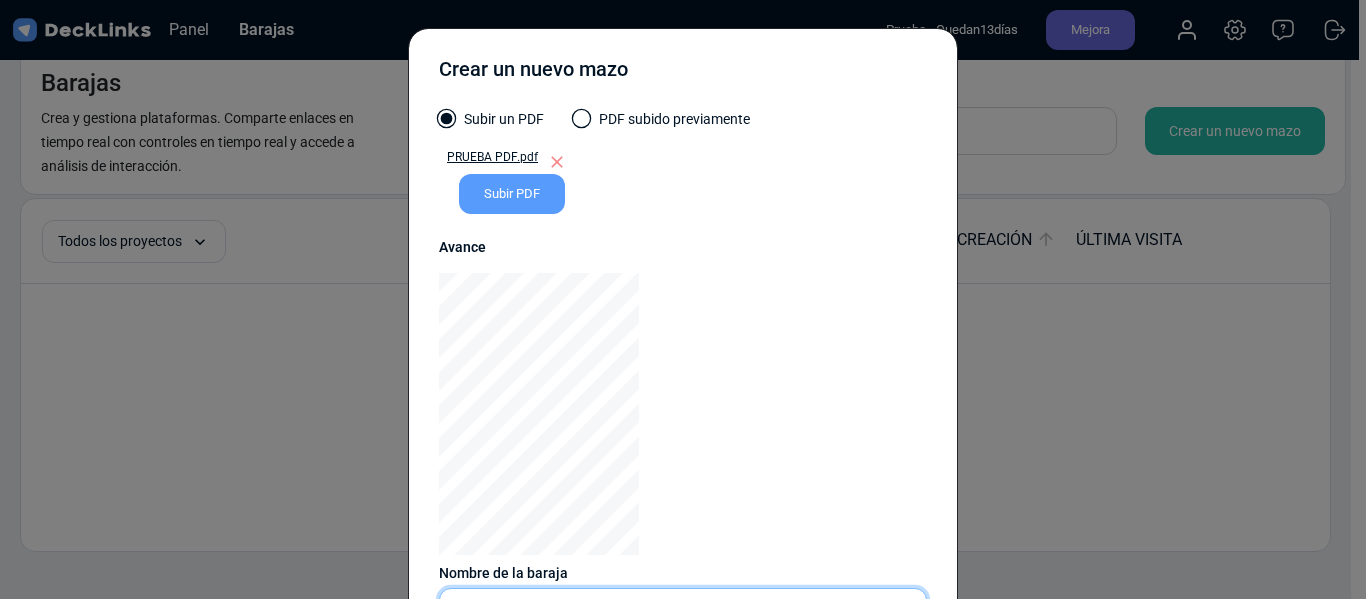 scroll, scrollTop: 217, scrollLeft: 0, axis: vertical 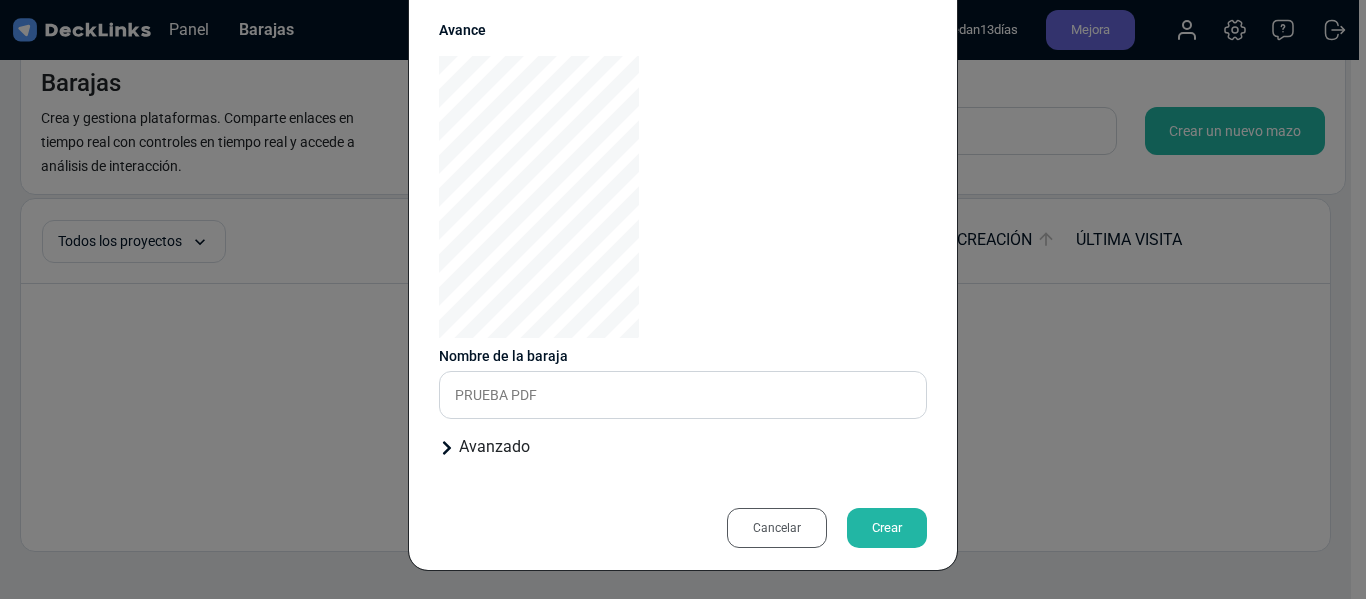 click on "Crear" at bounding box center (887, 528) 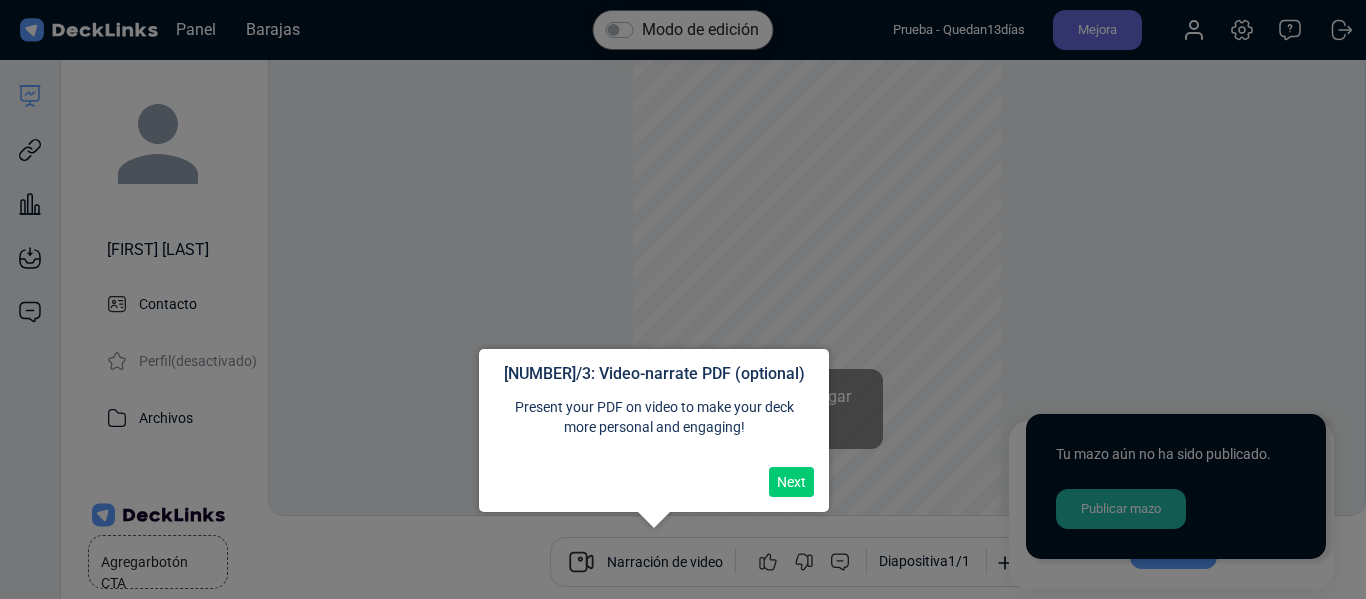 scroll, scrollTop: 55, scrollLeft: 0, axis: vertical 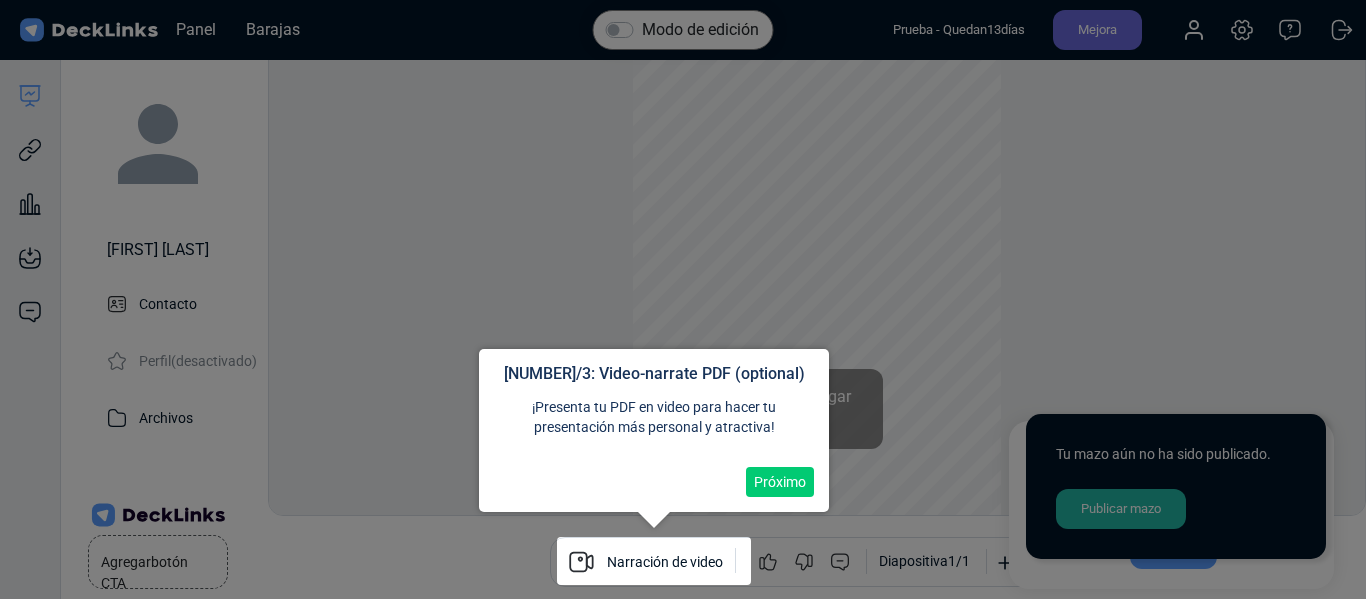 click on "Próximo" at bounding box center [780, 482] 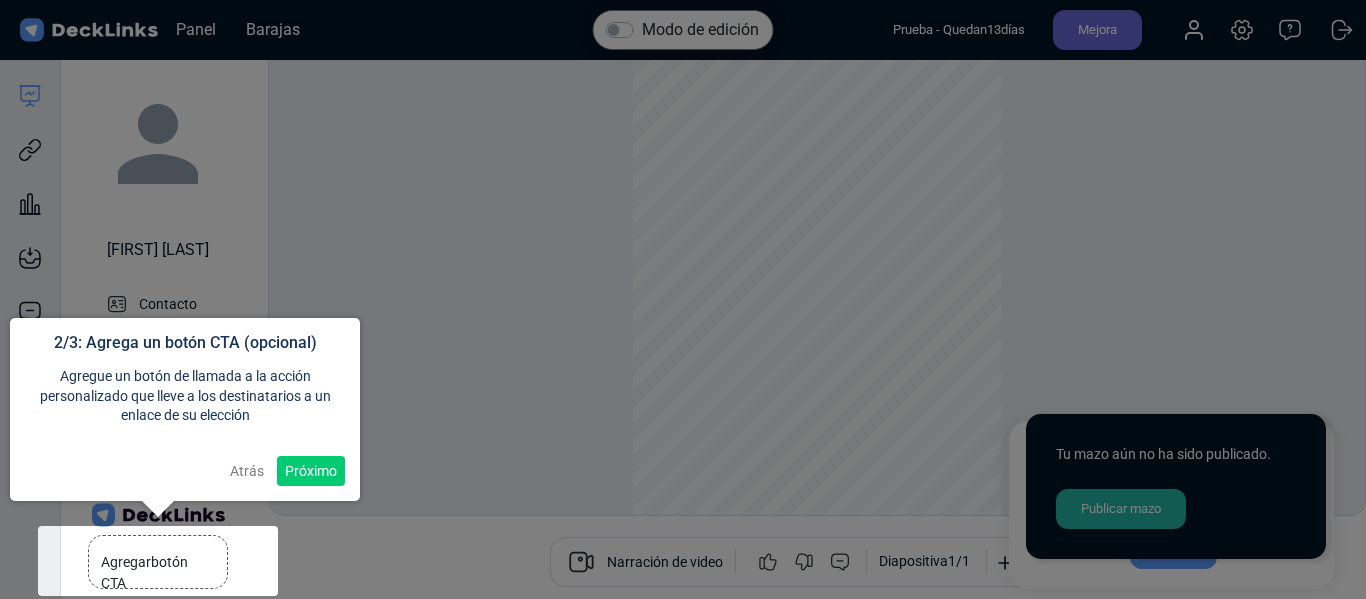 click on "Próximo" at bounding box center (311, 471) 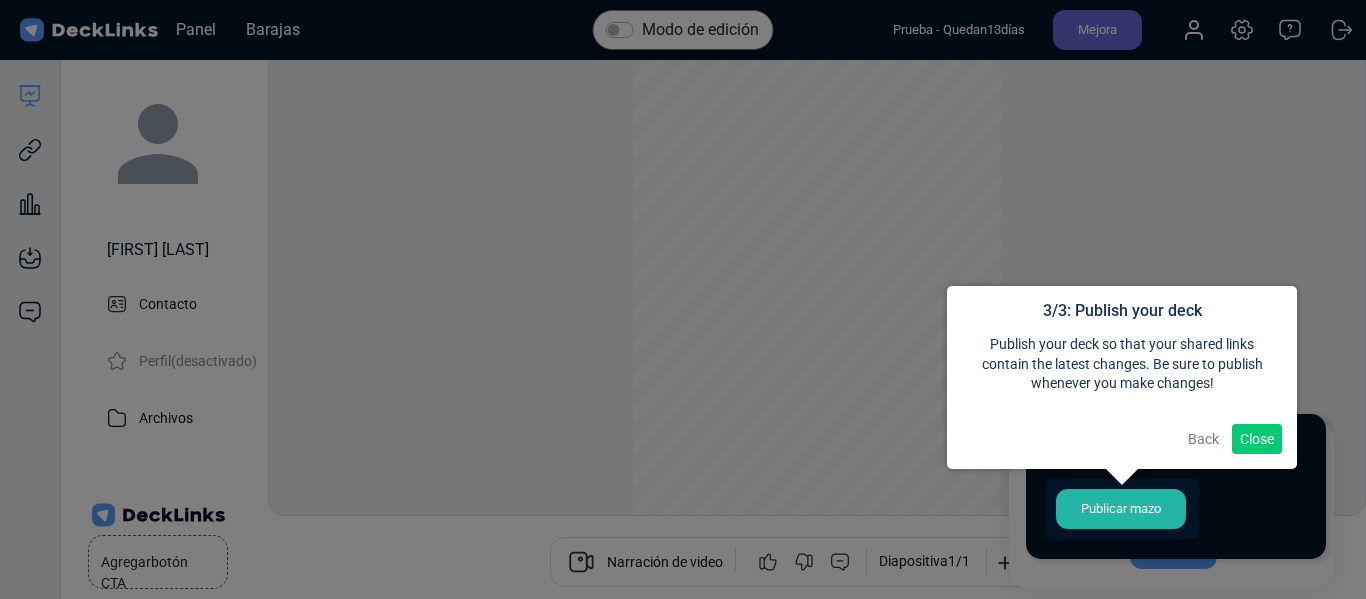 scroll, scrollTop: 16, scrollLeft: 0, axis: vertical 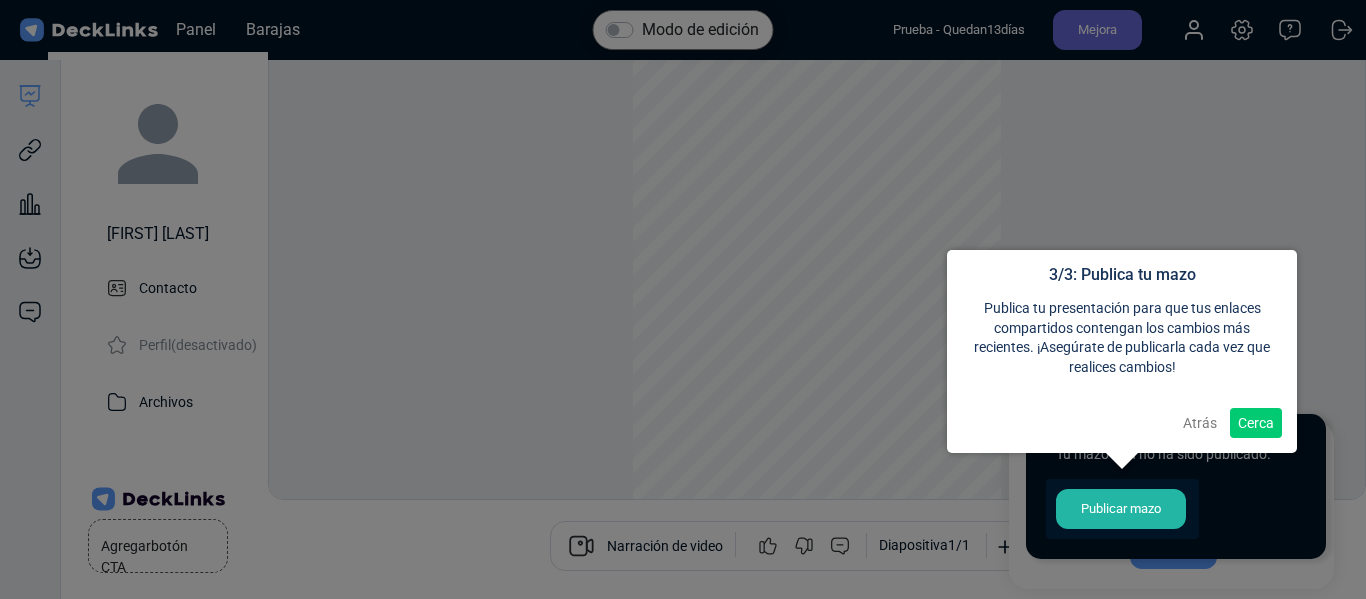 click on "Atrás" at bounding box center (1200, 423) 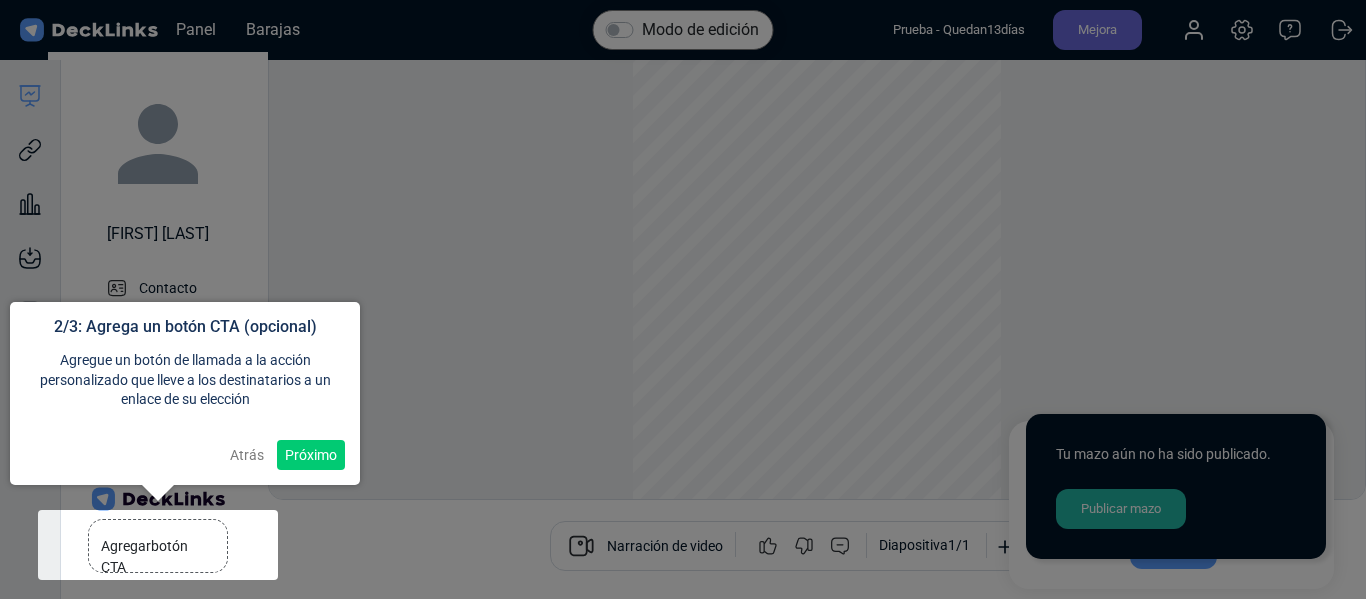 click on "Atrás" at bounding box center [247, 455] 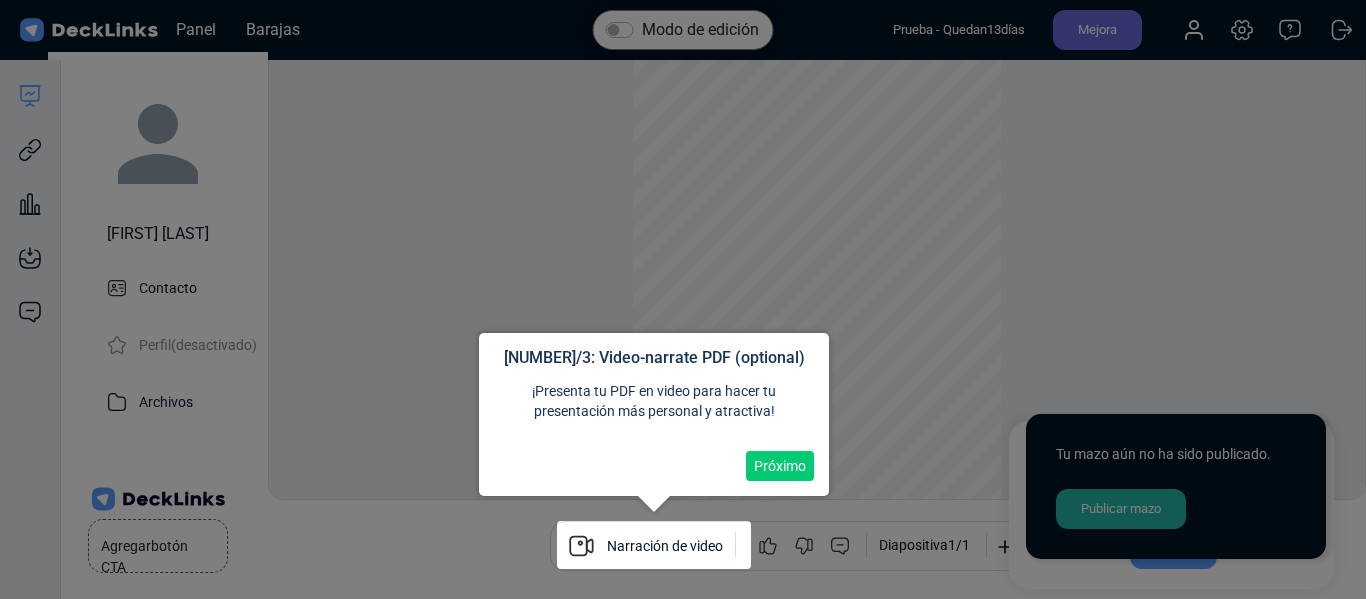 click on "Próximo" at bounding box center [780, 466] 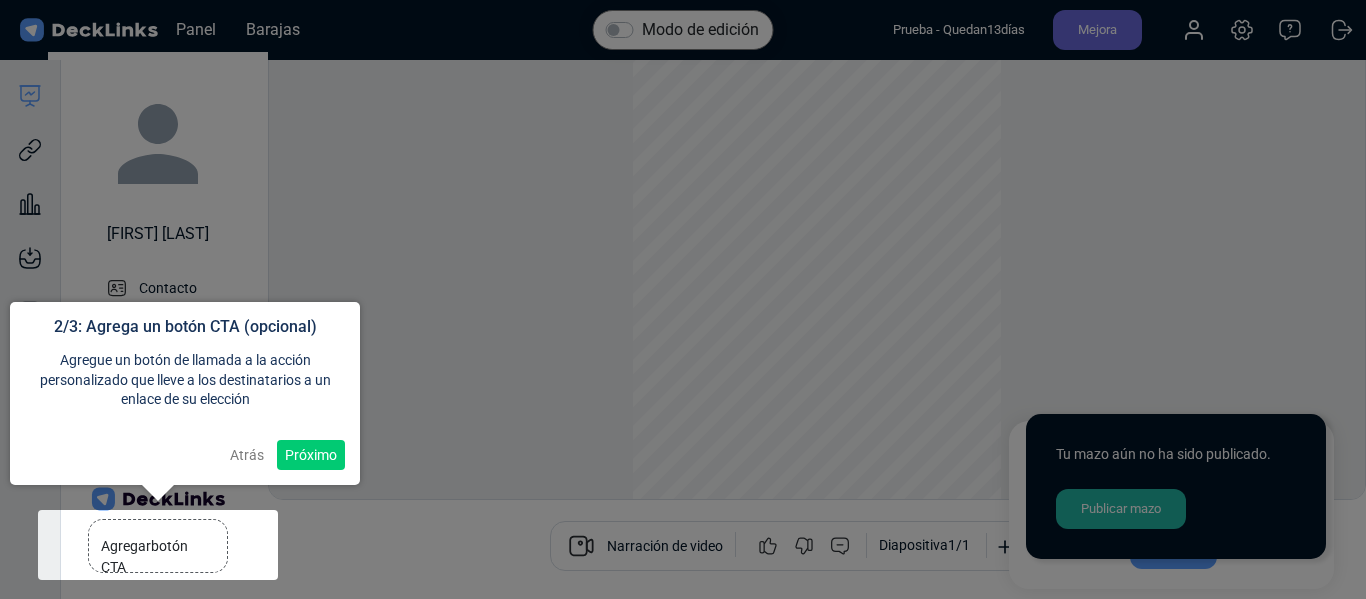 click on "Próximo" at bounding box center [311, 455] 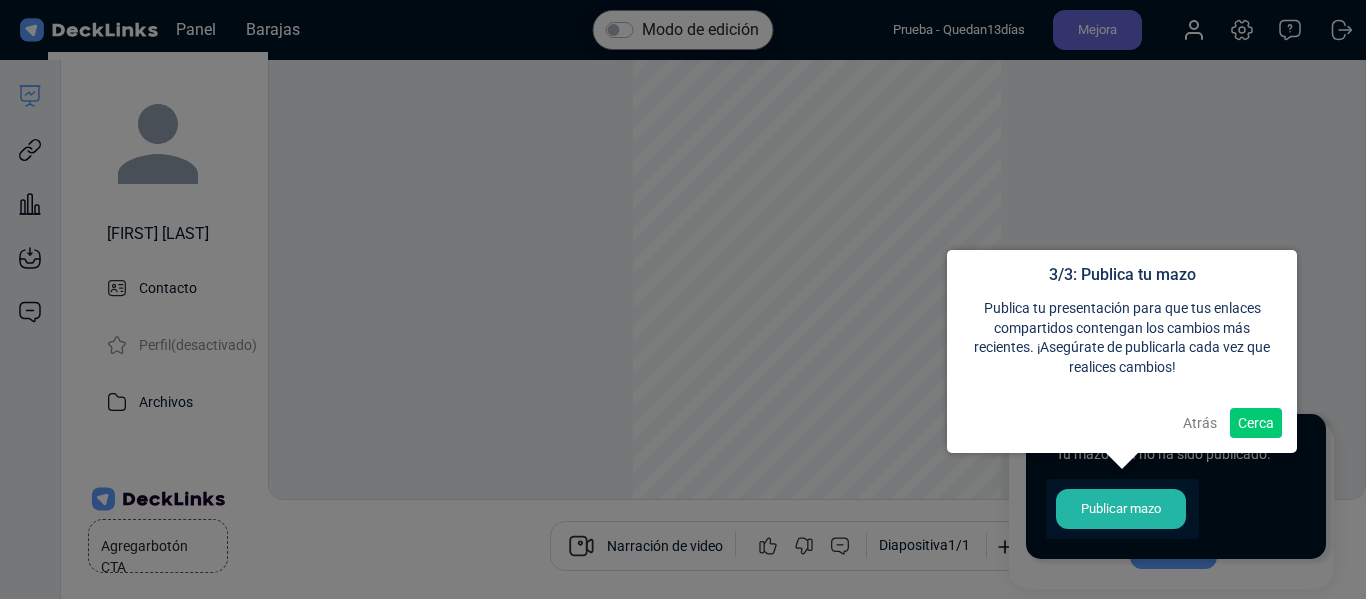 click on "Cerca" at bounding box center (1256, 423) 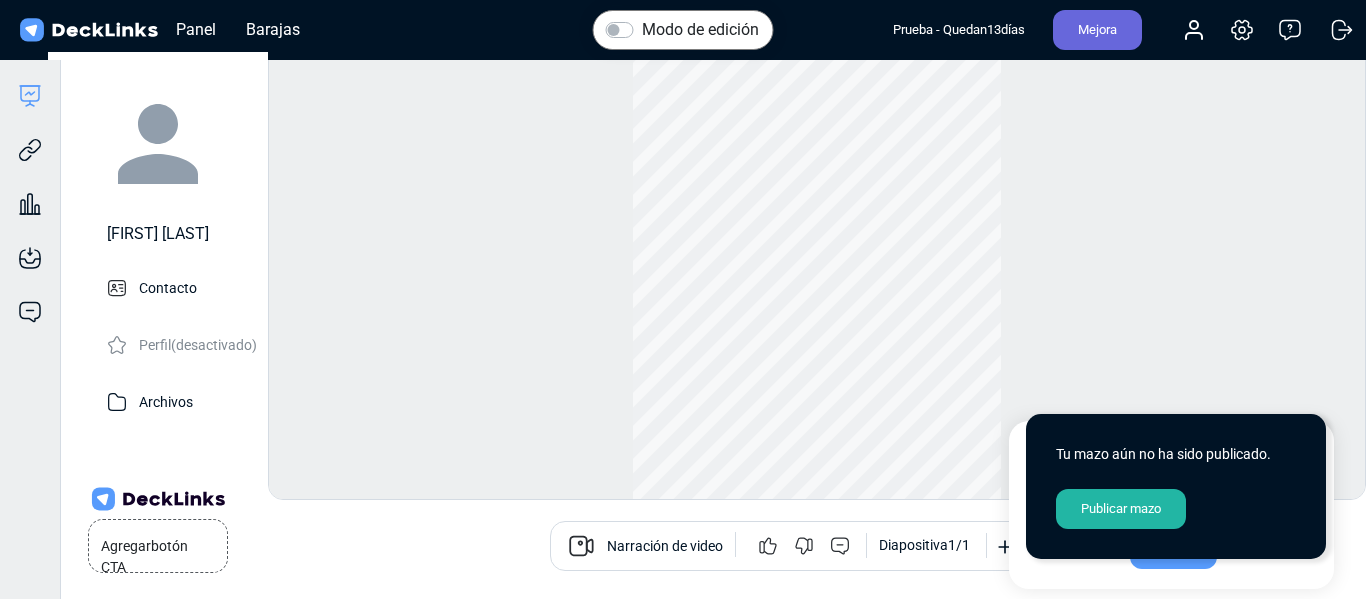 click on "botón CTA" at bounding box center [144, 556] 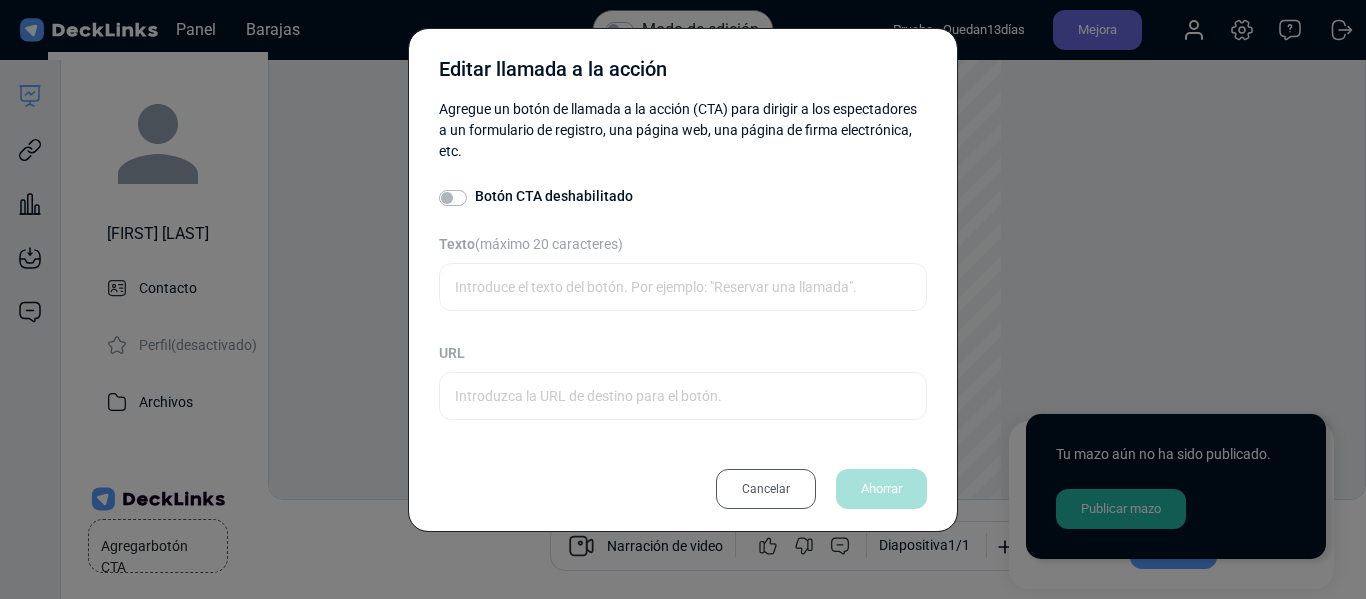 click on "Botón CTA deshabilitado Texto  (máximo 20 caracteres) URL Introduzca una URL válida." at bounding box center (683, 311) 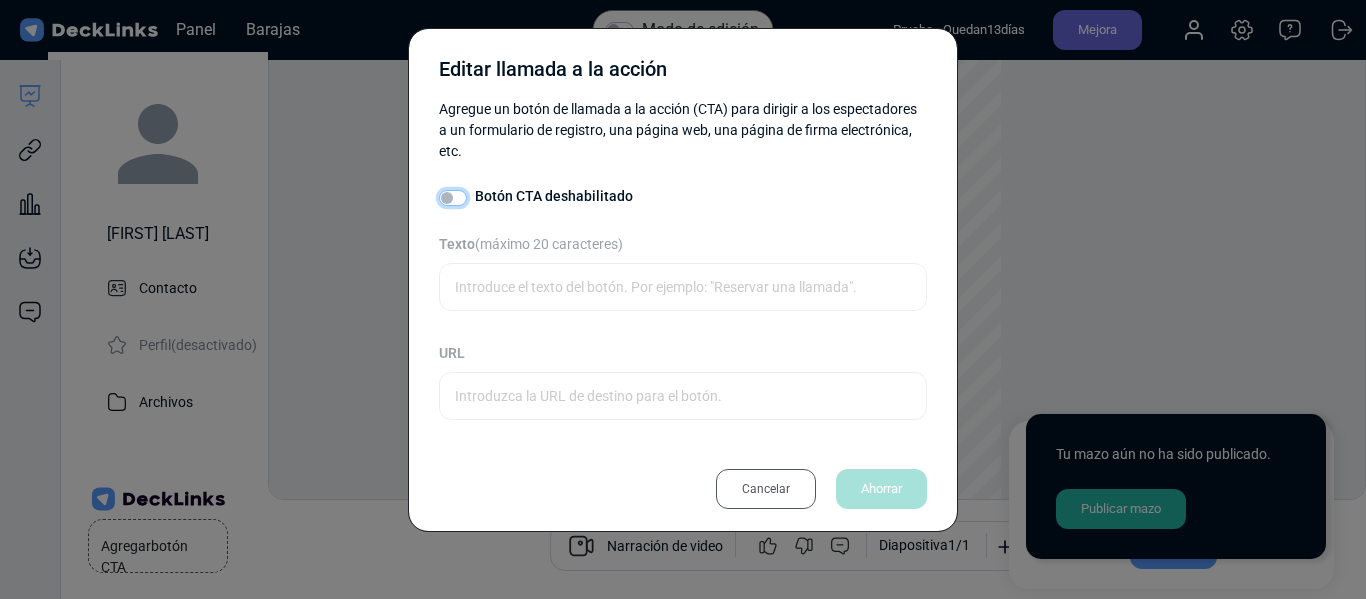click on "Botón CTA deshabilitado" at bounding box center [447, 196] 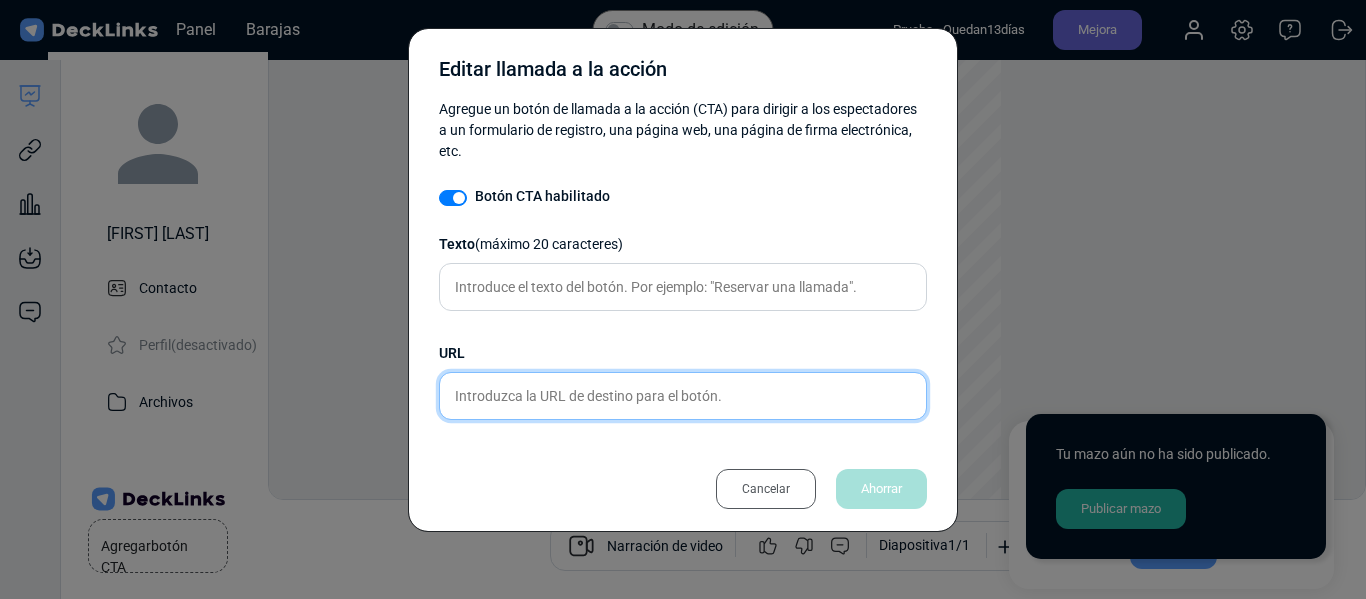 click at bounding box center (683, 396) 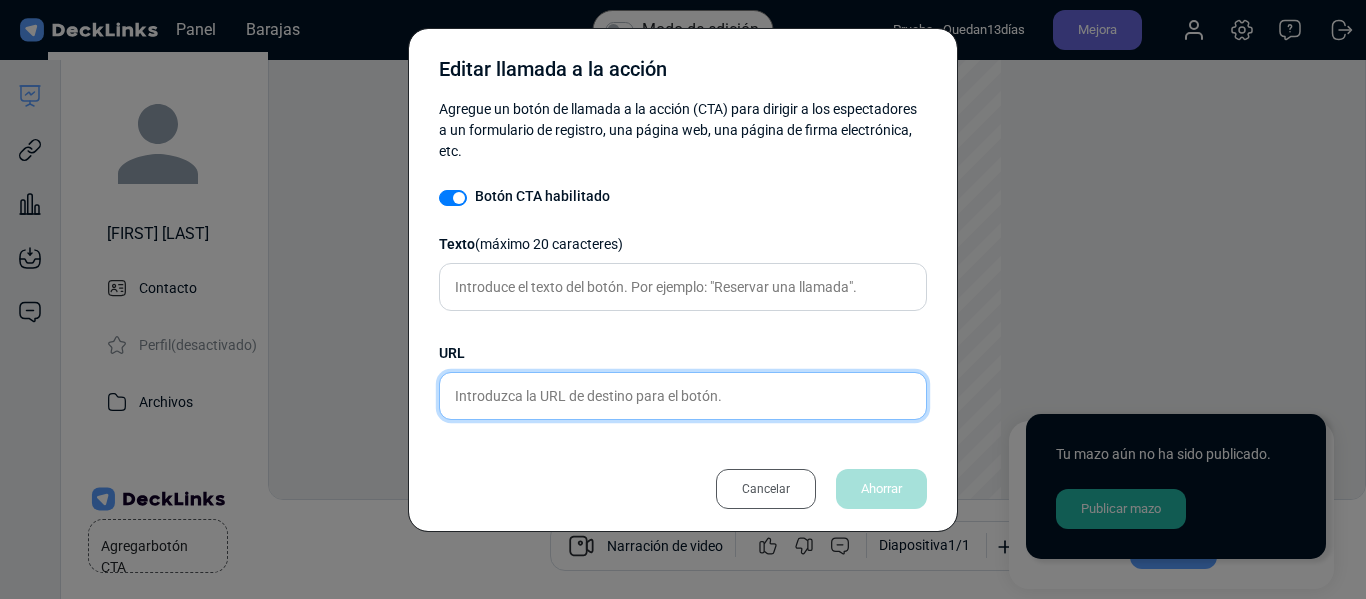 paste on "https://www.instagram.com/francisco_lunamx/" 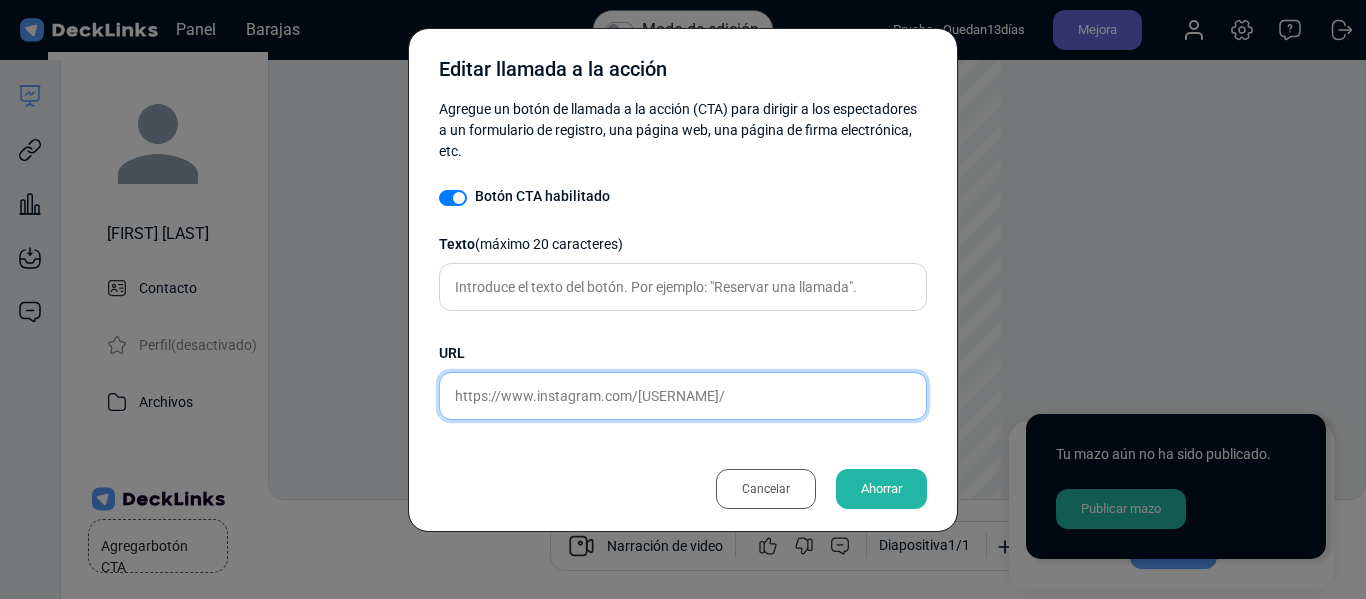 type on "https://www.instagram.com/[USERNAME]/" 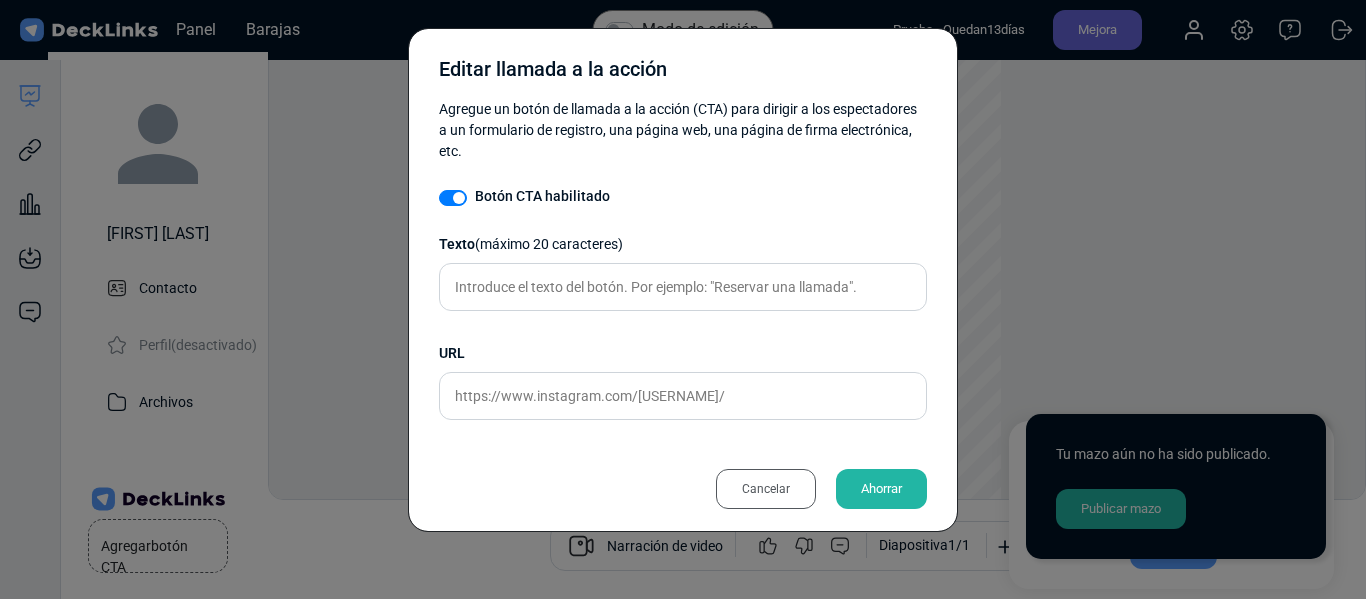 click on "Cancelar Ahorrar" at bounding box center (683, 478) 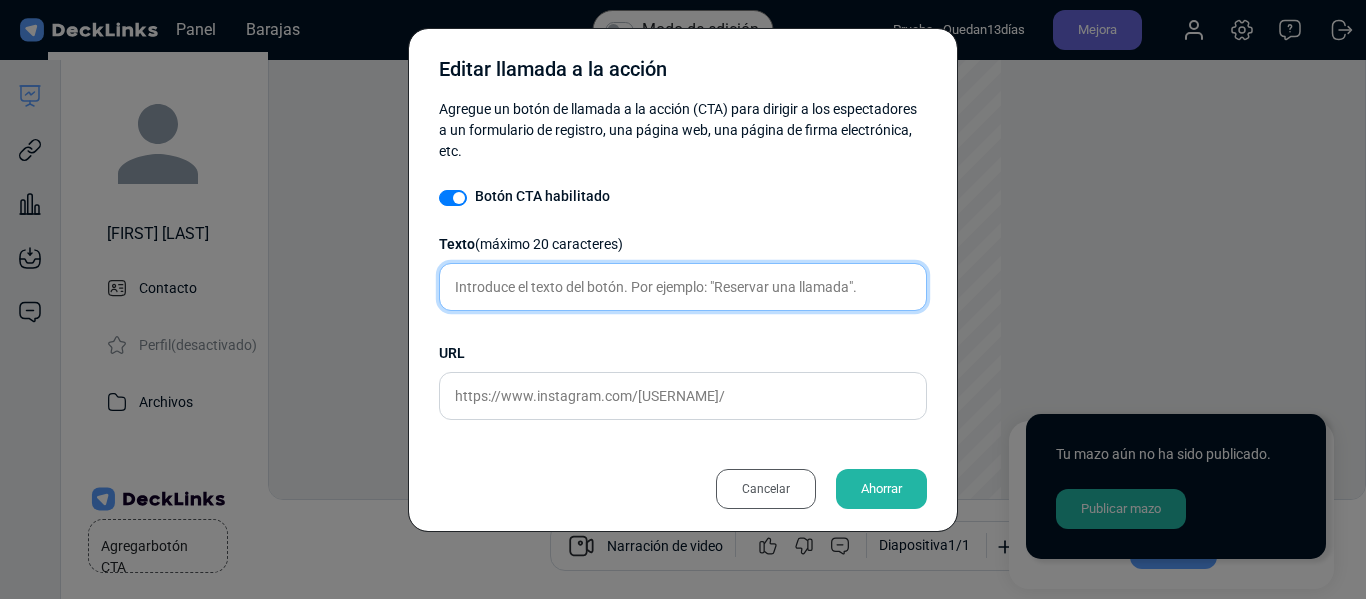 click at bounding box center [683, 287] 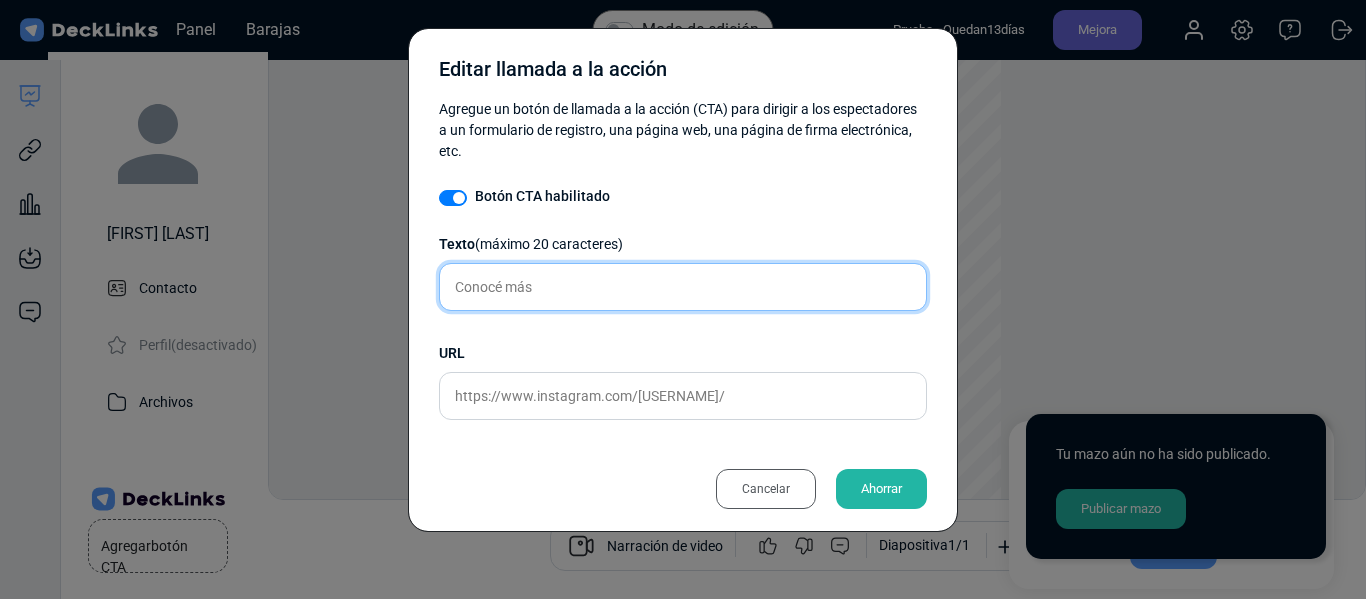 type on "Conocé más" 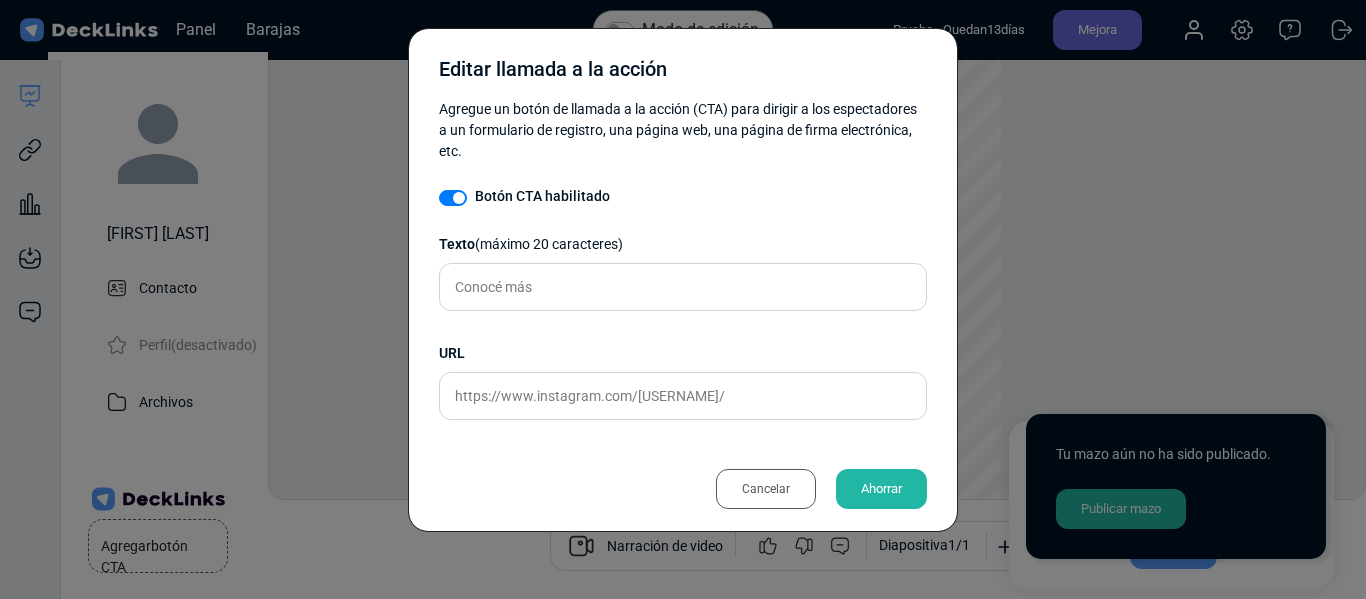 click on "Ahorrar" at bounding box center [881, 489] 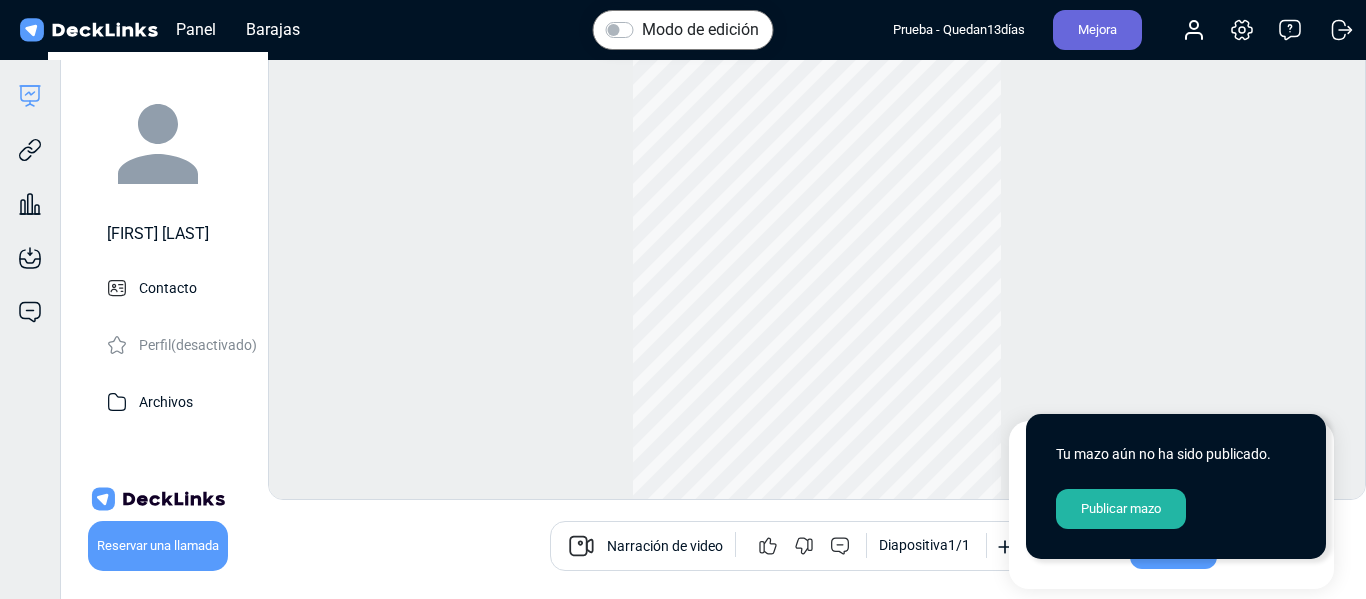 scroll, scrollTop: 55, scrollLeft: 0, axis: vertical 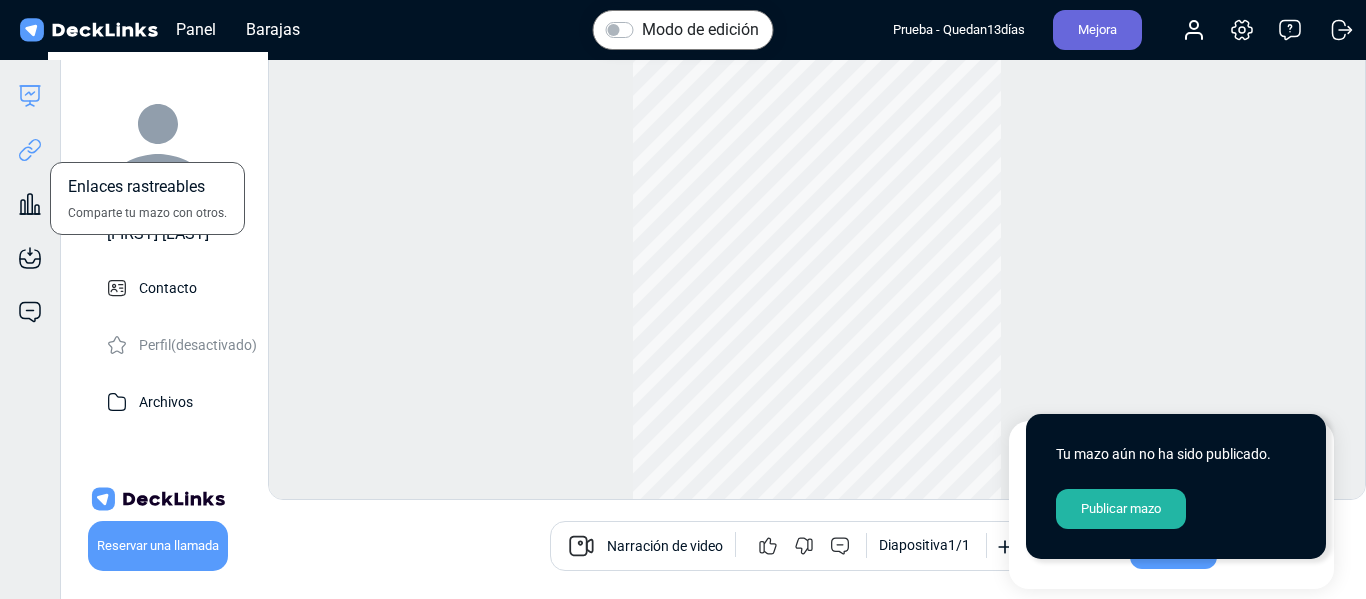 click 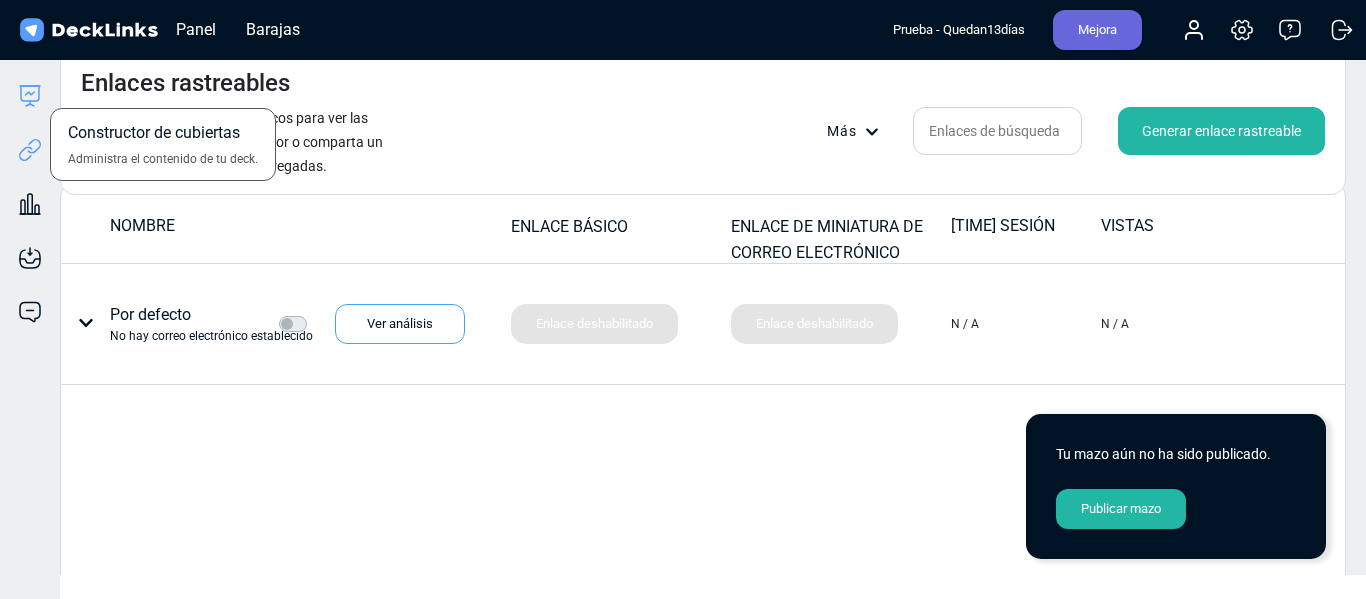 click 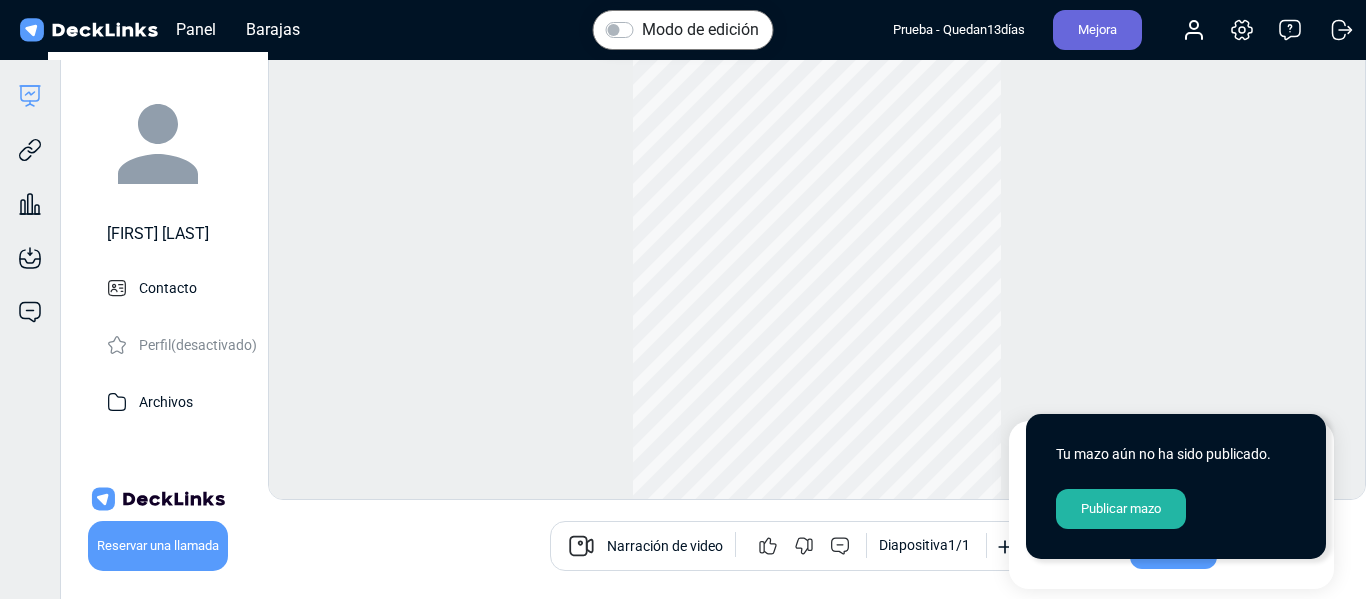 scroll, scrollTop: 55, scrollLeft: 0, axis: vertical 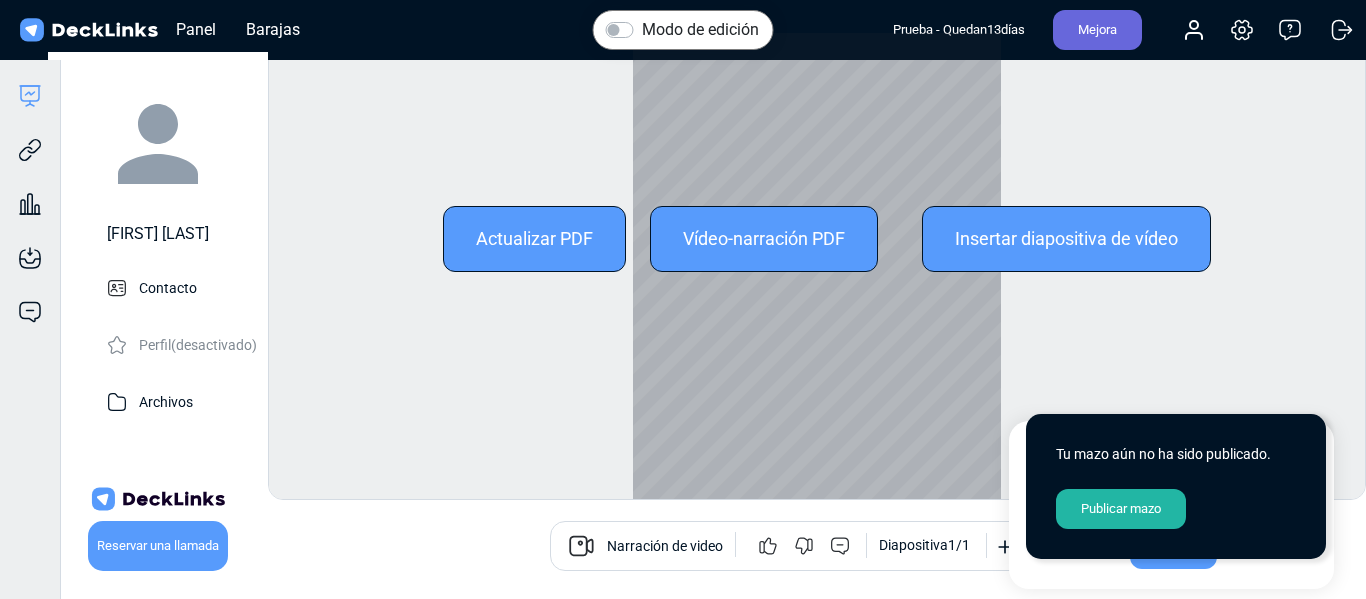 click on "Actualizar PDF" at bounding box center (534, 238) 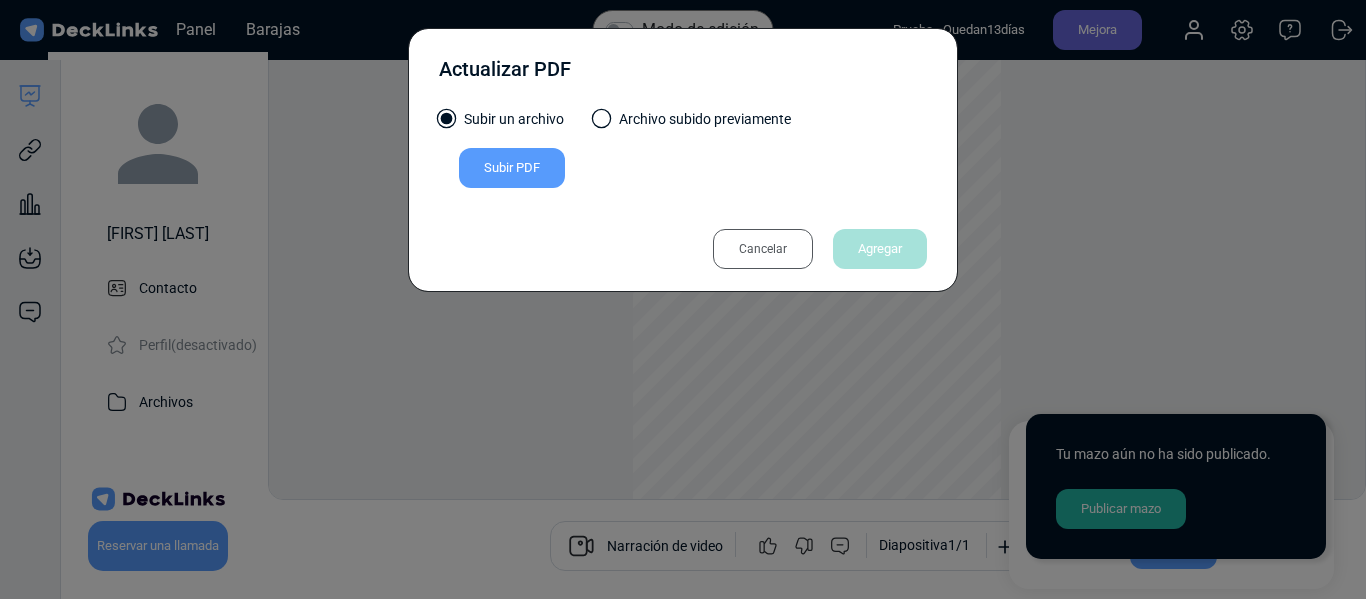 click on "Archivo subido previamente" at bounding box center [705, 119] 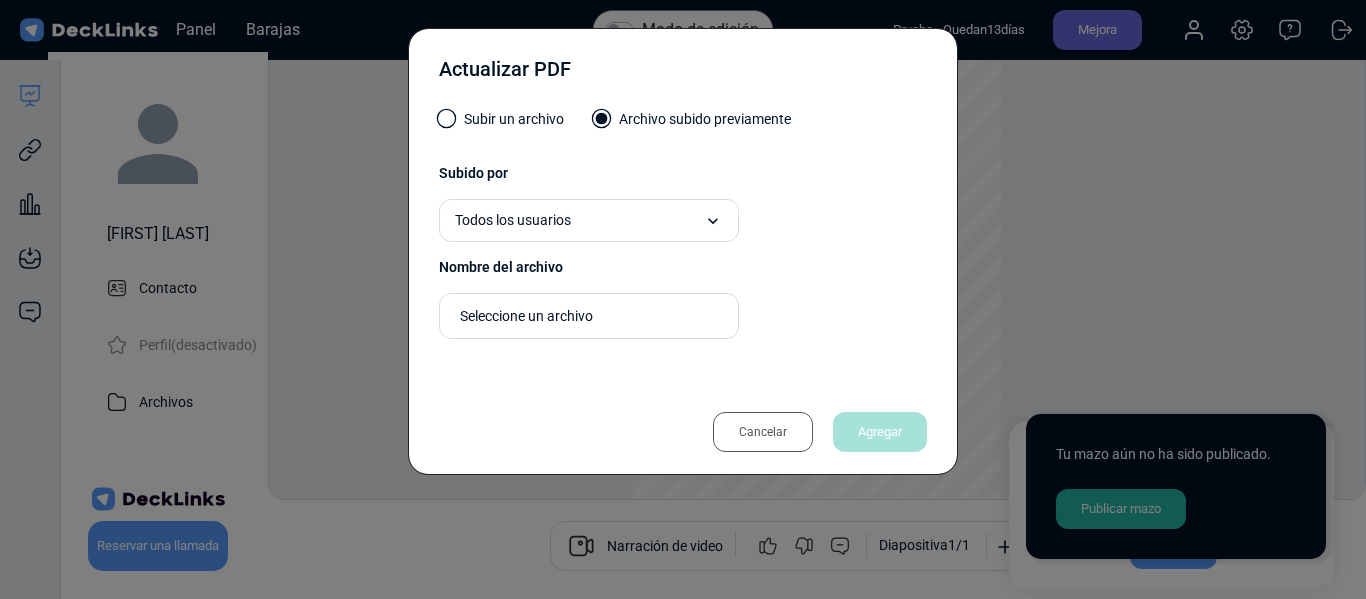 click on "Actualizar PDF   Subir un archivo   Archivo subido previamente Subido por Todos los usuarios Todos los usuarios Francisco Luna Nombre del archivo Seleccione un archivo Los archivos de presentación deben estar en formato PDF. Cancelar Agregar" at bounding box center (683, 251) 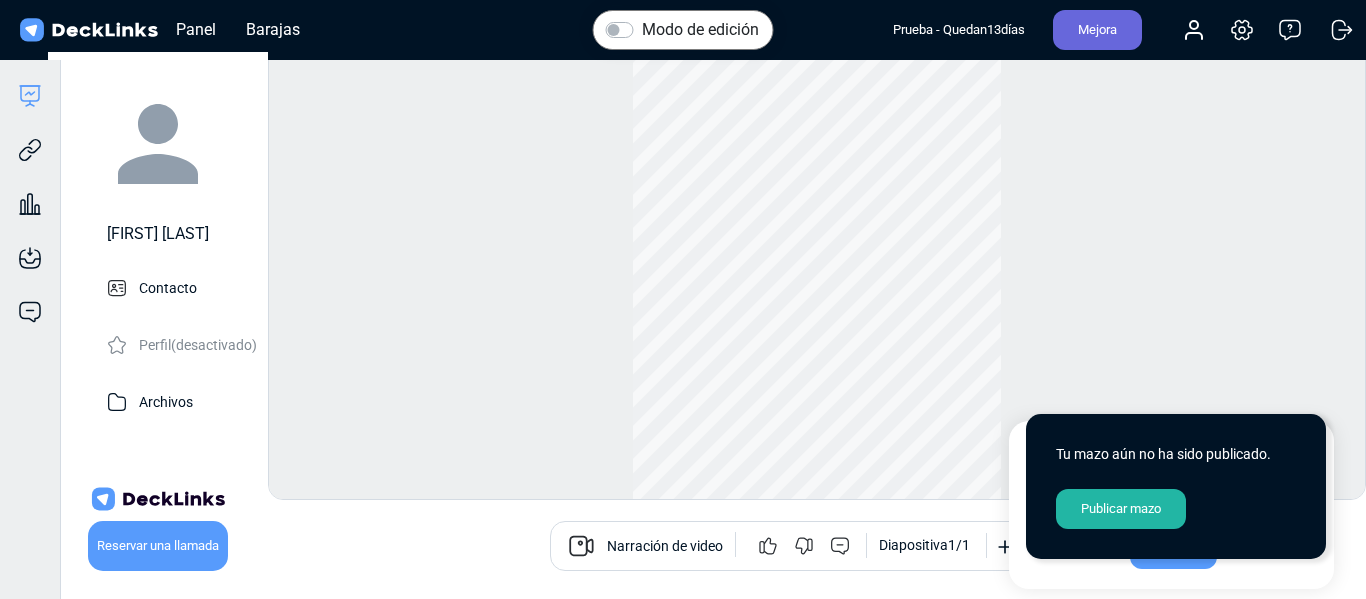 click on "Modo de edición Cambiar foto La actualización de esta imagen se aplicará inmediatamente a todas tus plataformas. Tamaño de foto recomendado: 300 x 300. Utilice las flechas izquierda/derecha para navegar entre diapositivas Reservar una llamada Narración de video Diapositiva  1  /  1" at bounding box center [817, 266] 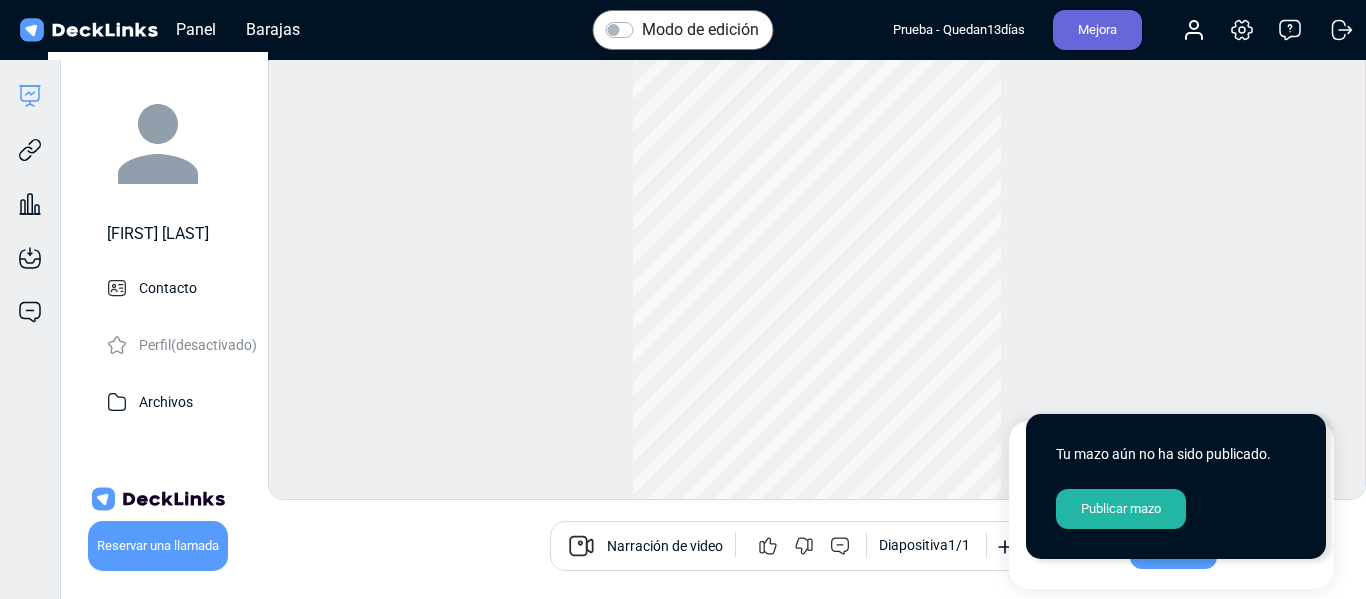 click on "Publicar mazo" at bounding box center (1121, 509) 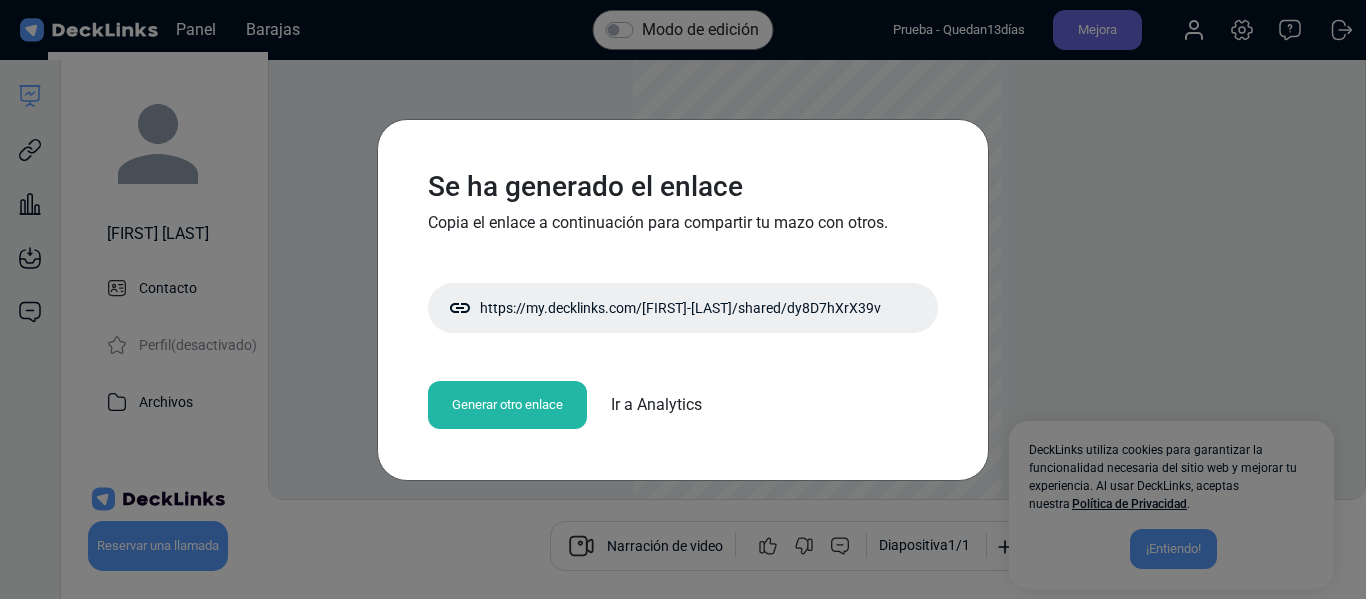 click on "Generar otro enlace" at bounding box center (507, 404) 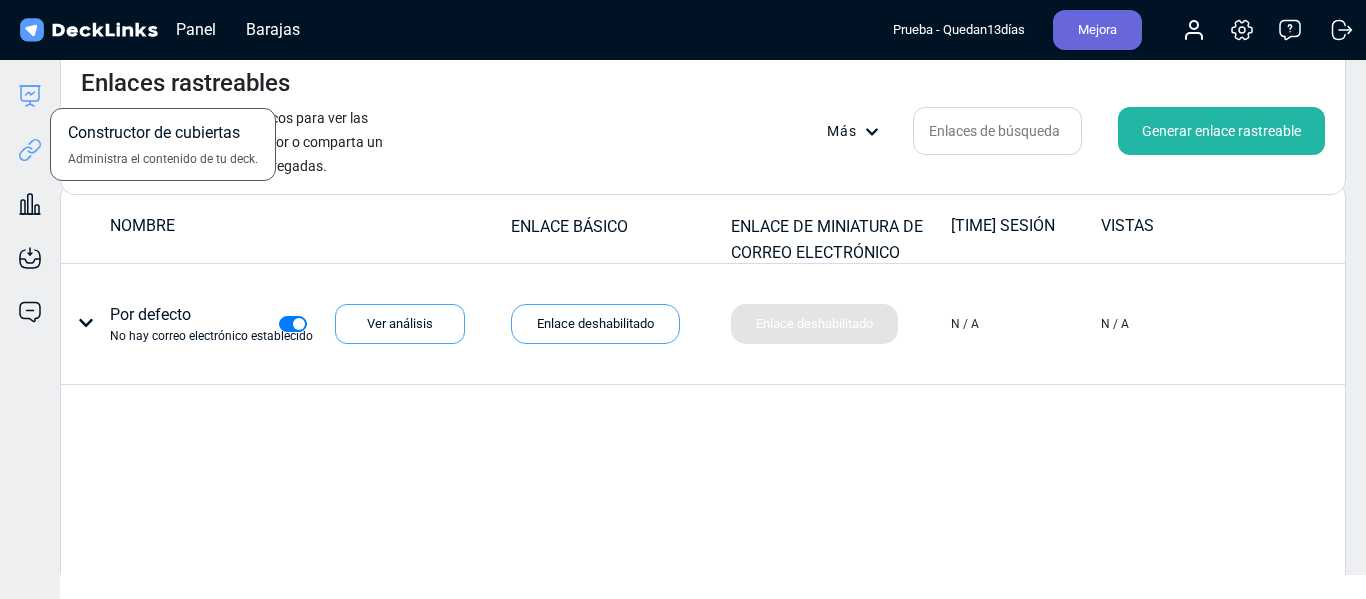 click 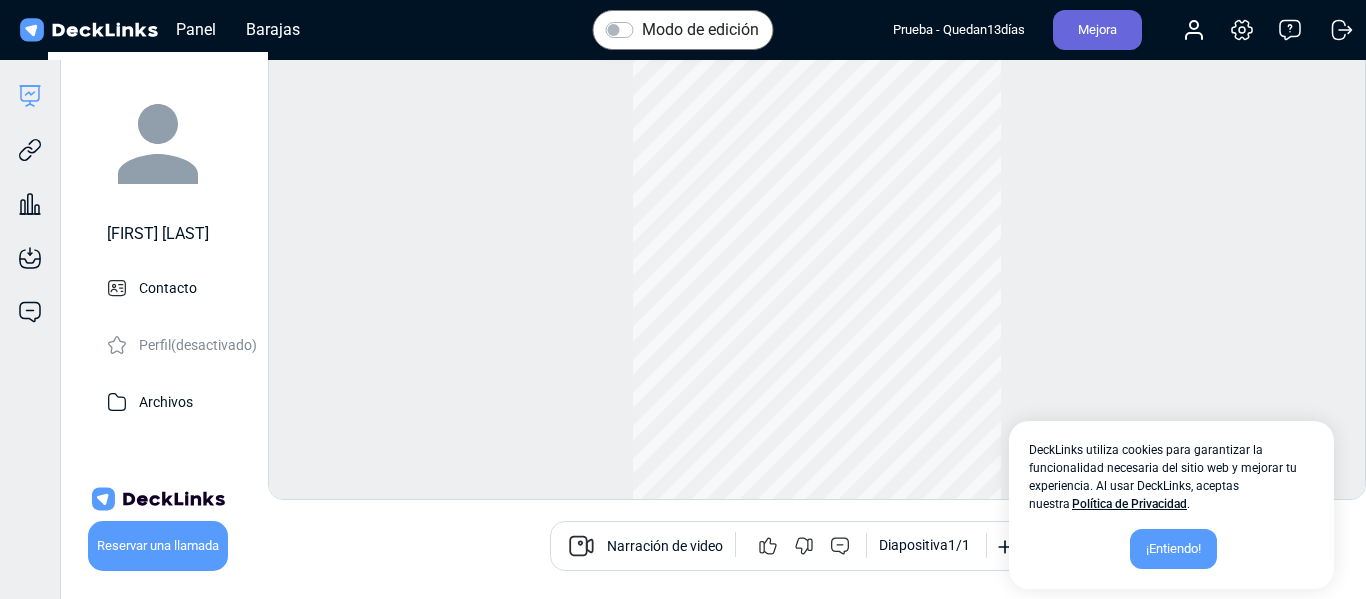 scroll, scrollTop: 0, scrollLeft: 0, axis: both 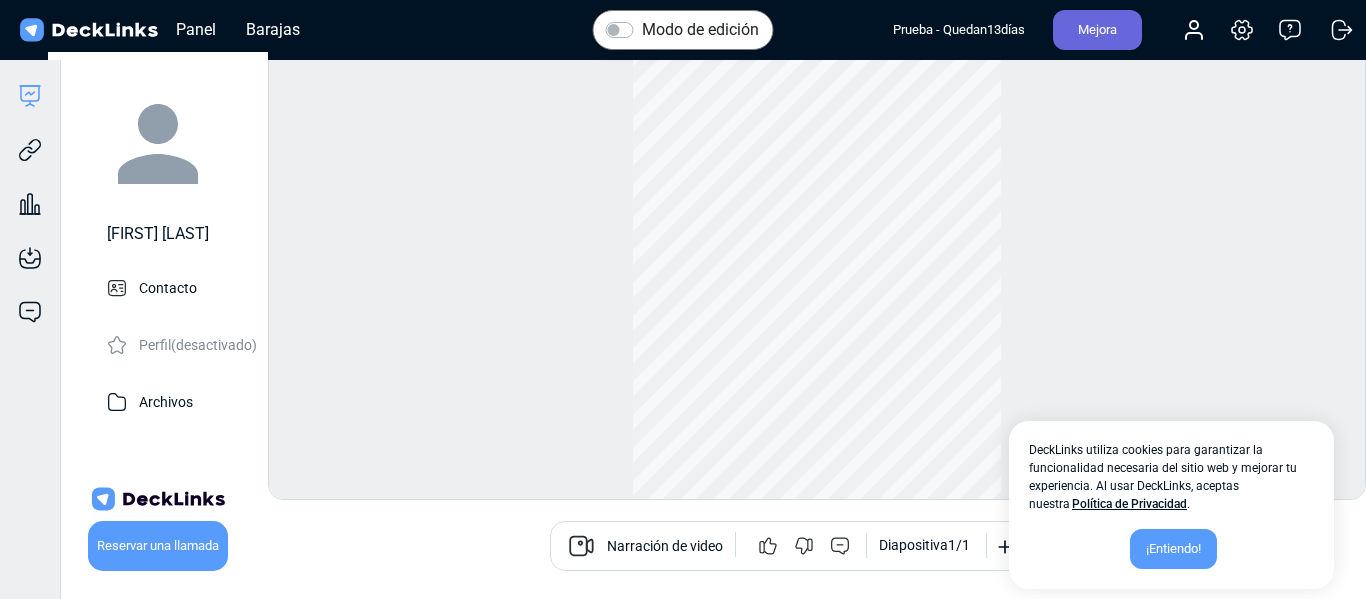 click on "¡Entiendo!" at bounding box center (1173, 548) 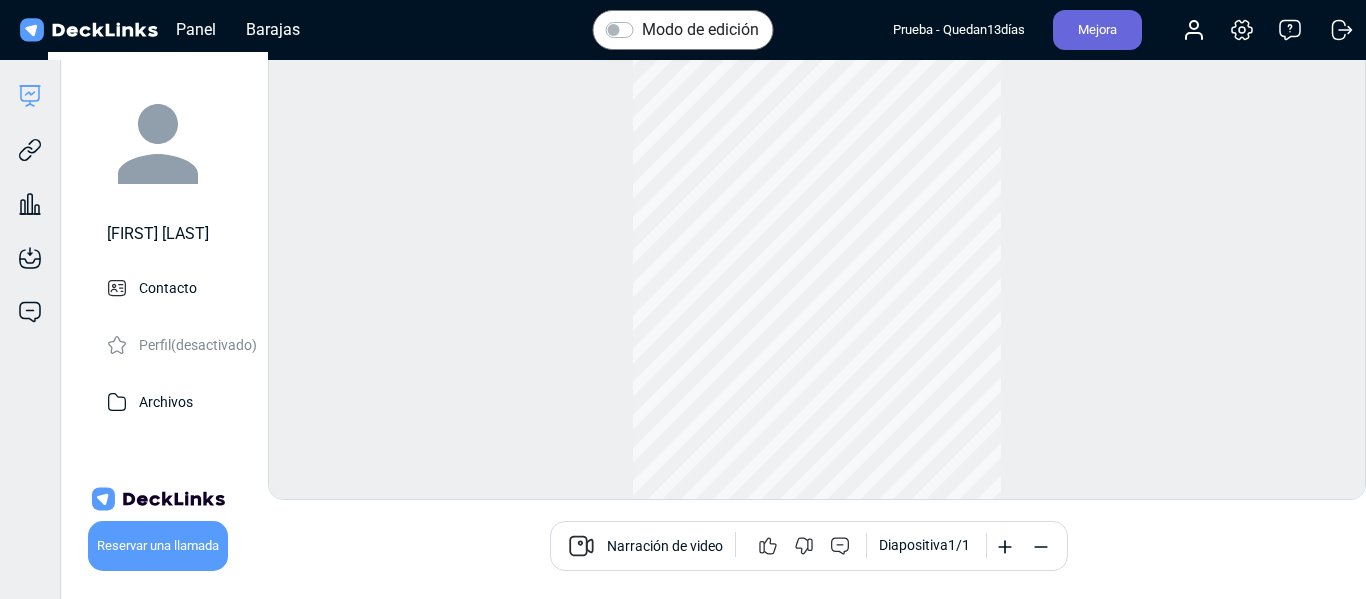 click on "Modo de edición" at bounding box center [700, 30] 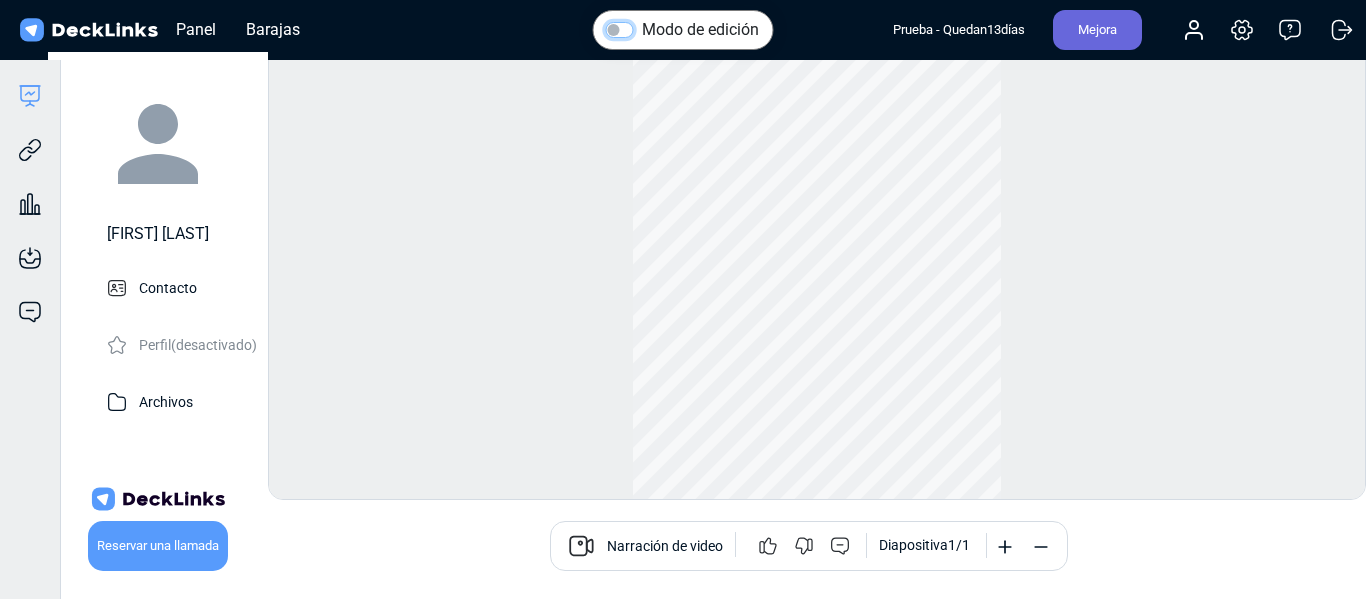 click on "Modo de edición" at bounding box center (614, 28) 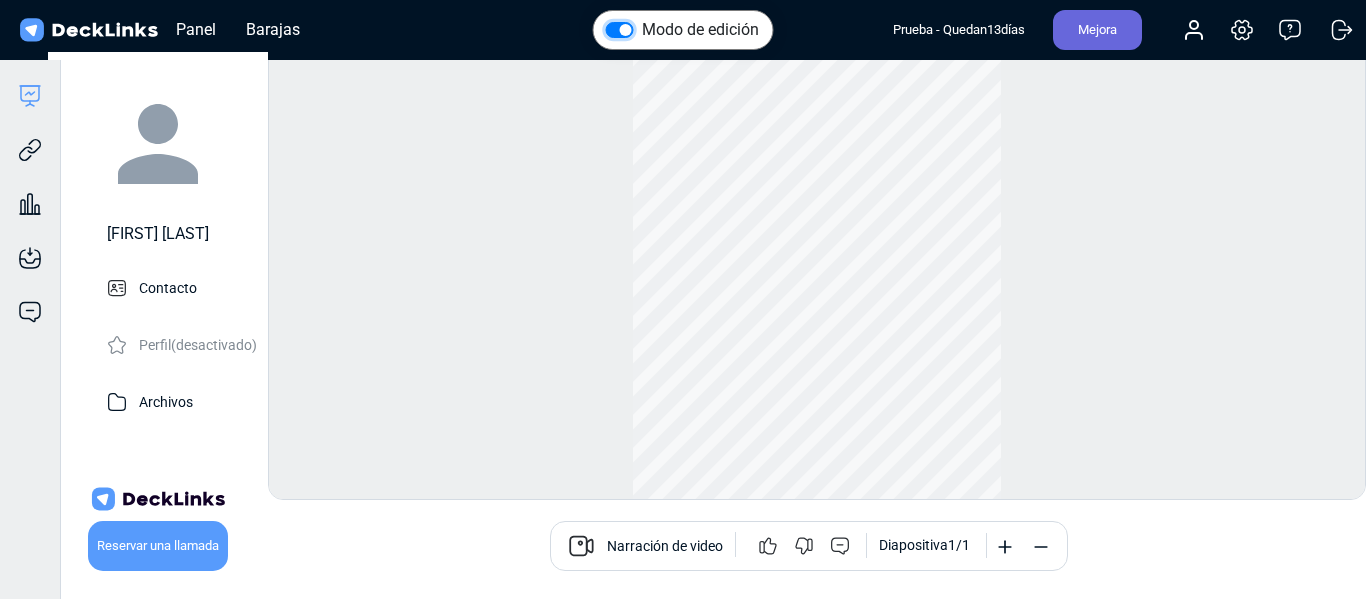 scroll, scrollTop: 0, scrollLeft: 0, axis: both 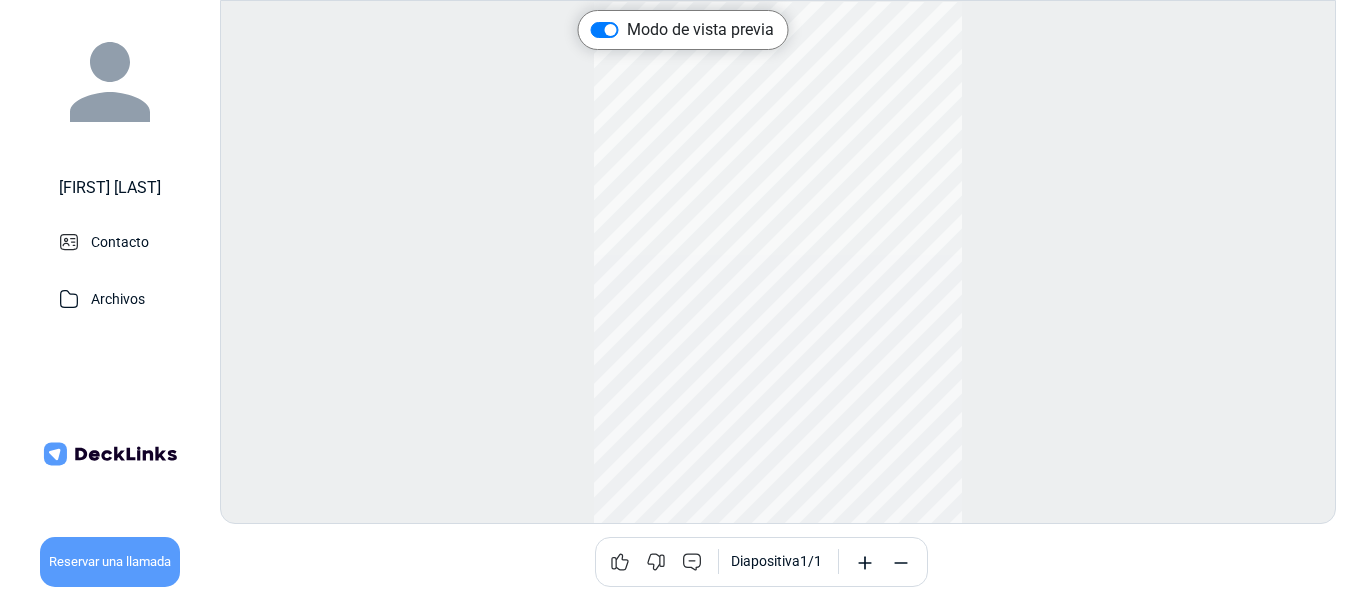 click on "Reservar una llamada" at bounding box center [110, 562] 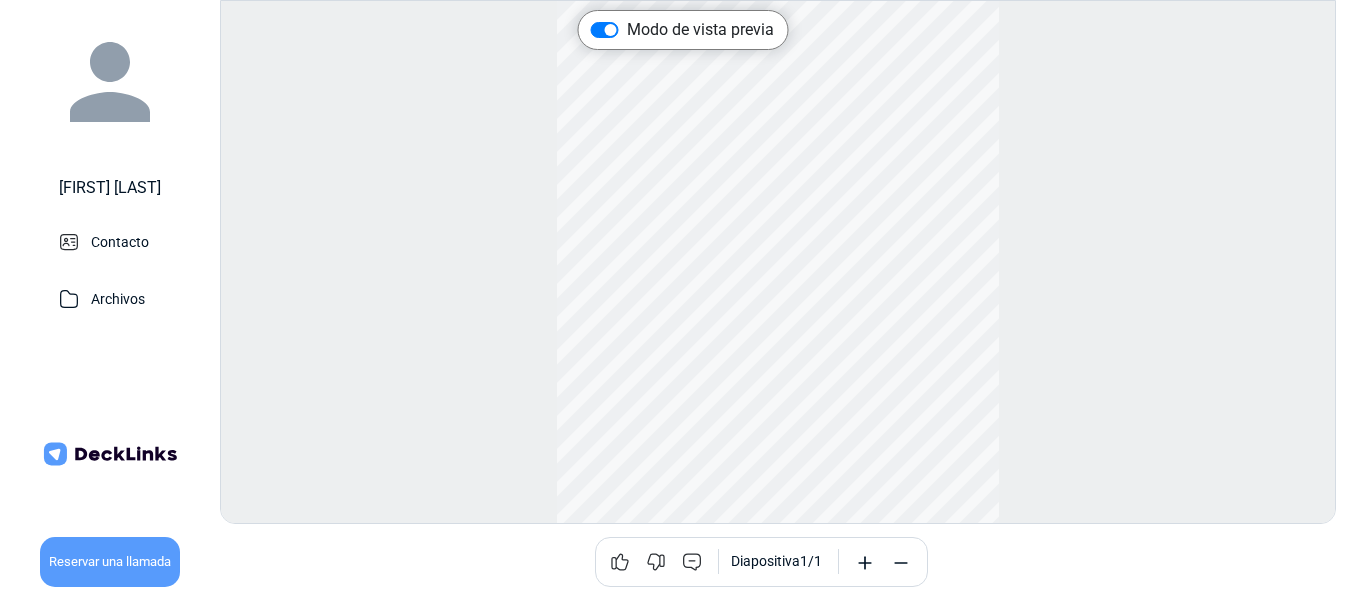 click at bounding box center (110, 454) 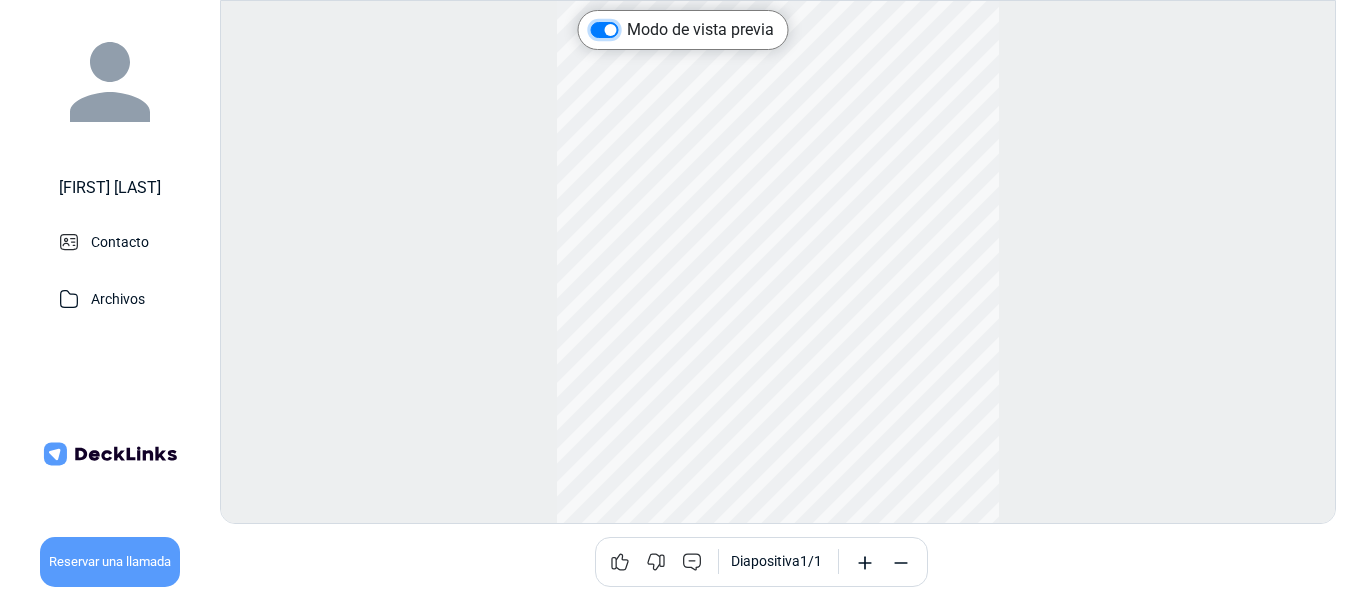 click on "Modo de vista previa" at bounding box center (599, 28) 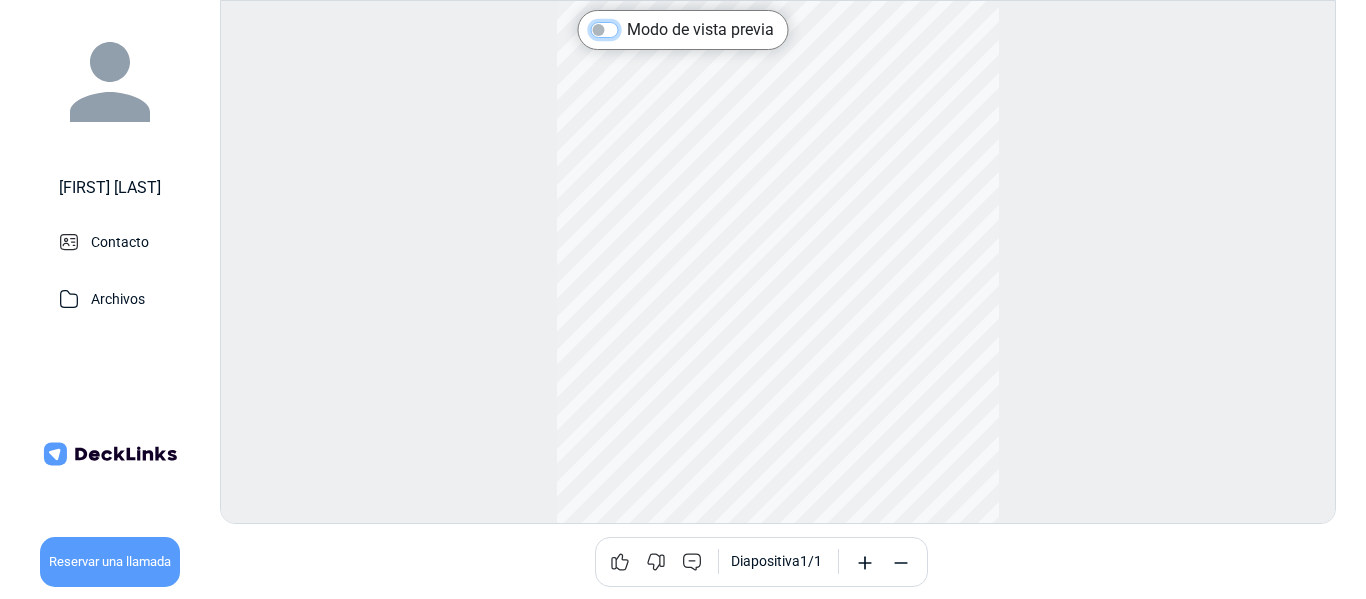 checkbox on "false" 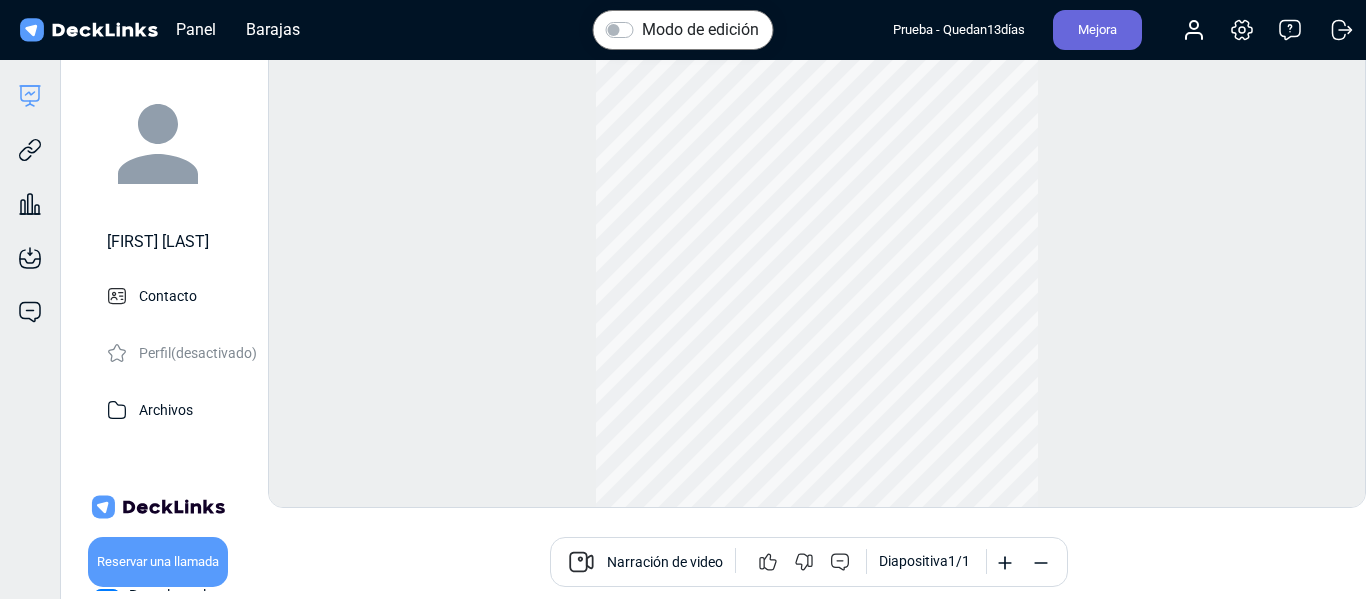 click at bounding box center [88, 30] 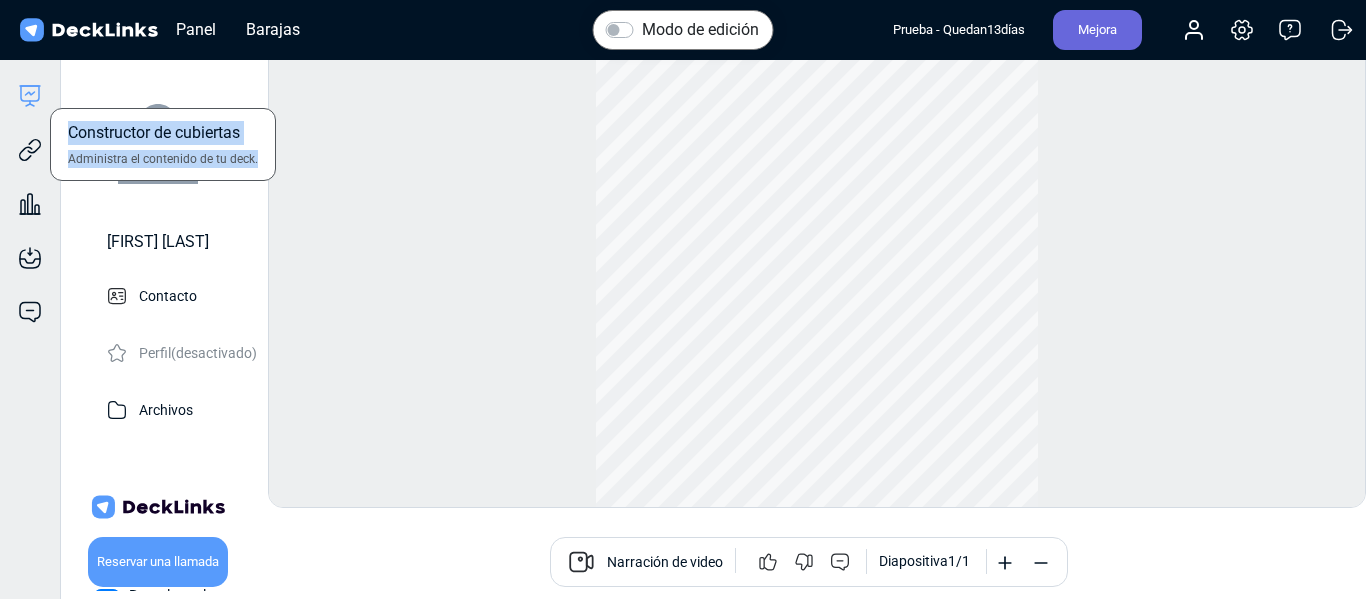 click on "Constructor de cubiertas Administra el contenido de tu deck. Enlaces rastreables Comparte tu mazo con otros. Análisis de participación Obtenga información sobre la participación de los usuarios. Captura de información Solicite a los usuarios que proporcionen información antes de ver su presentación. Comentario Recopilar comentarios de los usuarios." at bounding box center (30, 359) 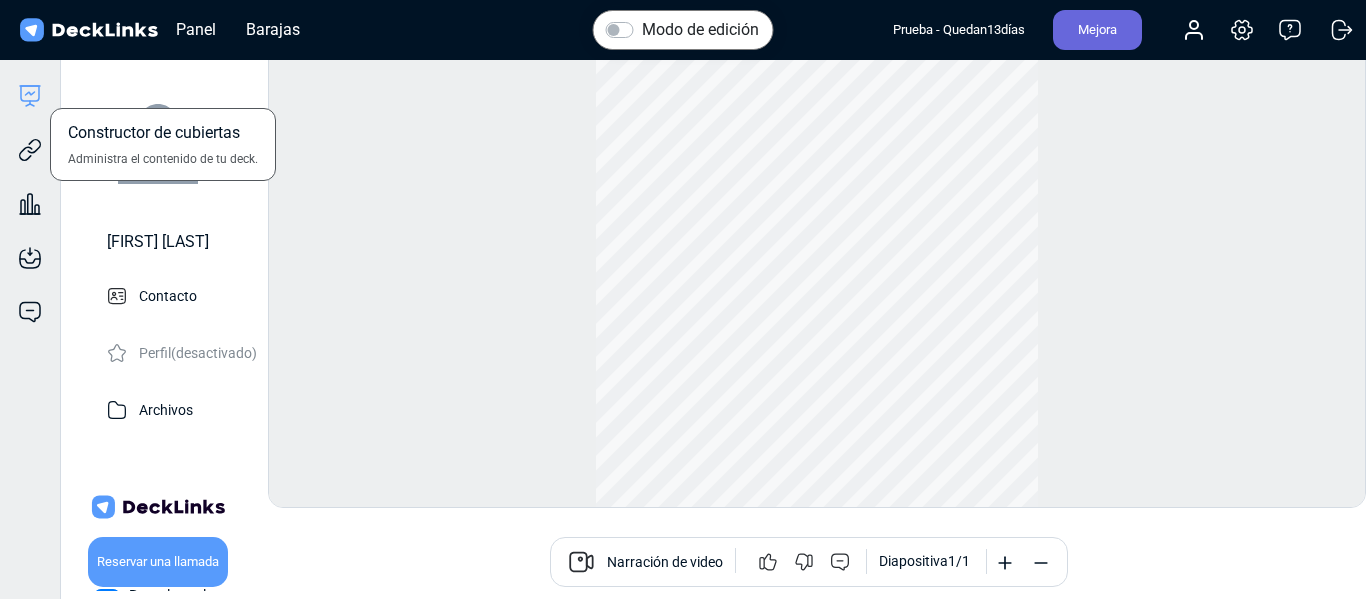 click 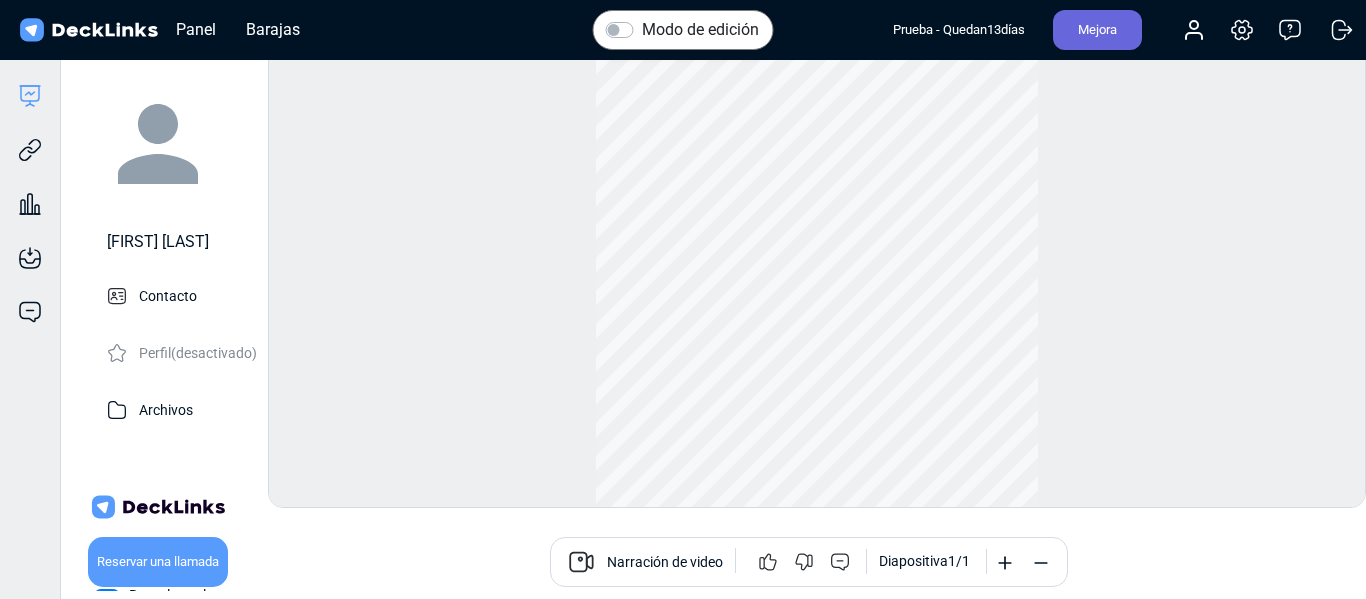 click at bounding box center [88, 30] 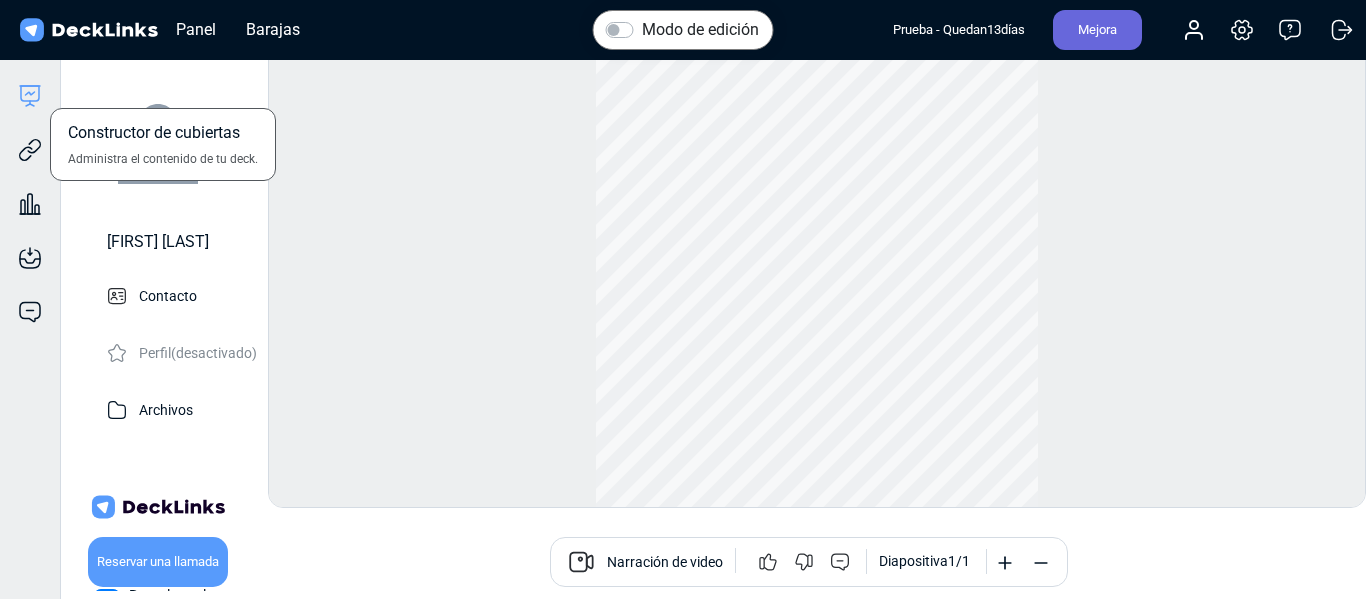 click 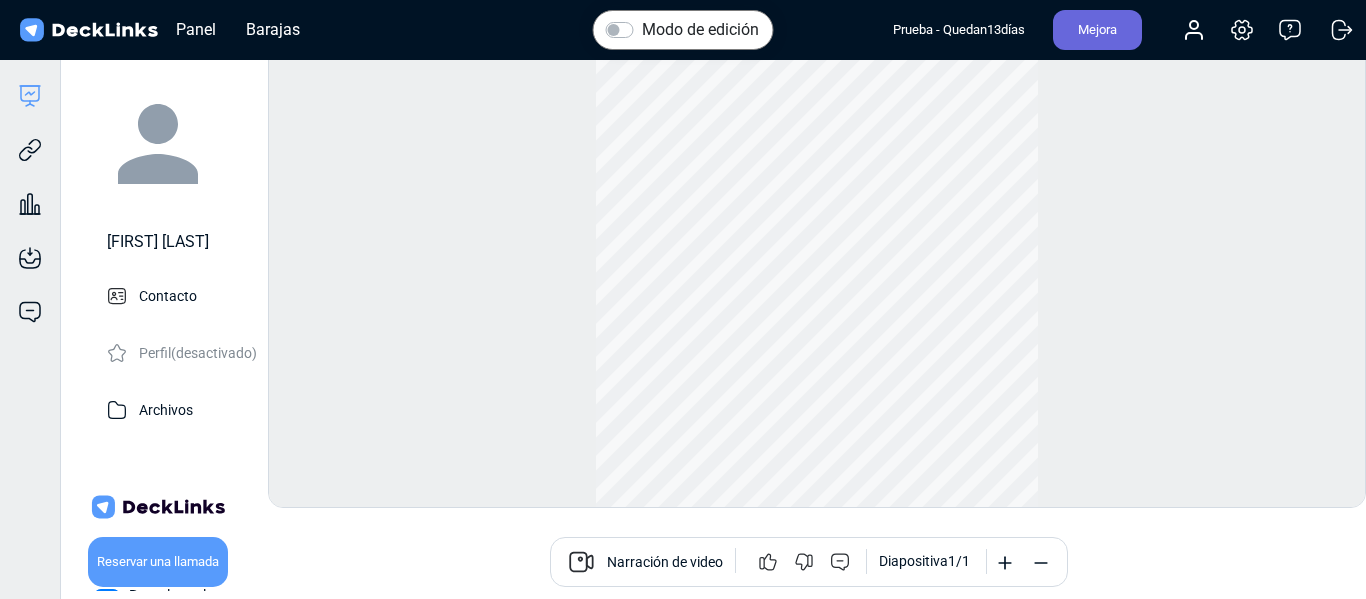 click at bounding box center (88, 30) 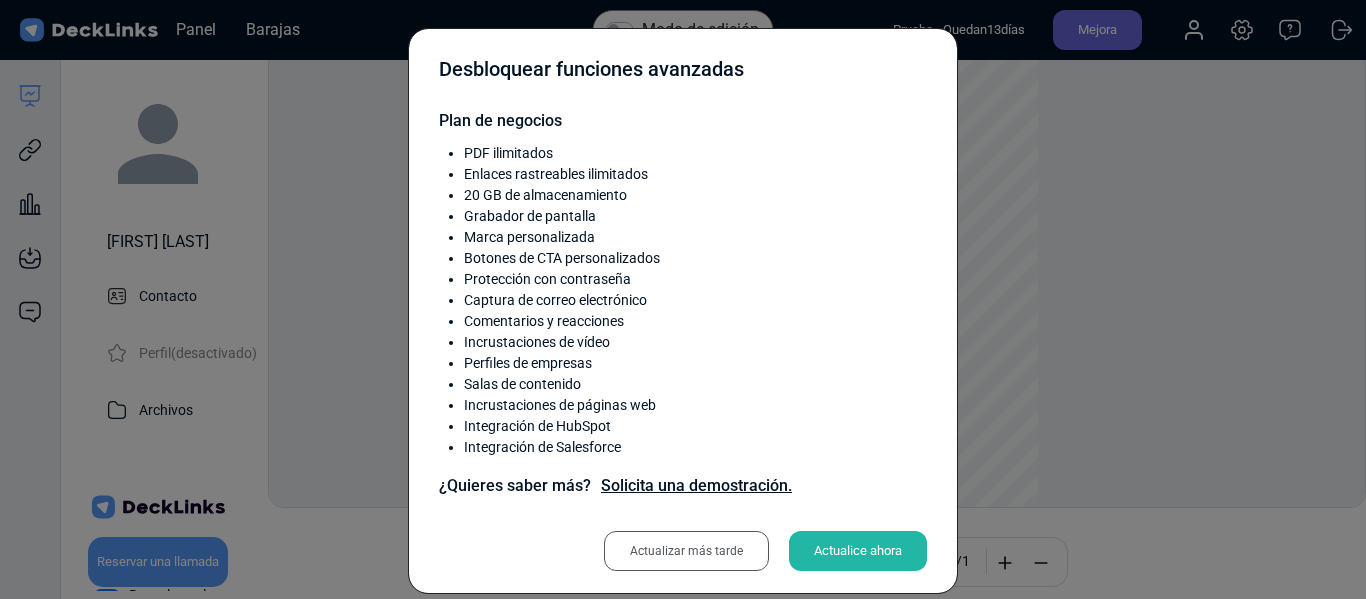 scroll, scrollTop: 24, scrollLeft: 0, axis: vertical 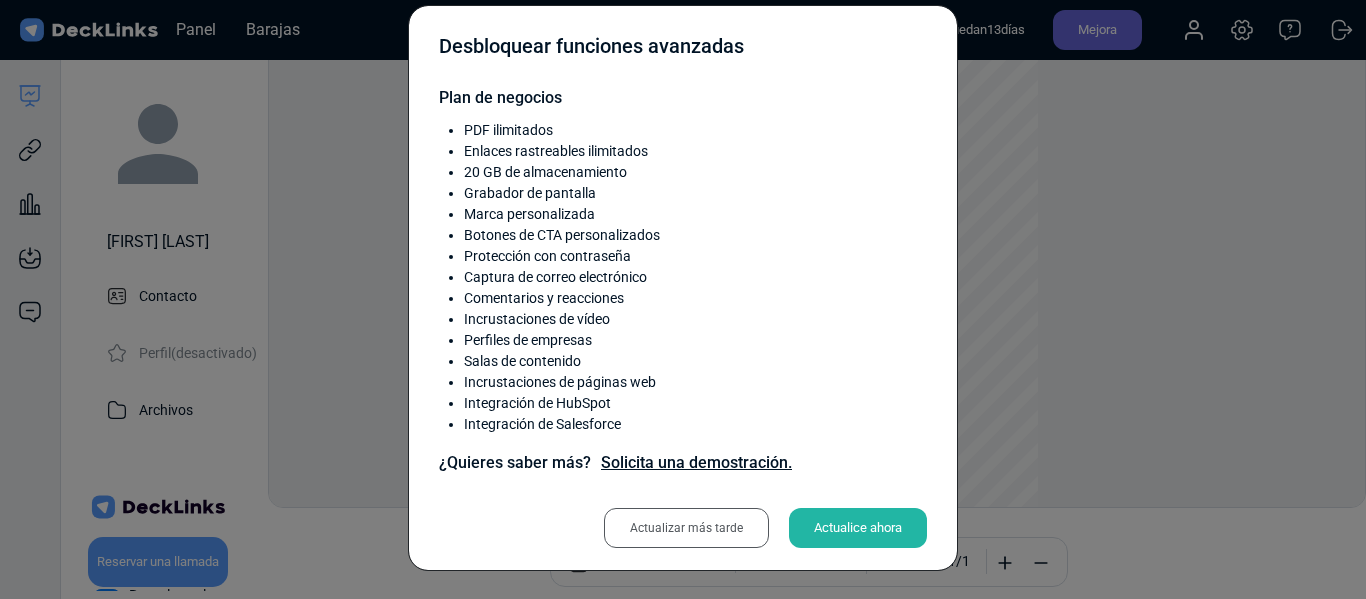 click on "Actualizar más tarde" at bounding box center (686, 528) 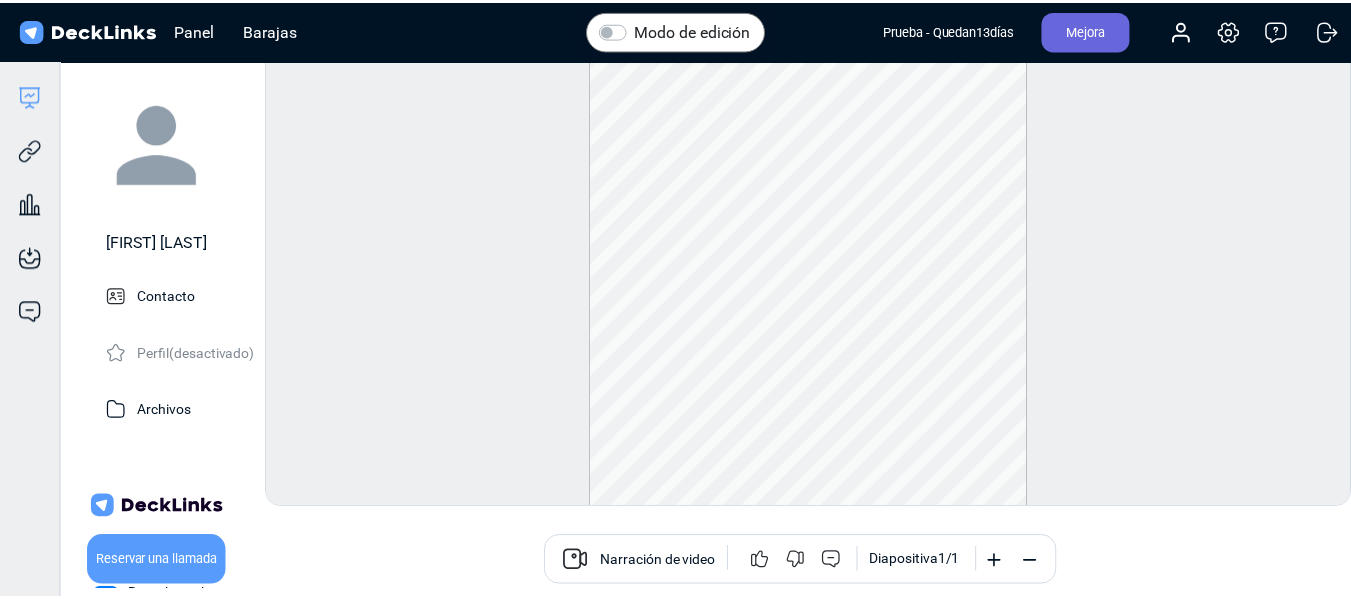 scroll, scrollTop: 0, scrollLeft: 0, axis: both 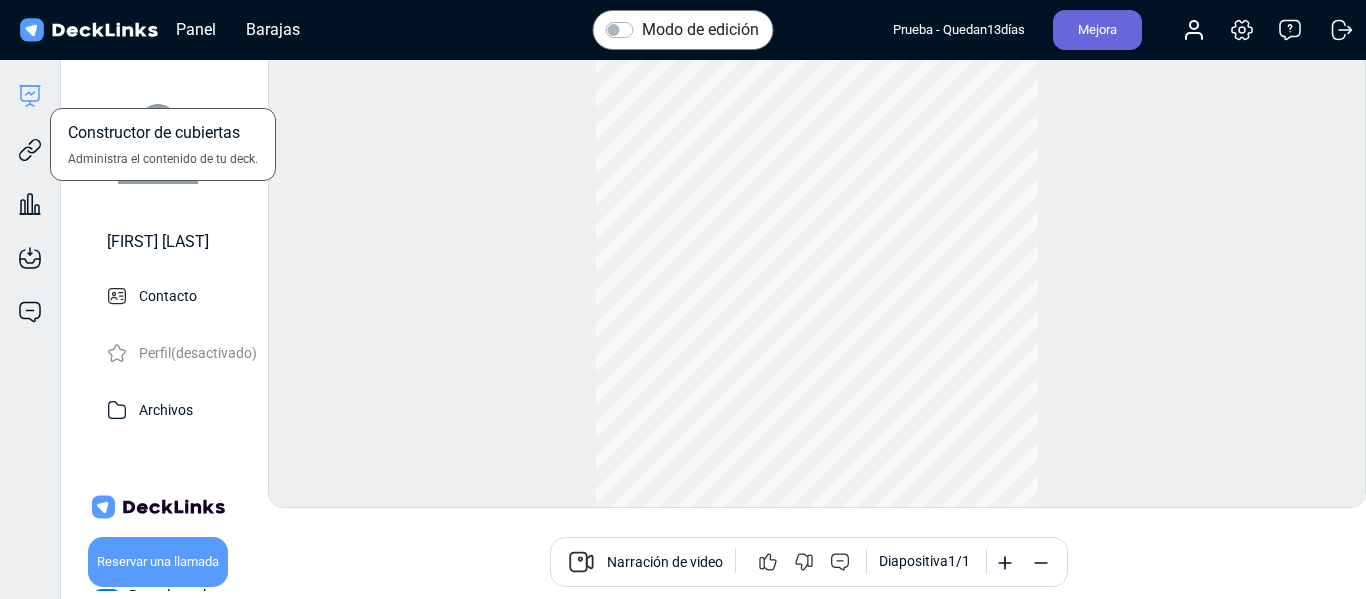 click 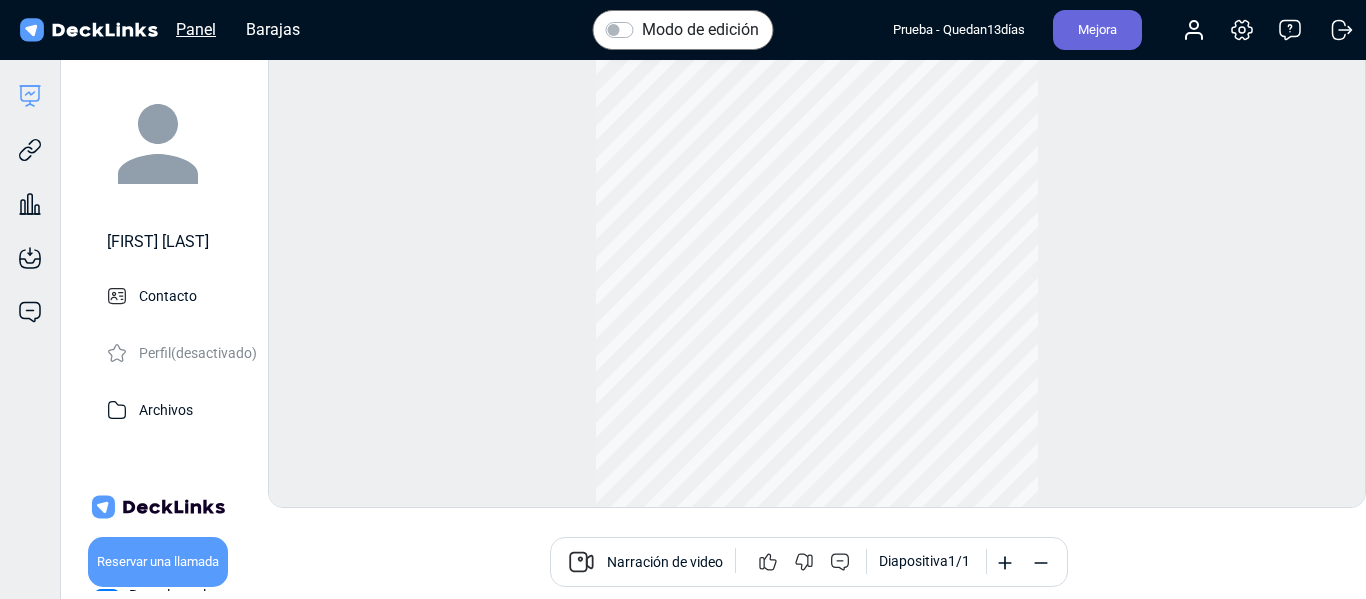 click on "Panel" at bounding box center (196, 29) 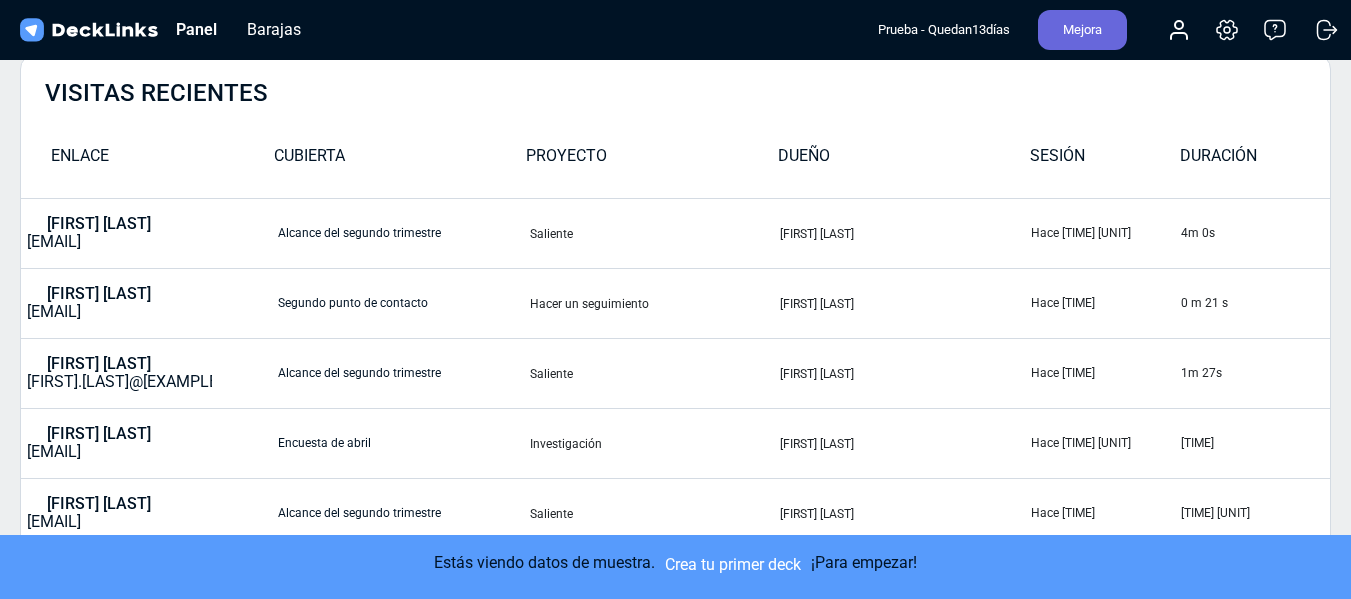 scroll, scrollTop: 0, scrollLeft: 0, axis: both 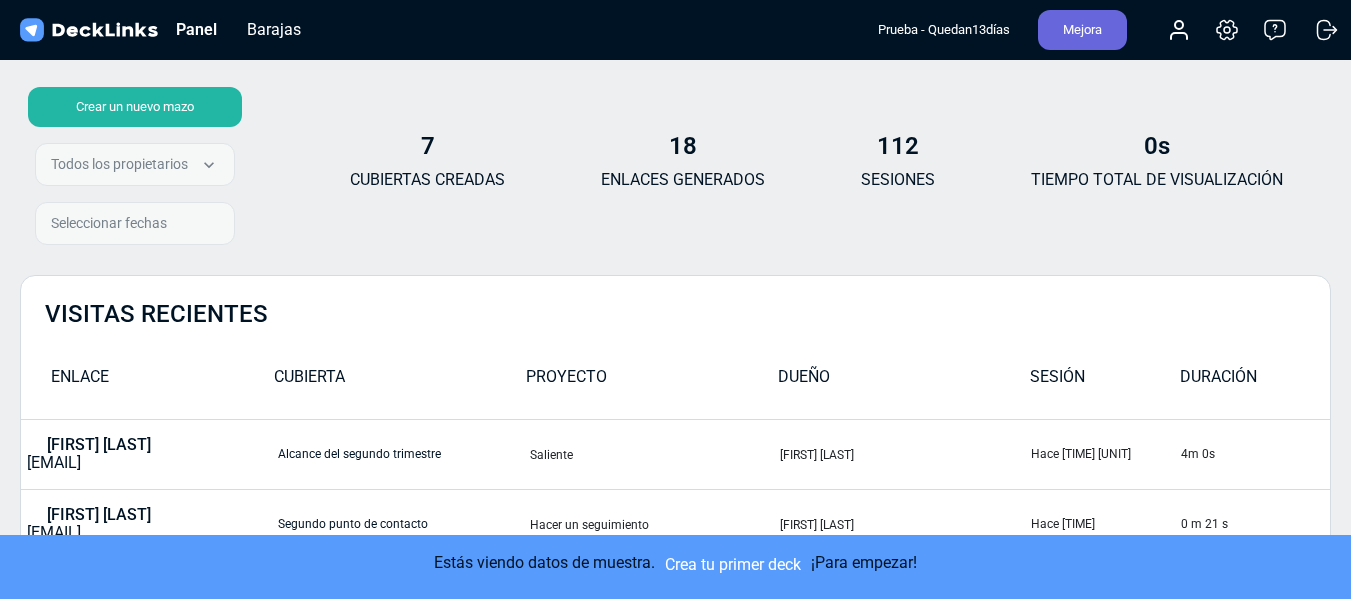 click on "Crear un nuevo mazo" at bounding box center [135, 107] 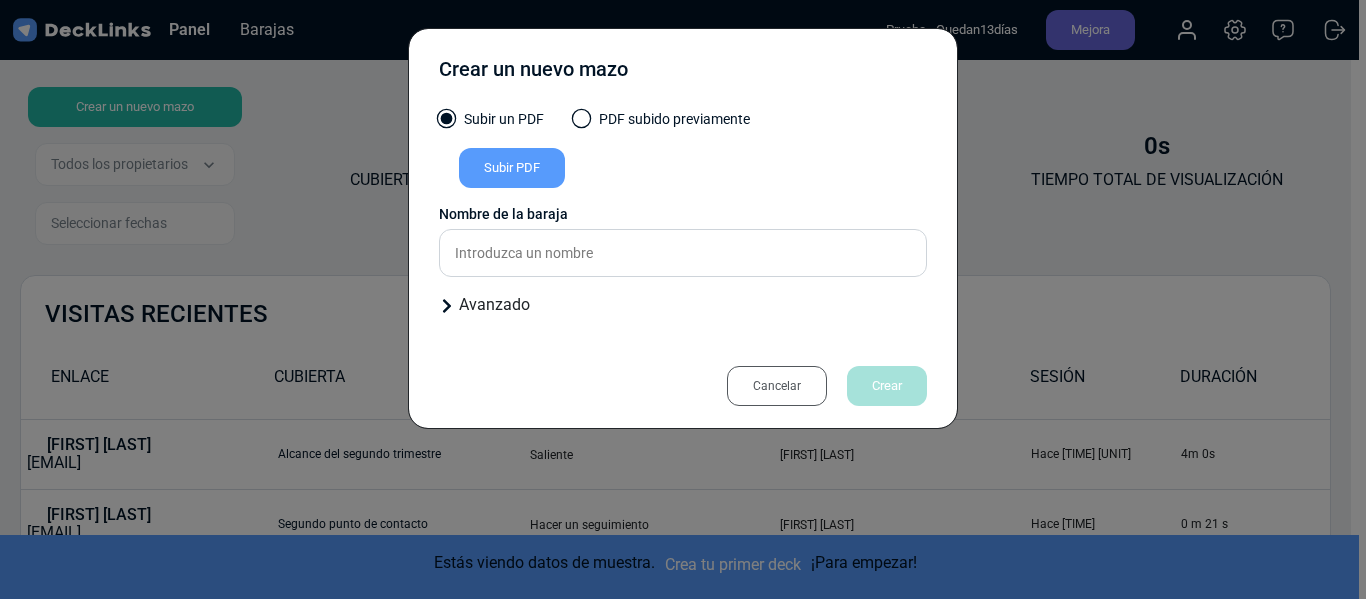 click on "Cancelar" at bounding box center (777, 386) 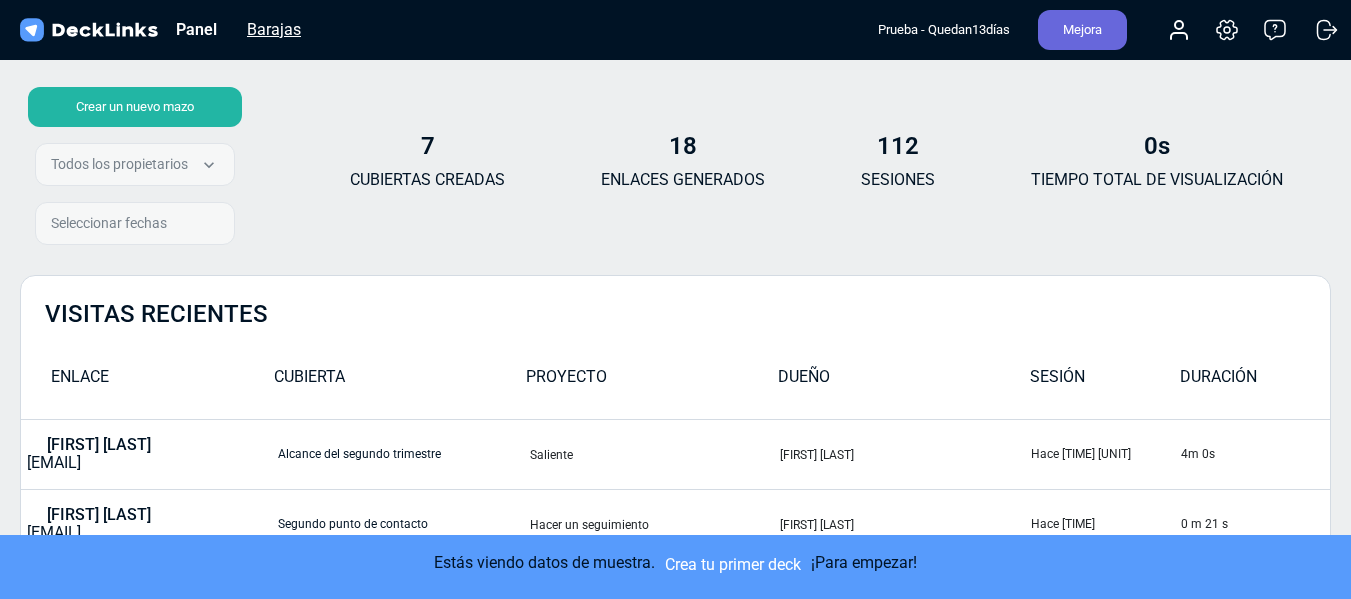 click on "Barajas" at bounding box center (274, 29) 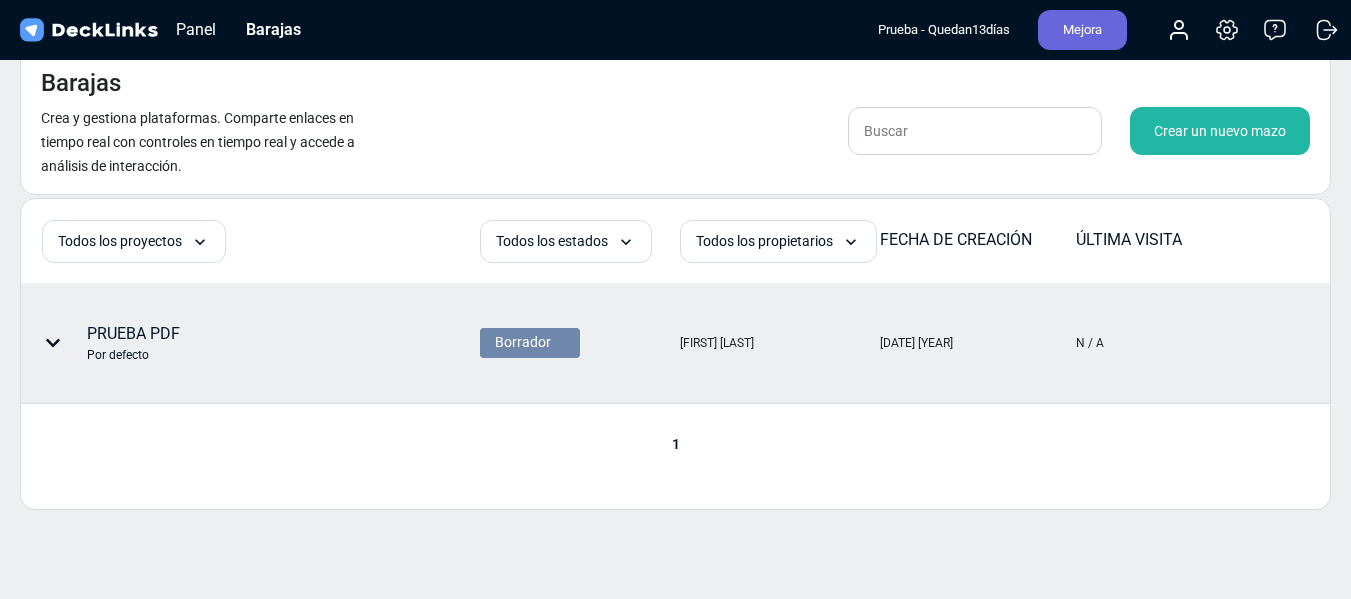 click on "Borrador" at bounding box center (530, 342) 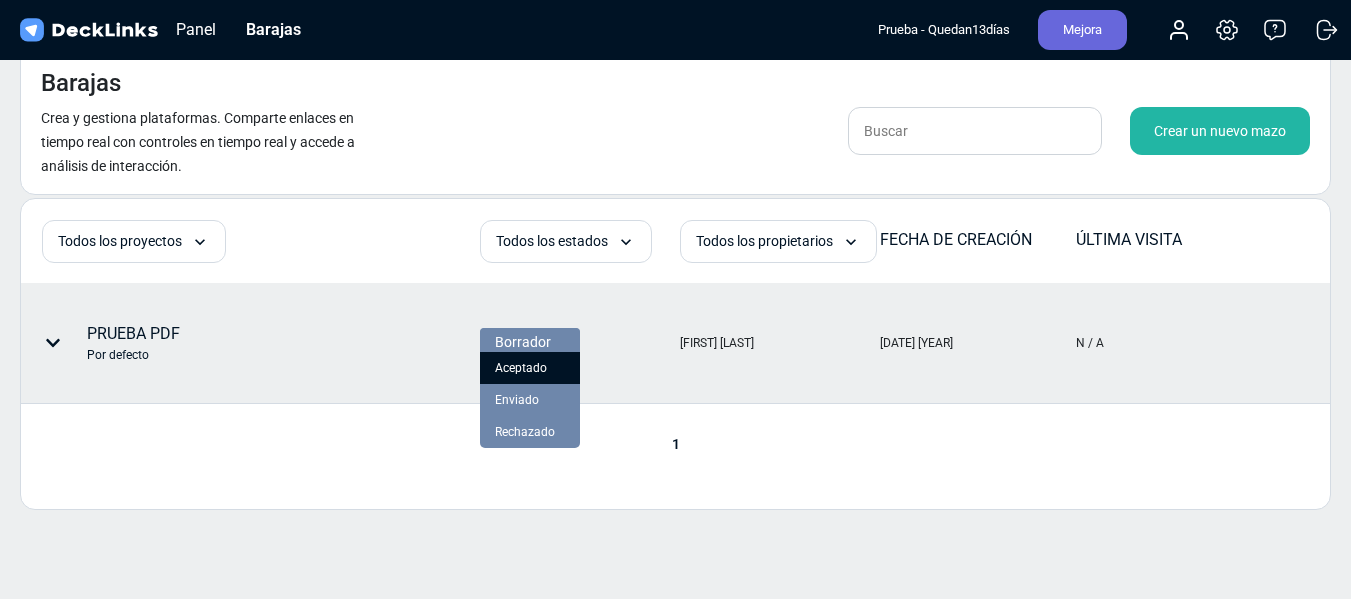 click on "Aceptado" at bounding box center [530, 368] 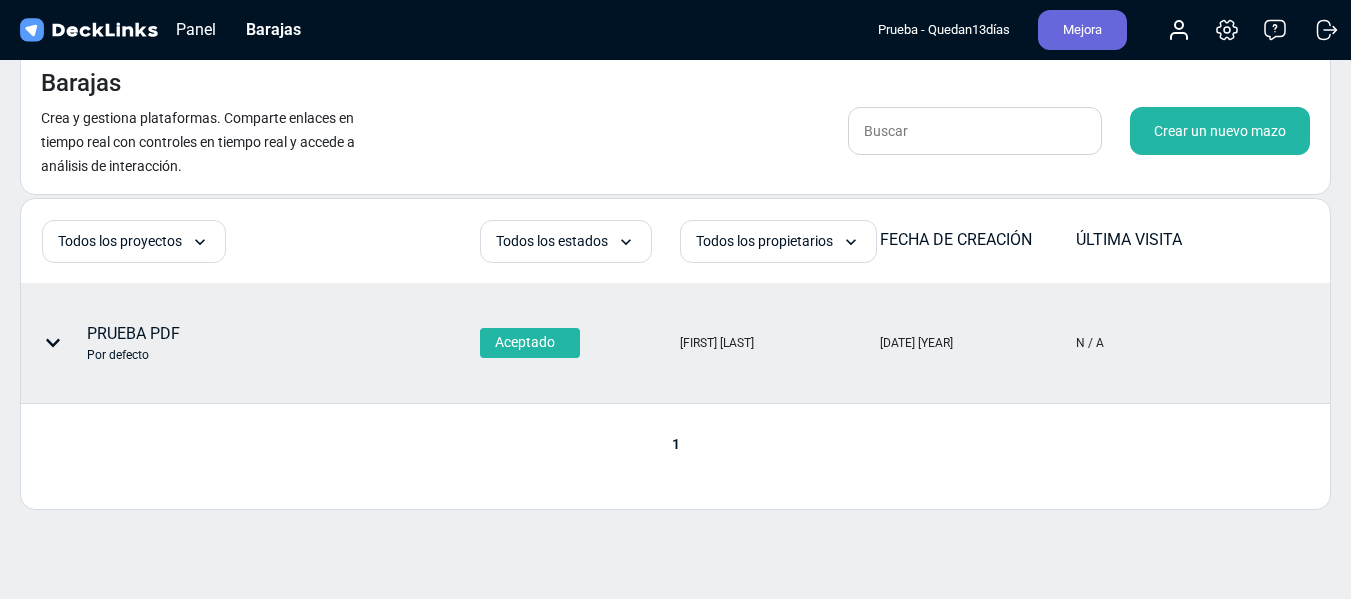 click on "Todos los proyectos Todos los proyectos Por defecto Todos los estados Todos los estados Borrador Aceptado Enviado Rechazado Todos los propietarios Todos los propietarios Francisco Luna FECHA DE CREACIÓN ÚLTIMA VISITA PRUEBA PDF Por defecto Aceptado Francisco Luna 2 de agosto de 2025 N / A 1" at bounding box center [675, 354] 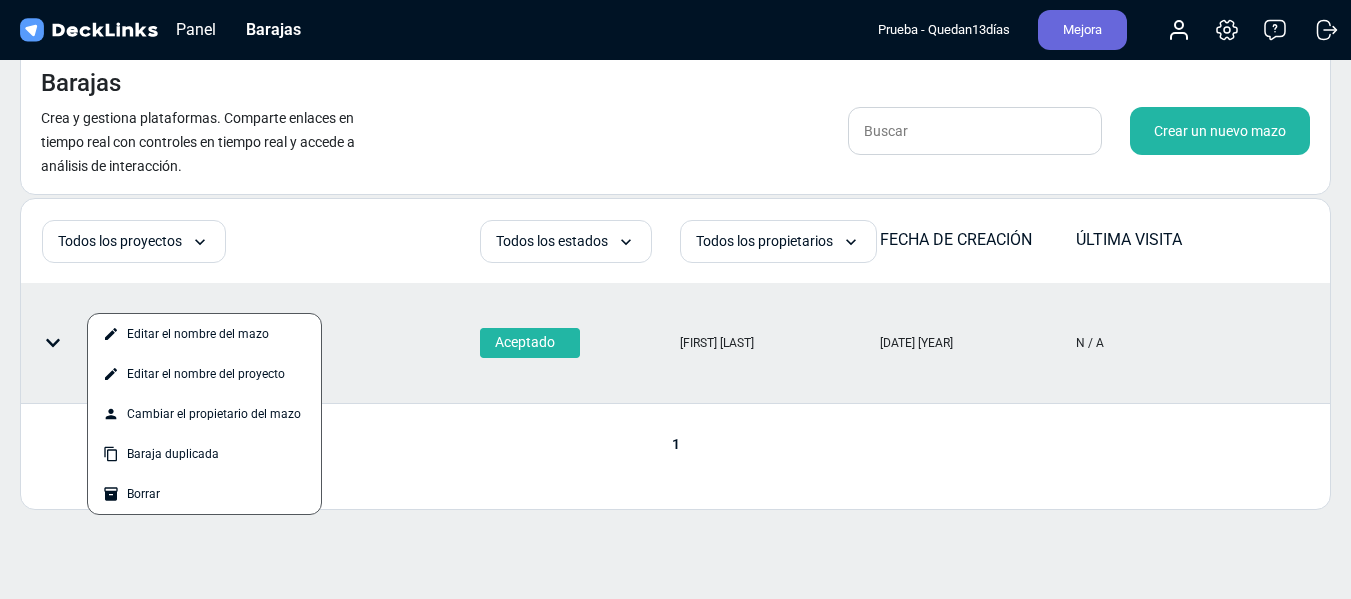click at bounding box center (675, 299) 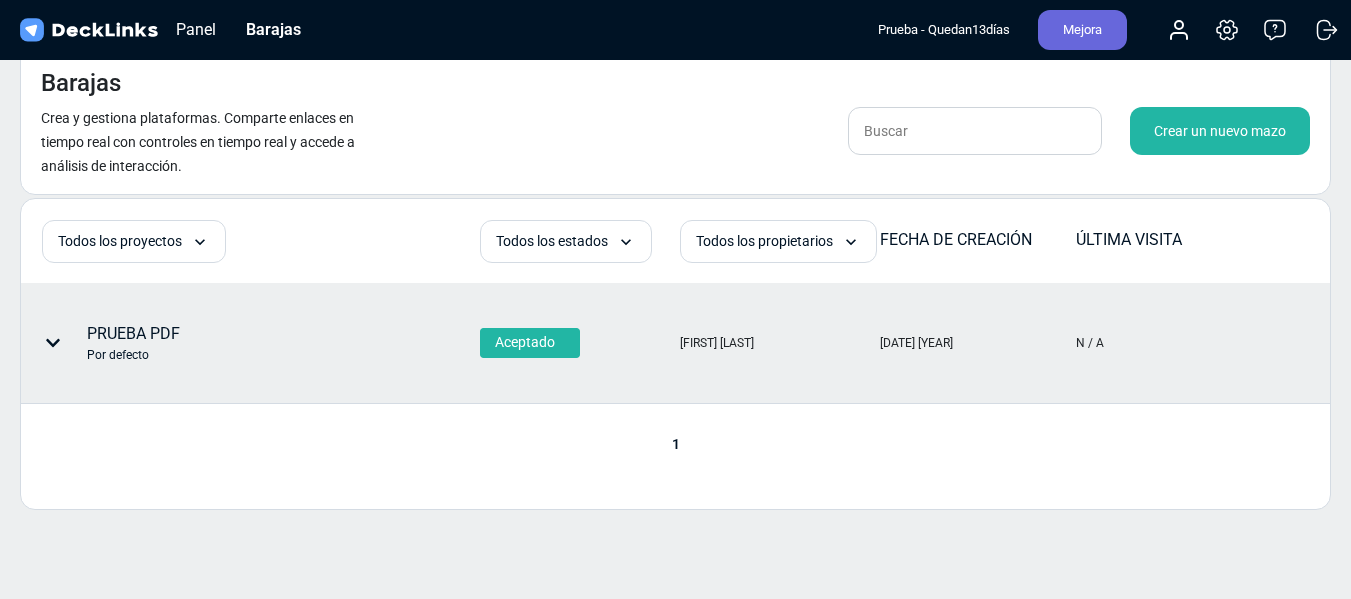 scroll, scrollTop: 85, scrollLeft: 0, axis: vertical 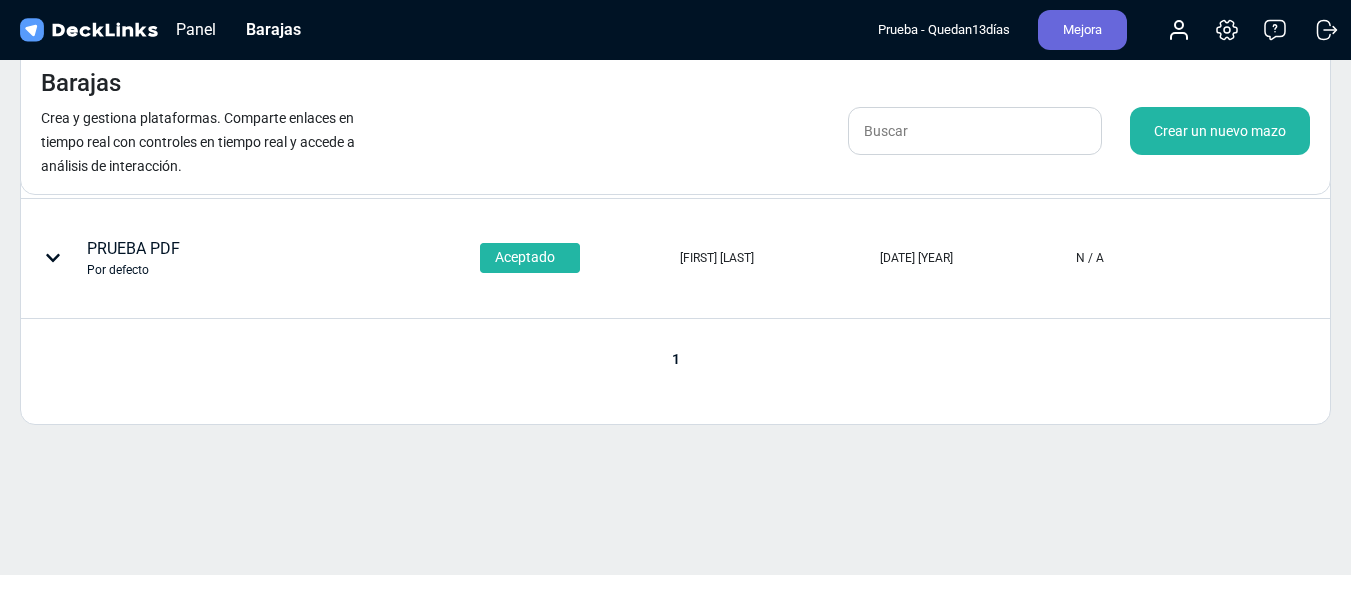 click on "PRUEBA PDF" at bounding box center (133, 248) 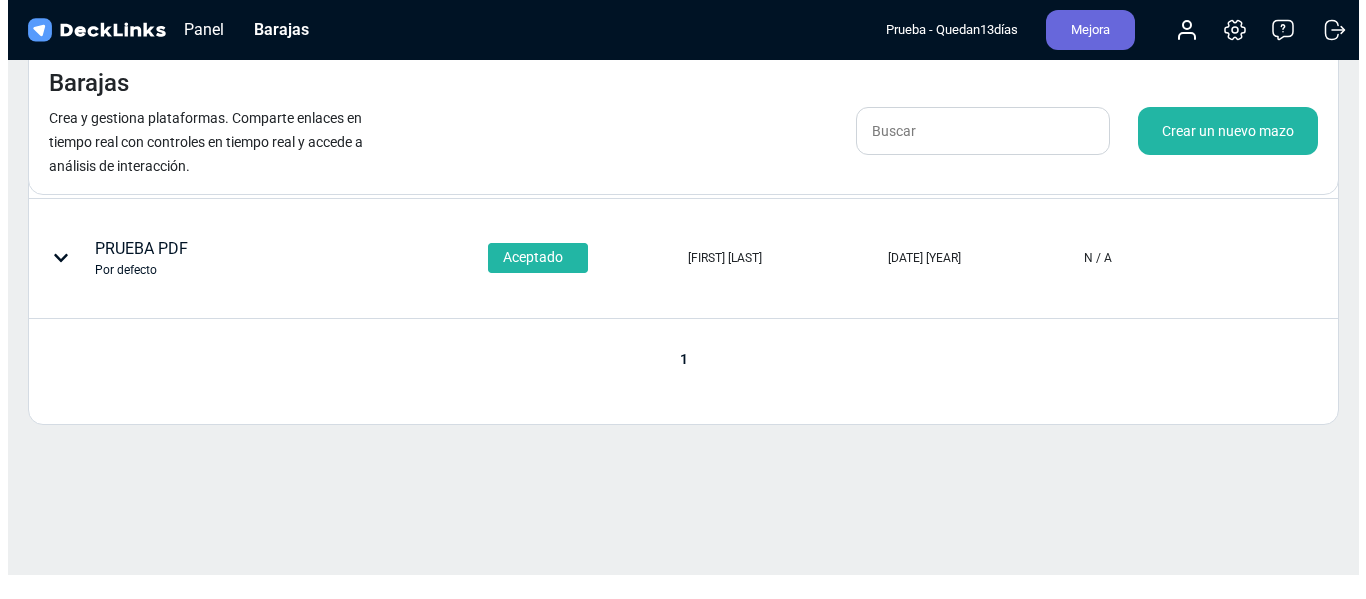 scroll, scrollTop: 0, scrollLeft: 0, axis: both 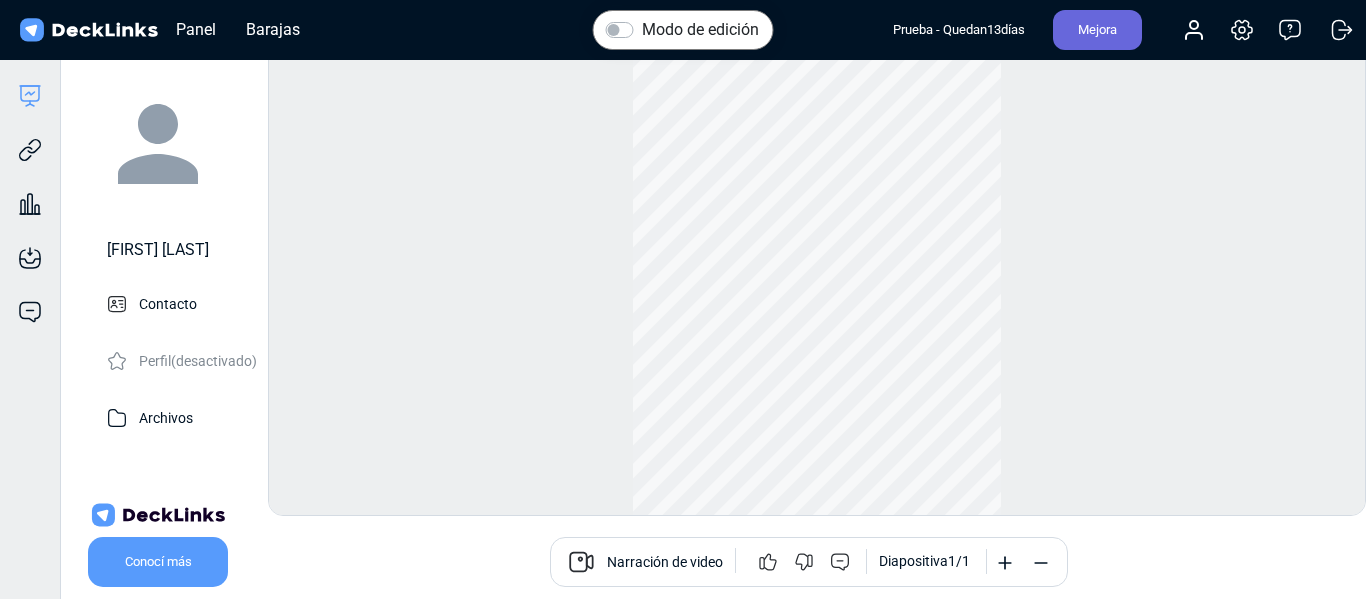 click on "Modo de edición Cambiar foto La actualización de esta imagen se aplicará inmediatamente a todas tus plataformas. Tamaño de foto recomendado: 300 x 300. Utilice las flechas izquierda/derecha para navegar entre diapositivas Conocí más Narración de video Diapositiva  1  /  1" at bounding box center (817, 282) 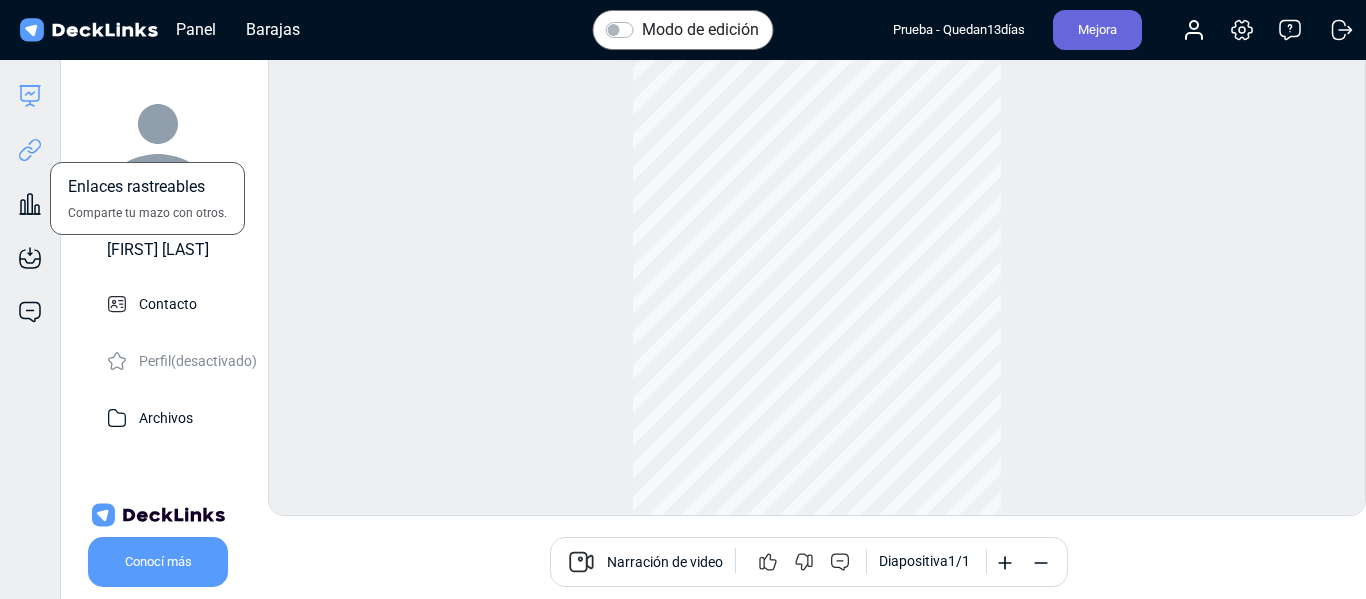 click 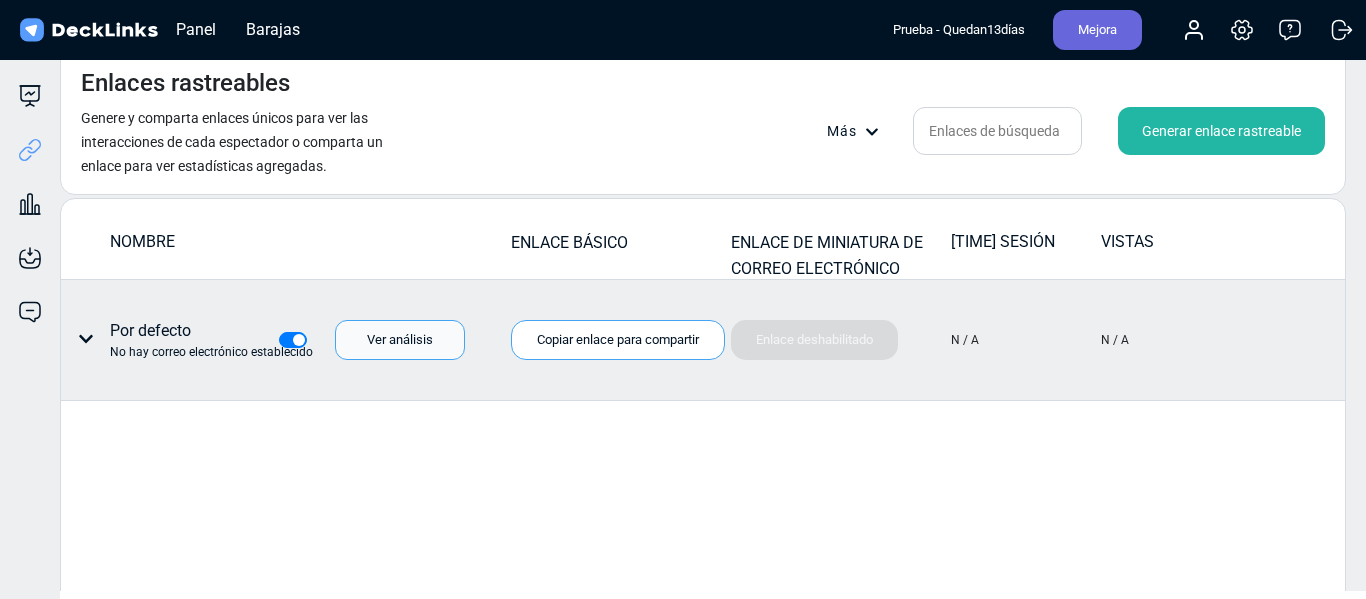 click on "Ver análisis" at bounding box center (400, 339) 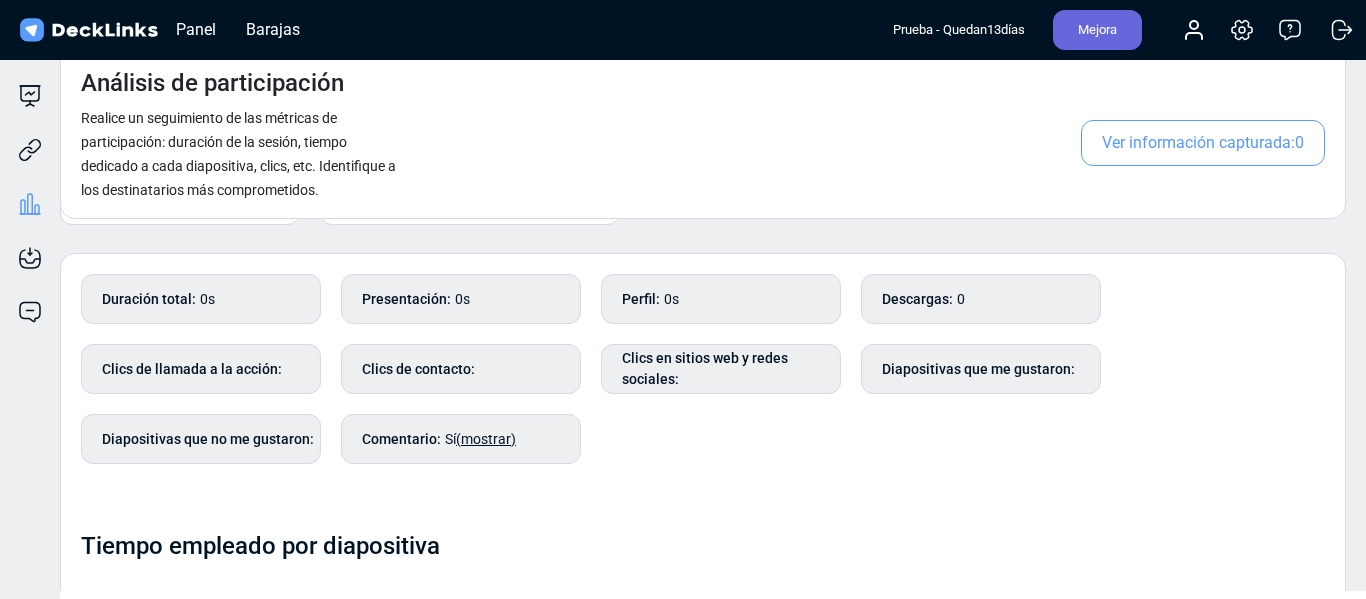 scroll, scrollTop: 0, scrollLeft: 0, axis: both 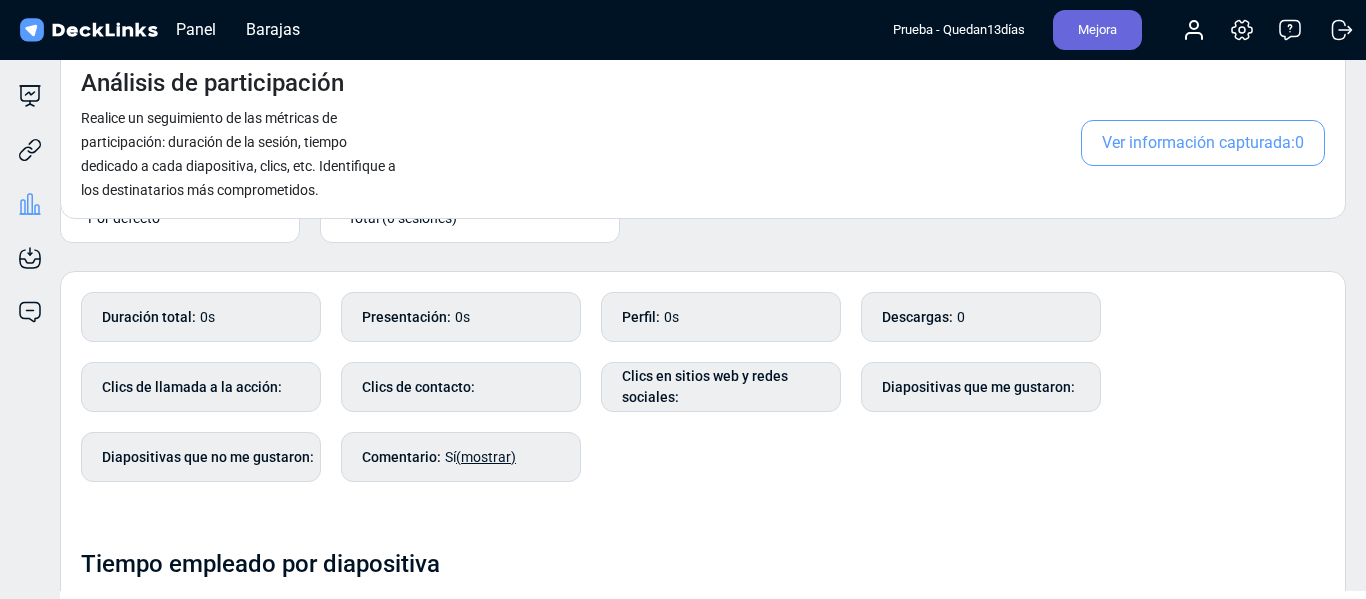 click on "Duración total  : 0s   Presentación  : 0s   Perfil  : 0s   Descargas  : 0   Clics de llamada a la acción  :   Clics de contacto  :   Clics en sitios web y redes sociales  :   Diapositivas que me gustaron  :   Diapositivas que no me gustaron  :   Comentario  : Sí  (mostrar)" at bounding box center (703, 397) 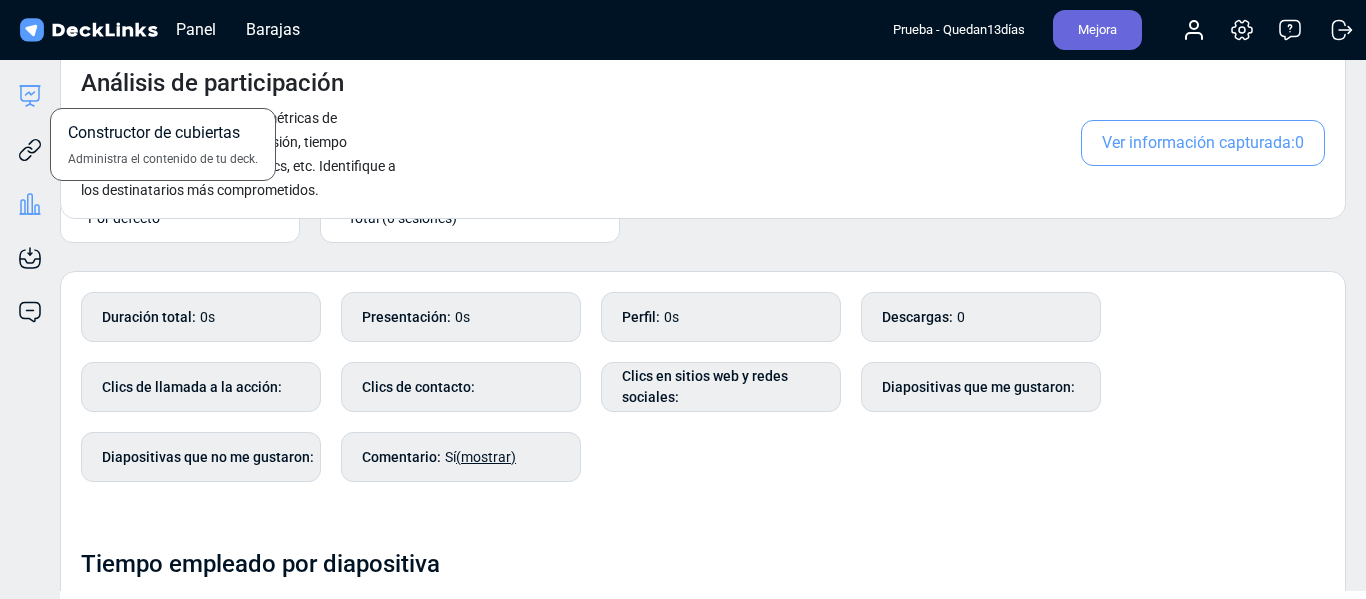 click 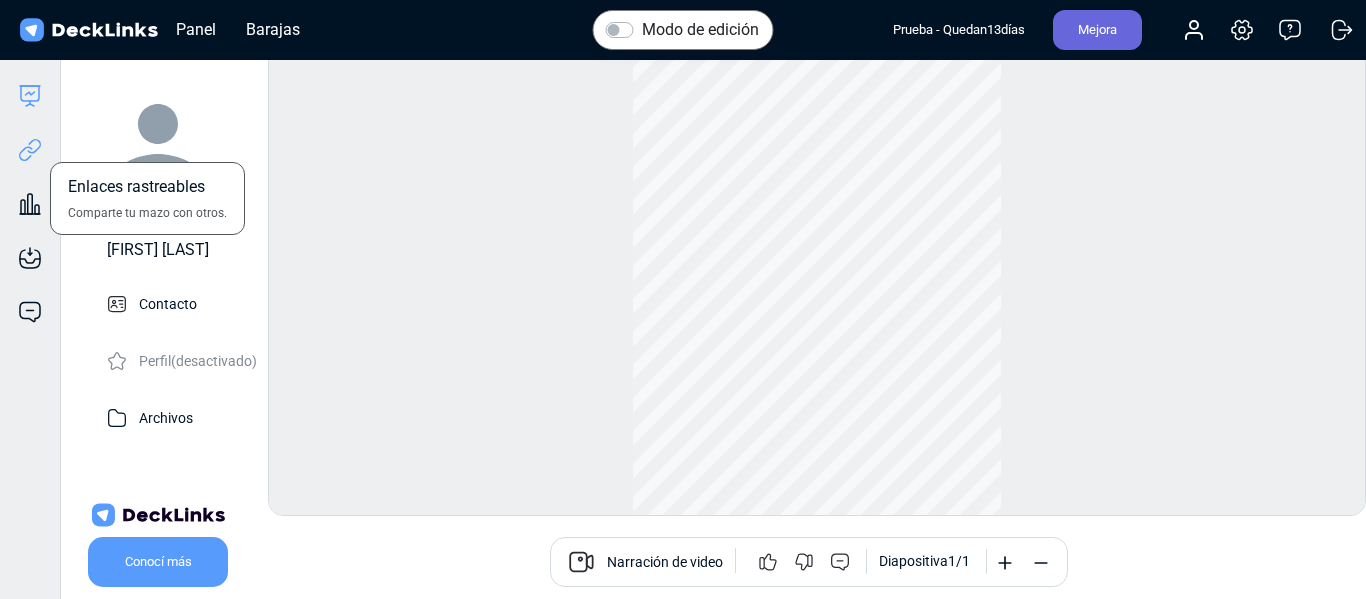 click 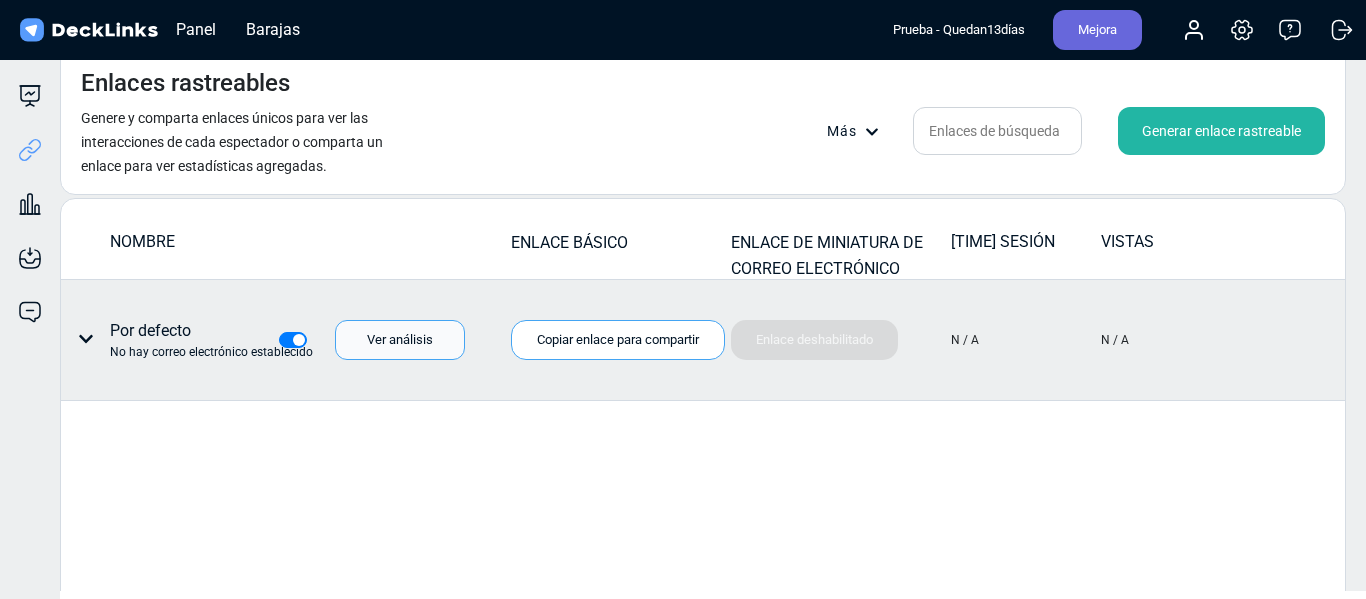 click on "Ver análisis" at bounding box center [400, 340] 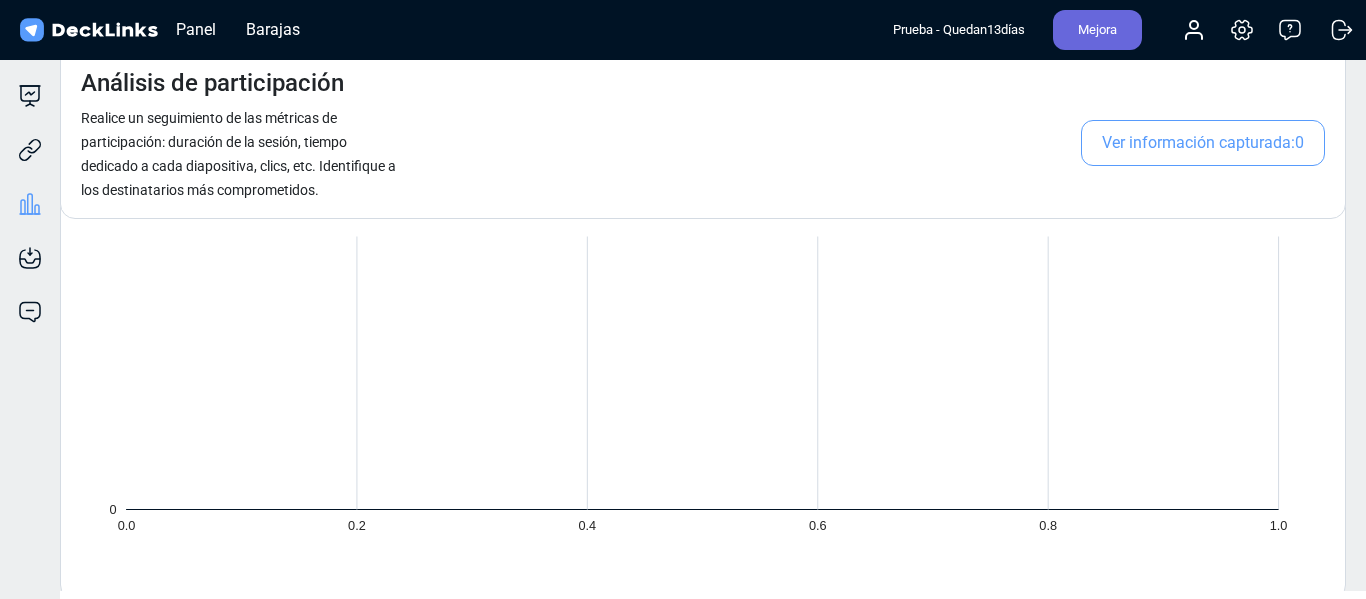 scroll, scrollTop: 843, scrollLeft: 0, axis: vertical 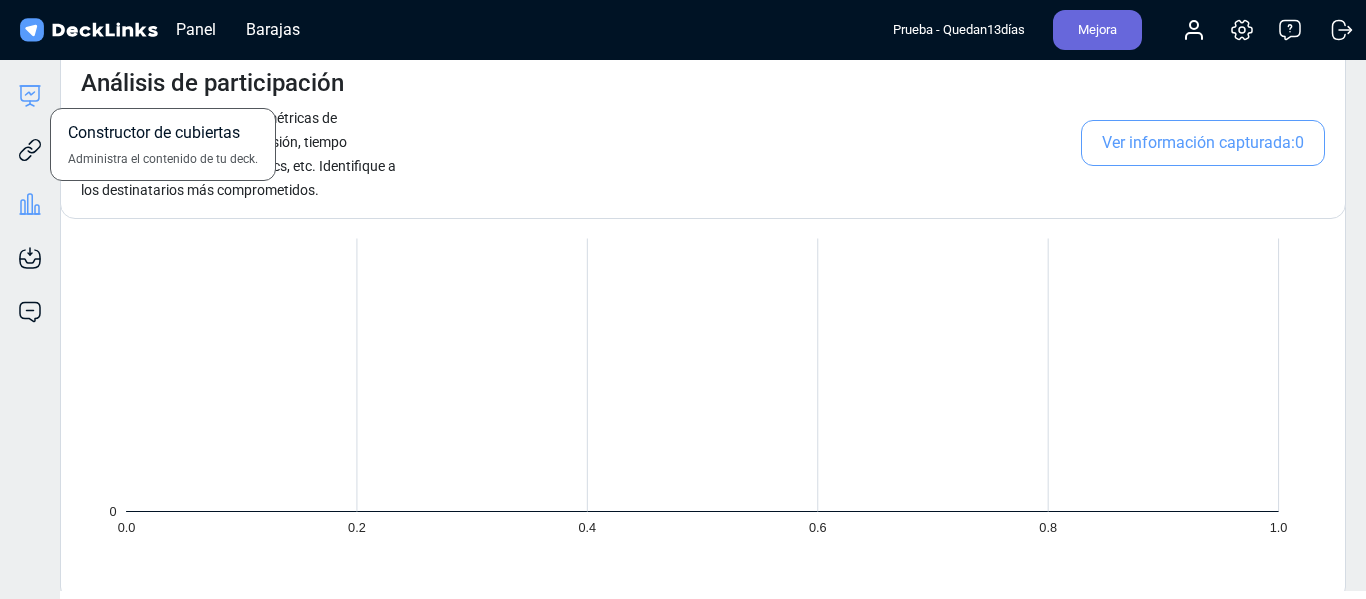 click 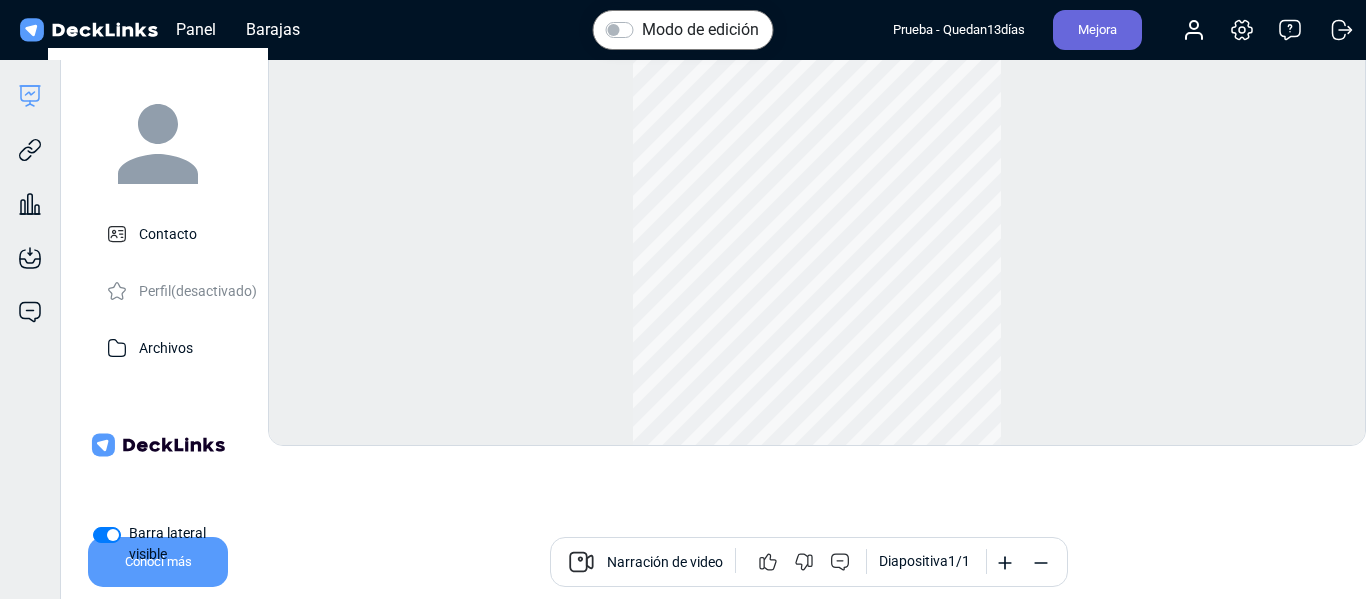 scroll, scrollTop: 0, scrollLeft: 0, axis: both 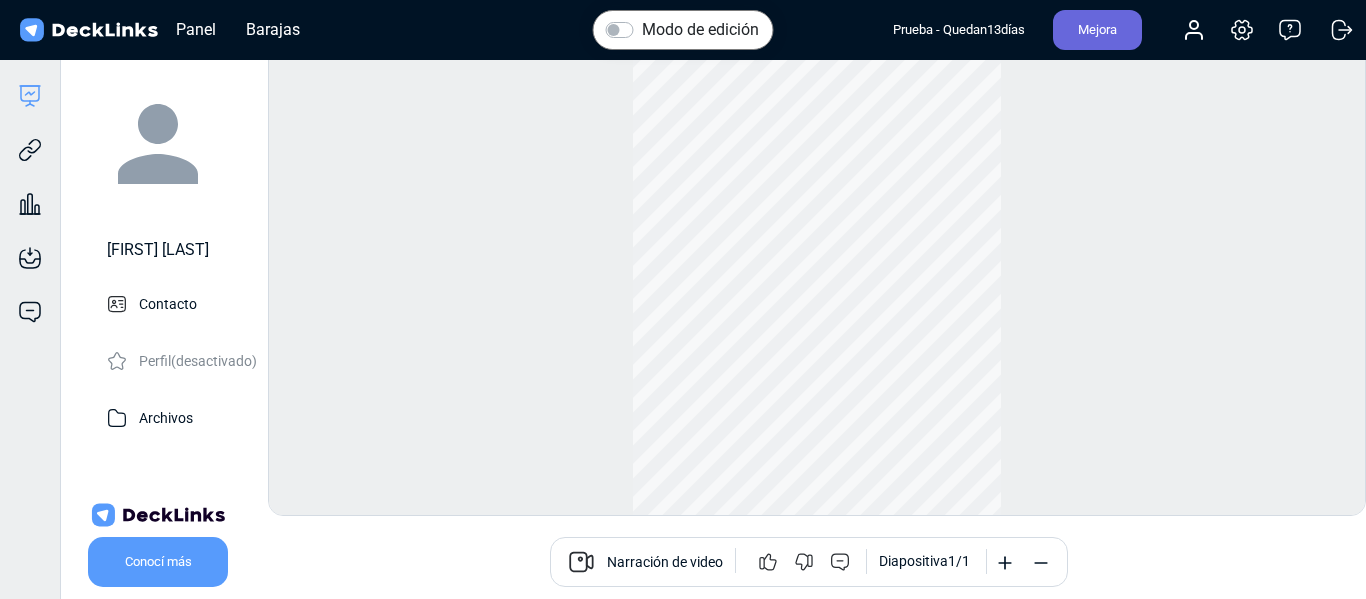 click on "Mejora" at bounding box center [1097, 29] 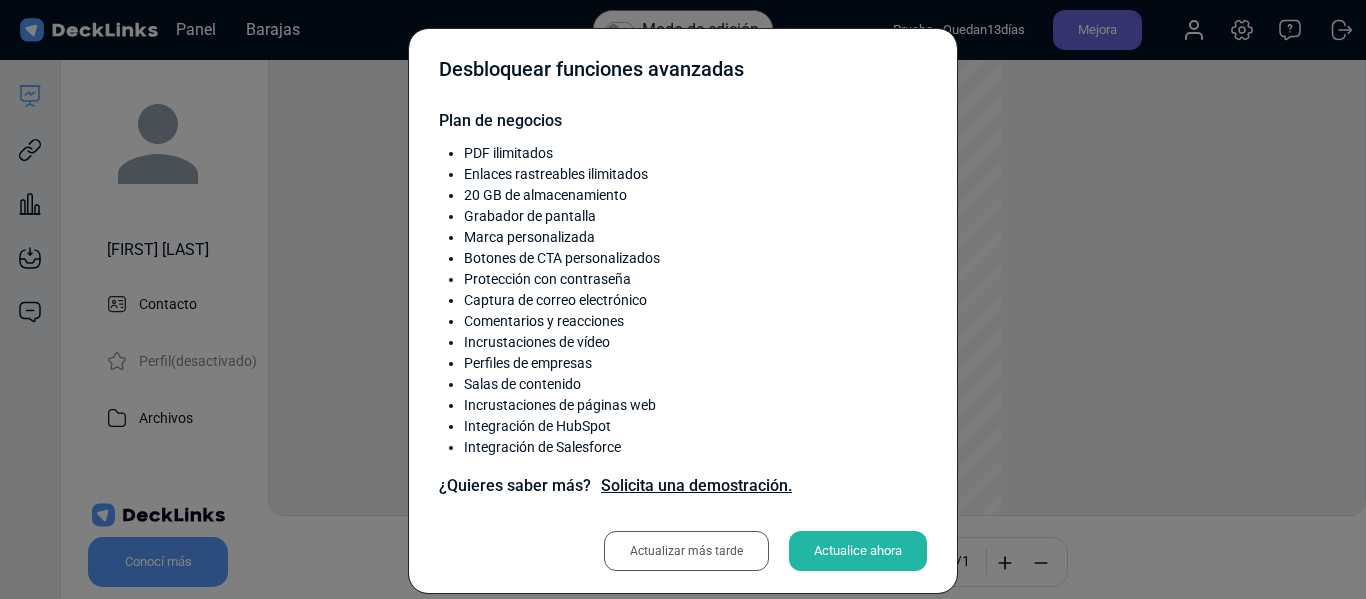 scroll, scrollTop: 24, scrollLeft: 0, axis: vertical 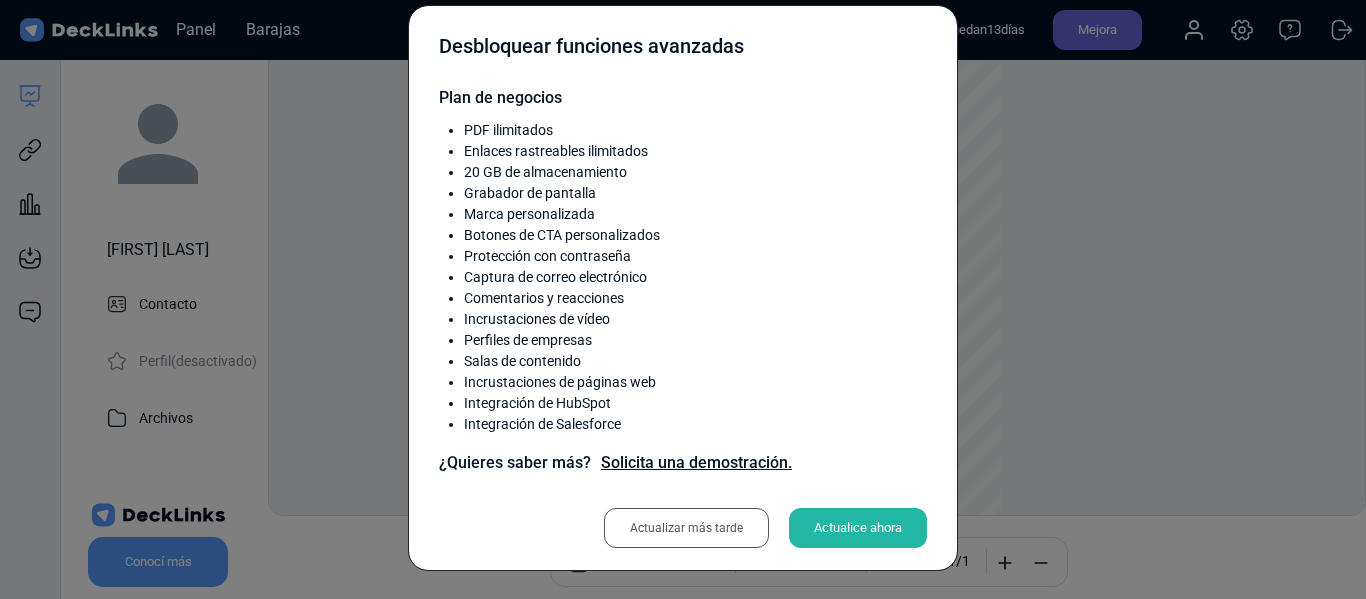 click on "Actualizar más tarde" at bounding box center (686, 528) 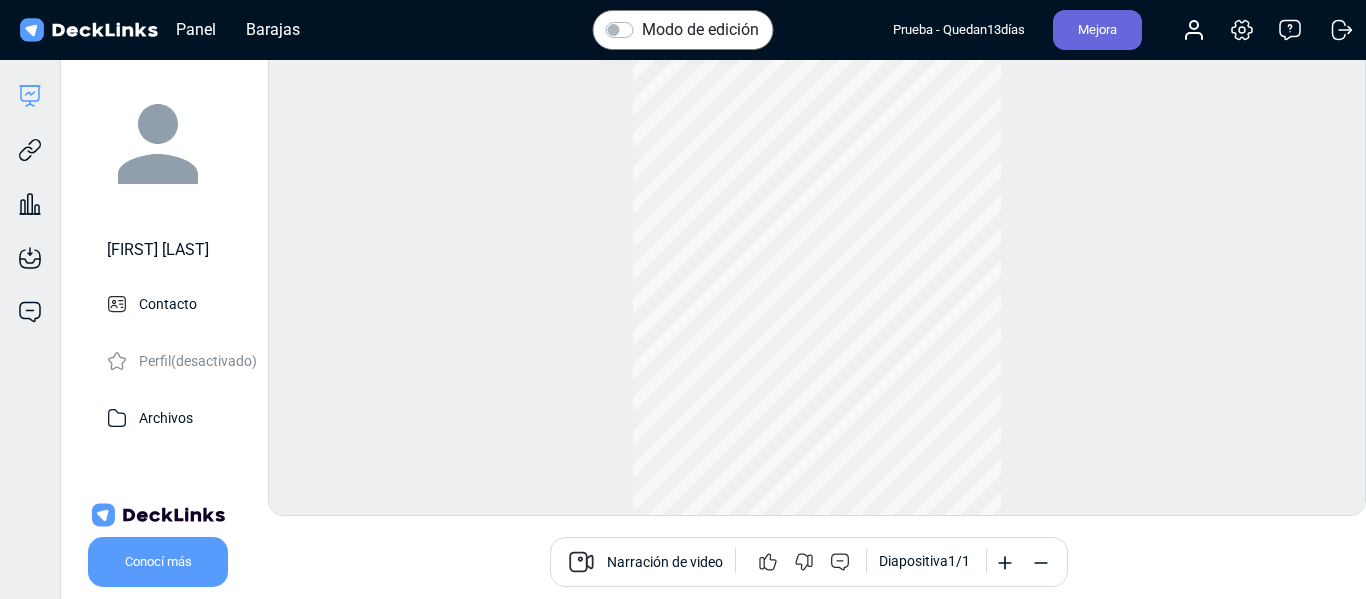 click on "Narración de video" at bounding box center [665, 562] 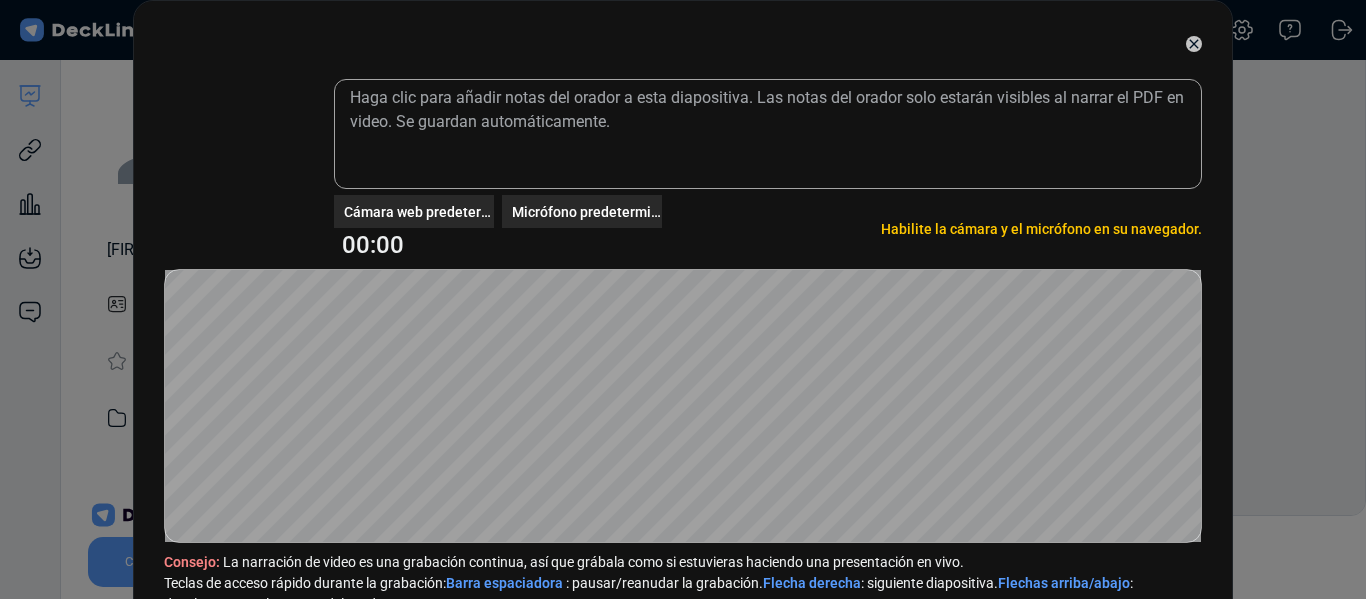 click 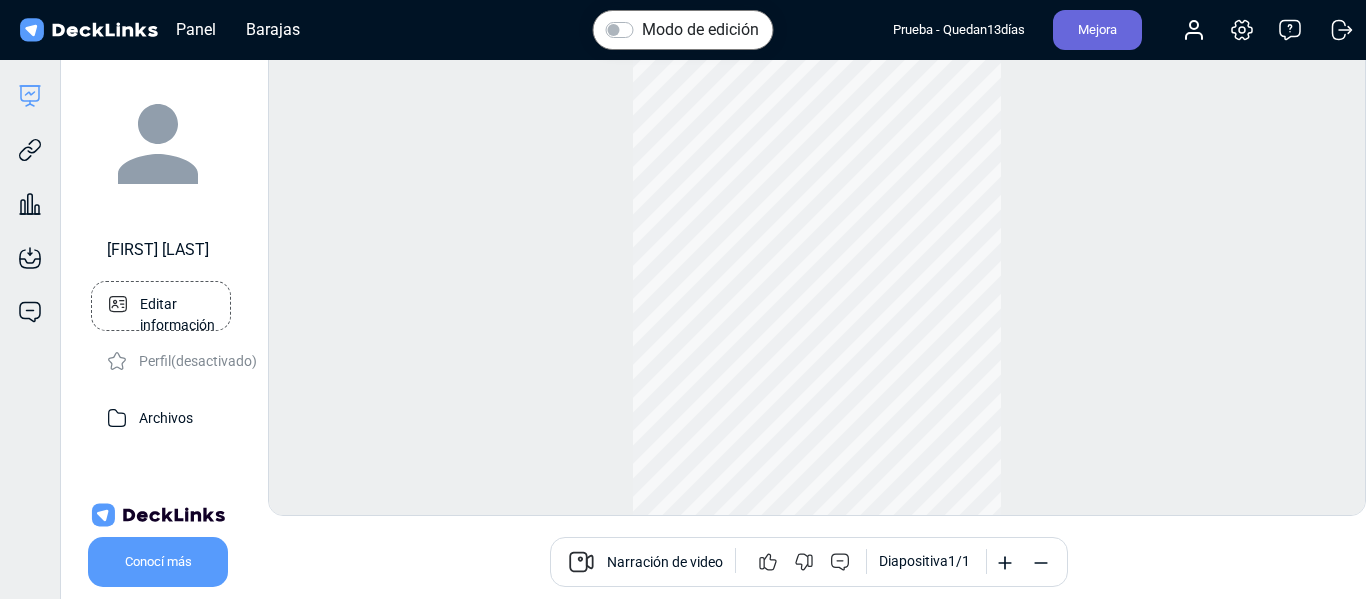 click on "Editar información" at bounding box center (177, 314) 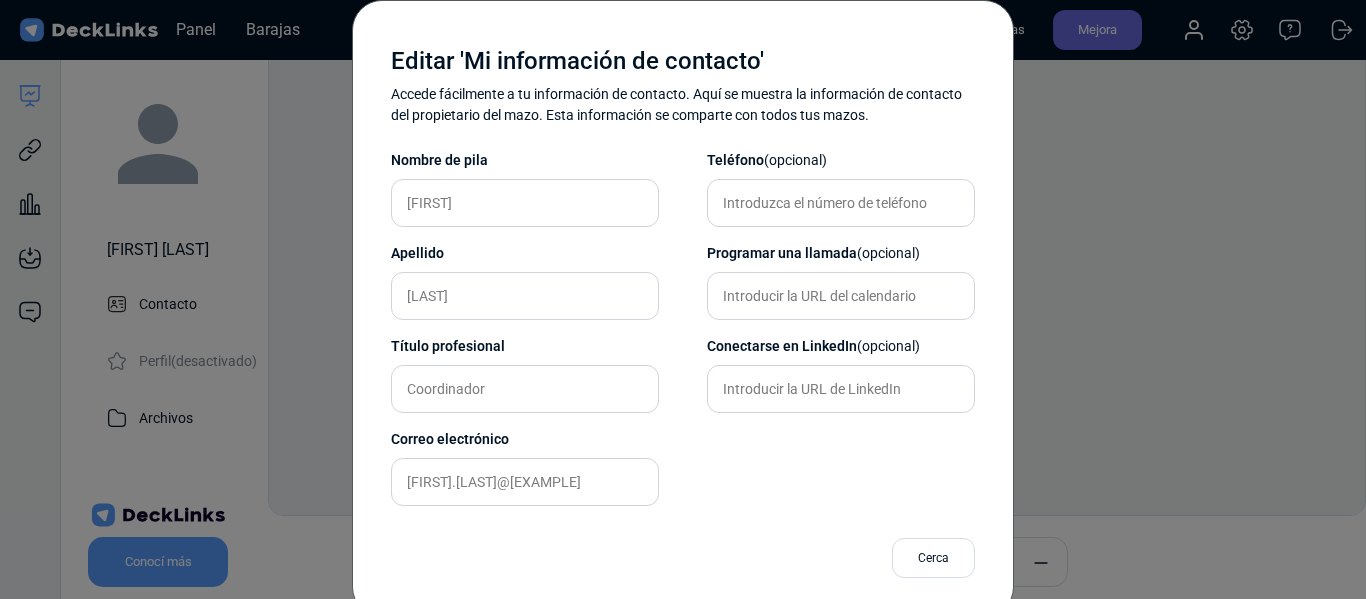click on "Editar 'Mi información de contacto' Accede fácilmente a tu información de contacto. Aquí se muestra la información de contacto del propietario del mazo. Esta información se comparte con todos tus mazos. Nombre de pila francisco Apellido luna Título profesional Coordinador Correo electrónico alejandrolunasilva1@gmail.com Teléfono  (opcional) Programar una llamada  (opcional) Conectarse en LinkedIn  (opcional) Cerca" at bounding box center (683, 299) 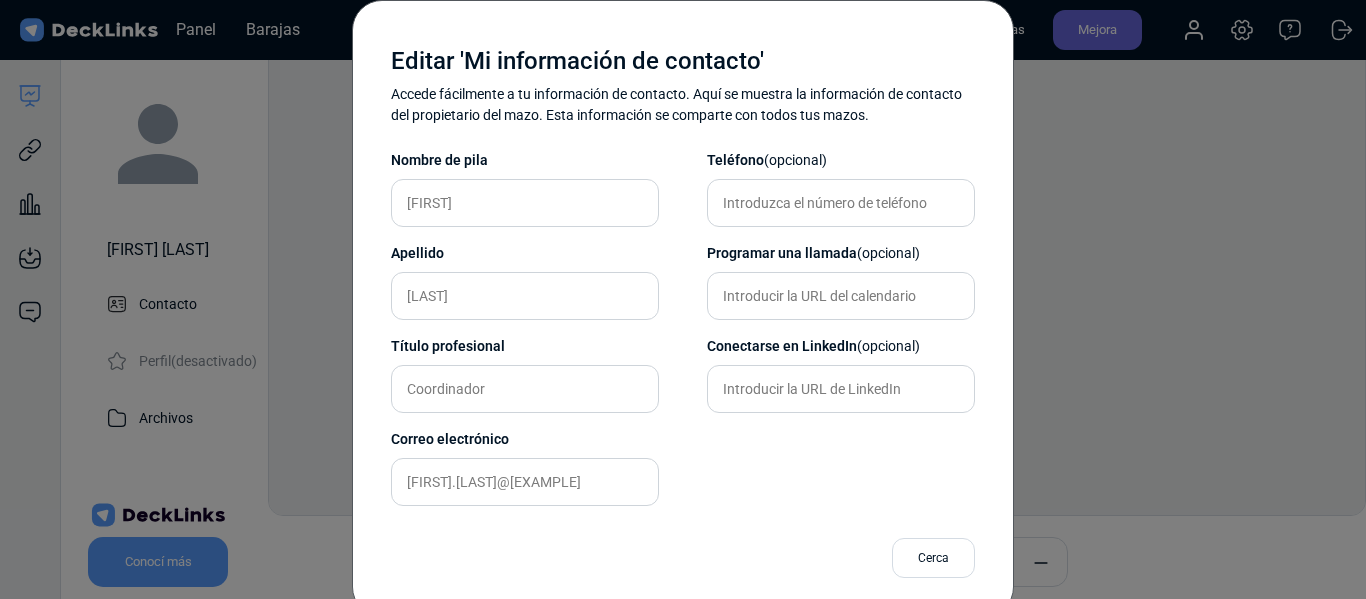 click on "Cerca" at bounding box center (933, 558) 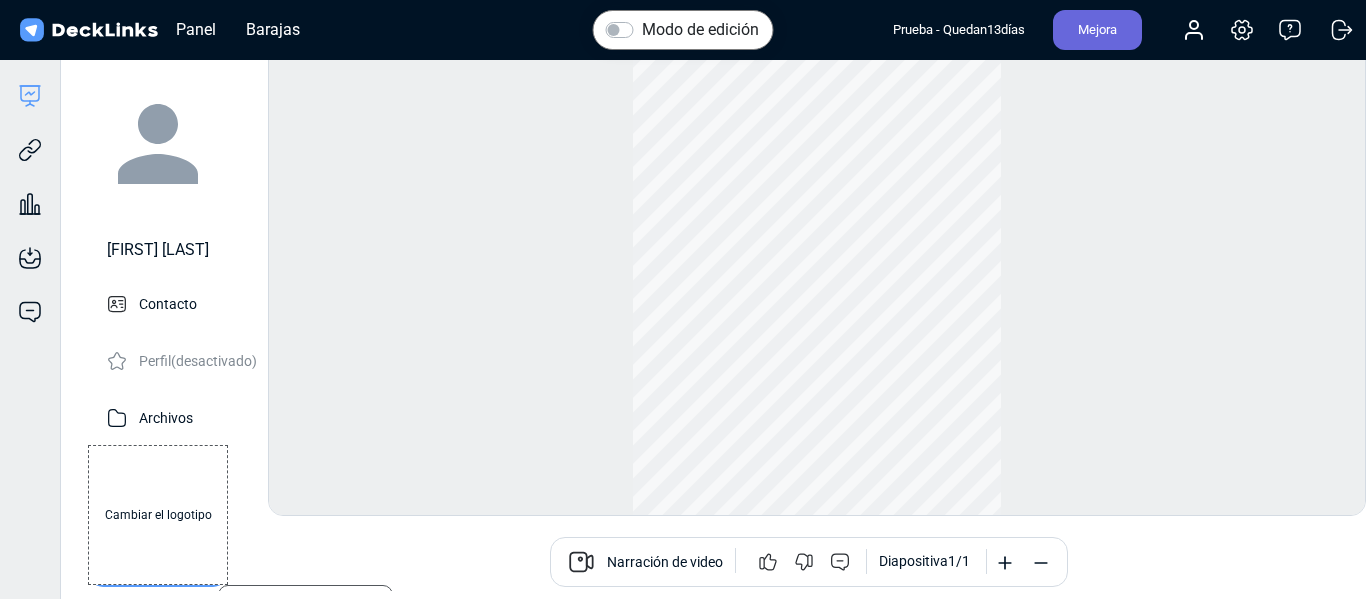 scroll, scrollTop: 106, scrollLeft: 0, axis: vertical 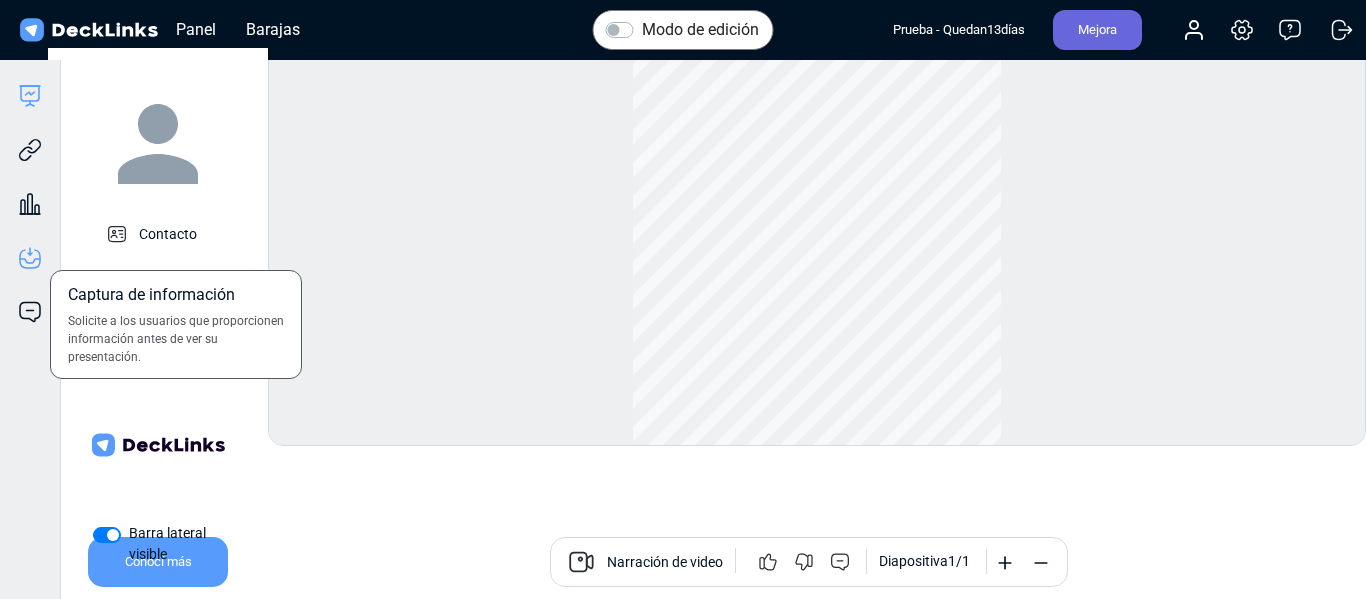 click 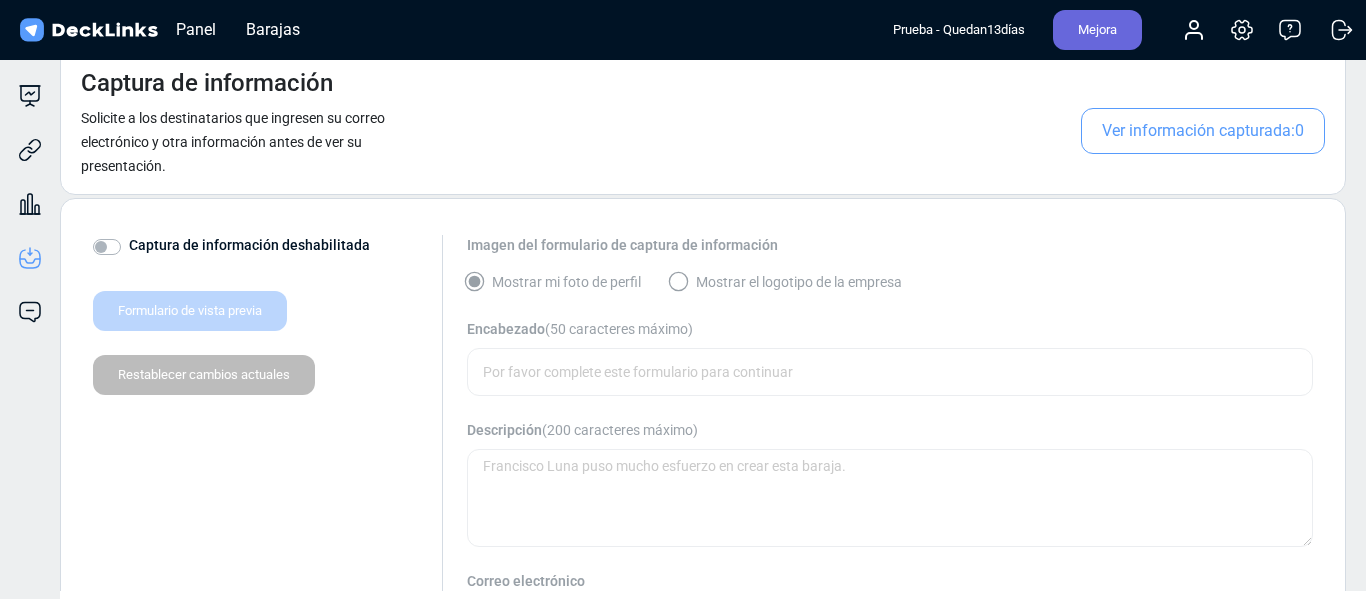 scroll, scrollTop: 75, scrollLeft: 0, axis: vertical 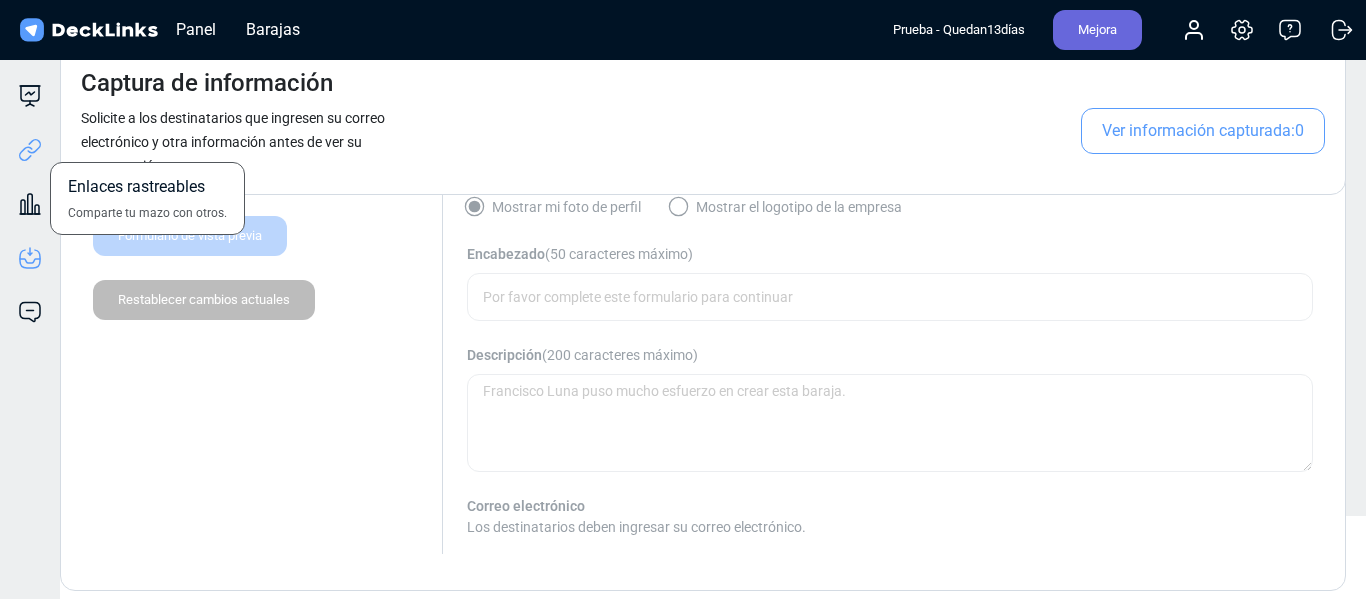 click 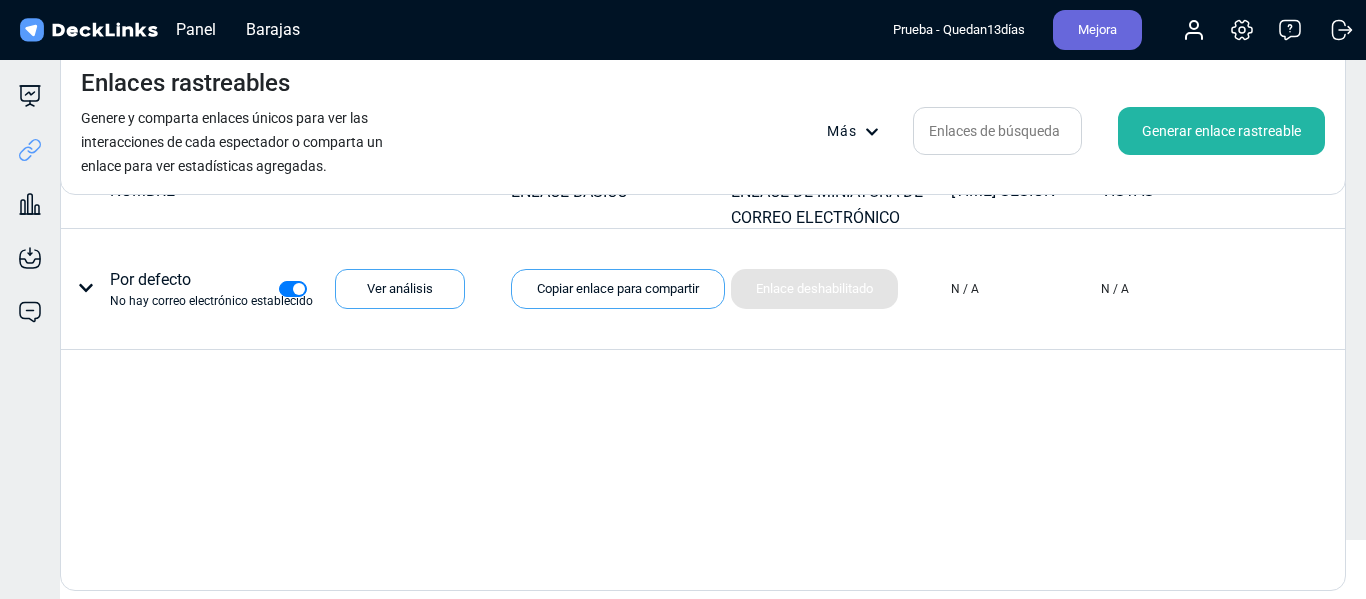 scroll, scrollTop: 0, scrollLeft: 0, axis: both 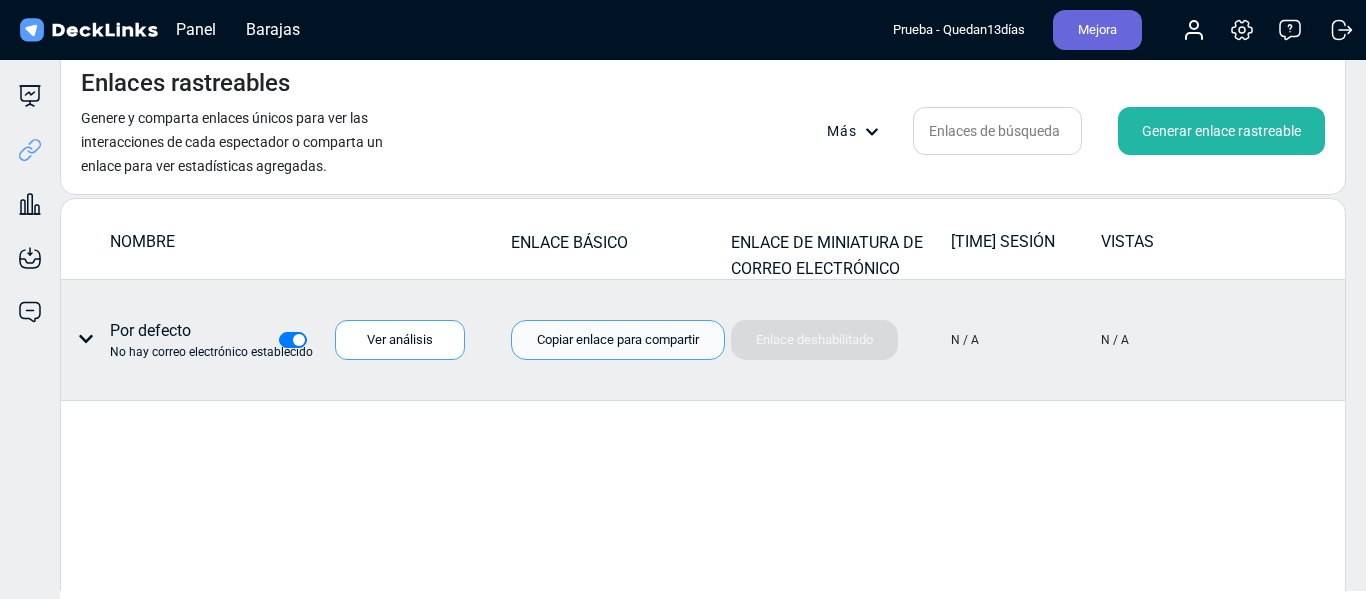 click on "Copiar enlace para compartir" at bounding box center [618, 339] 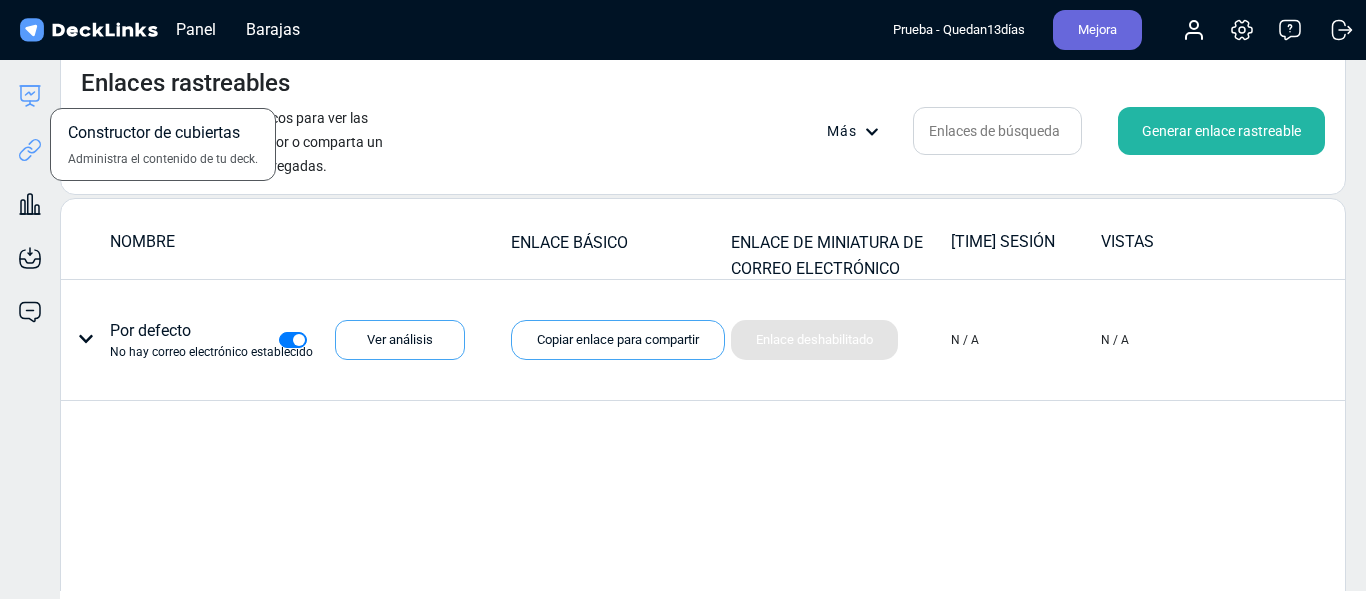 click 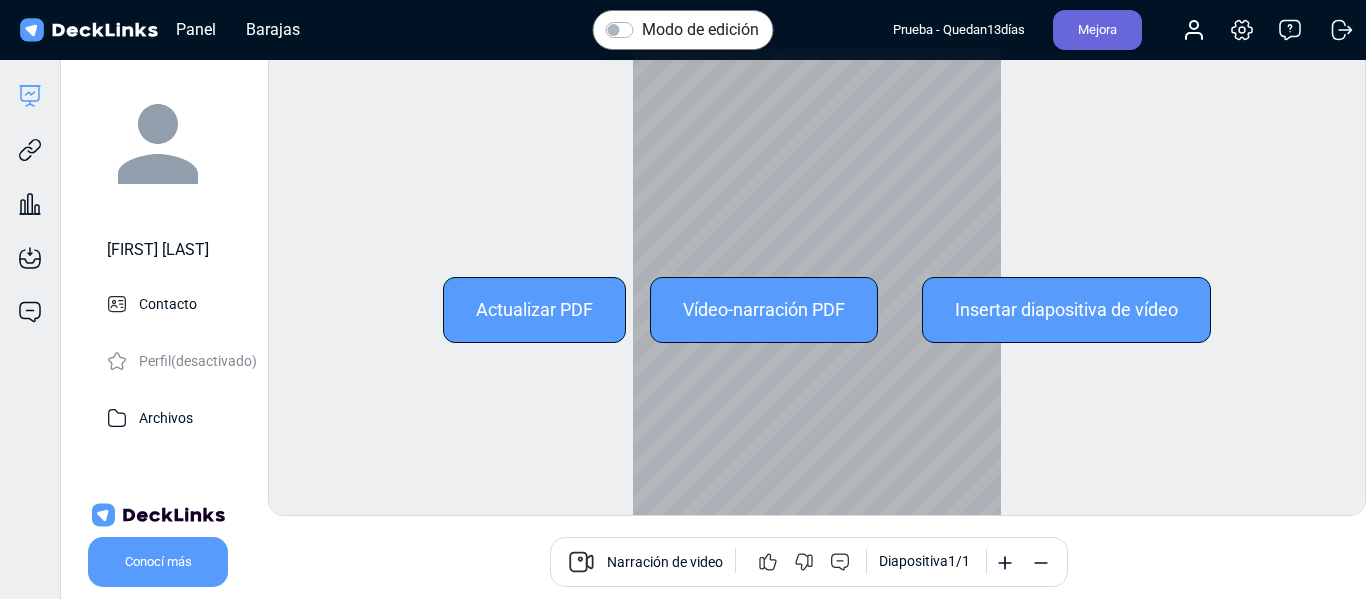 click on "Insertar diapositiva de vídeo" at bounding box center [1066, 309] 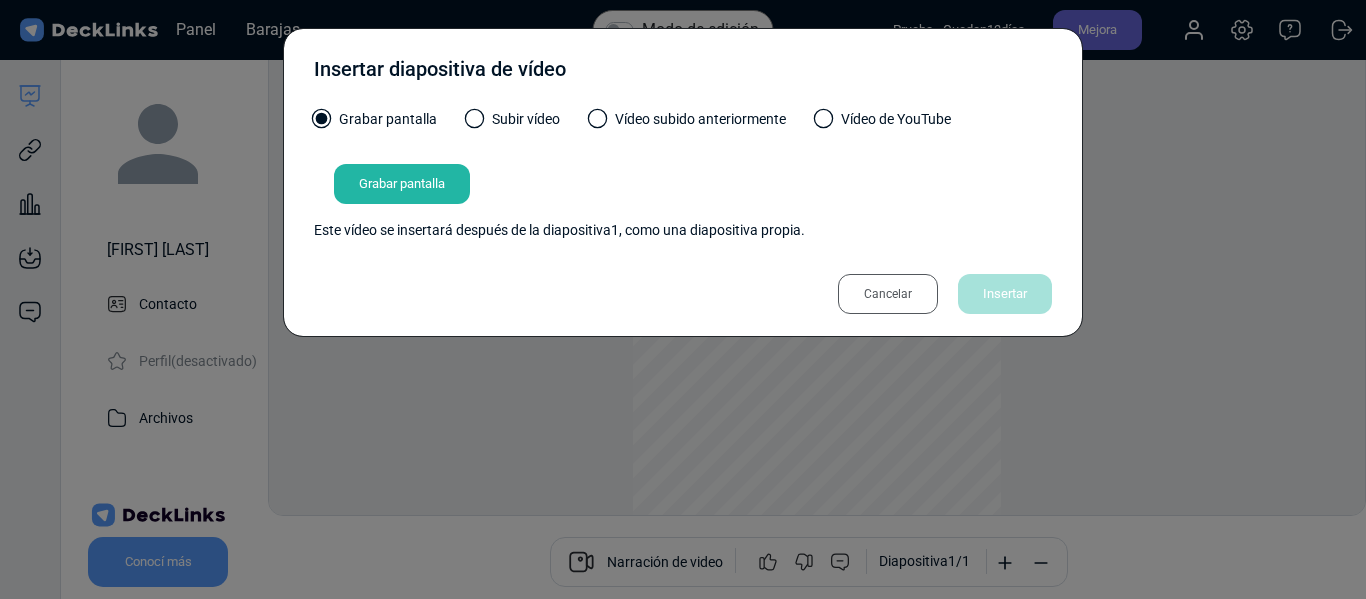 click on "Cancelar" at bounding box center [888, 294] 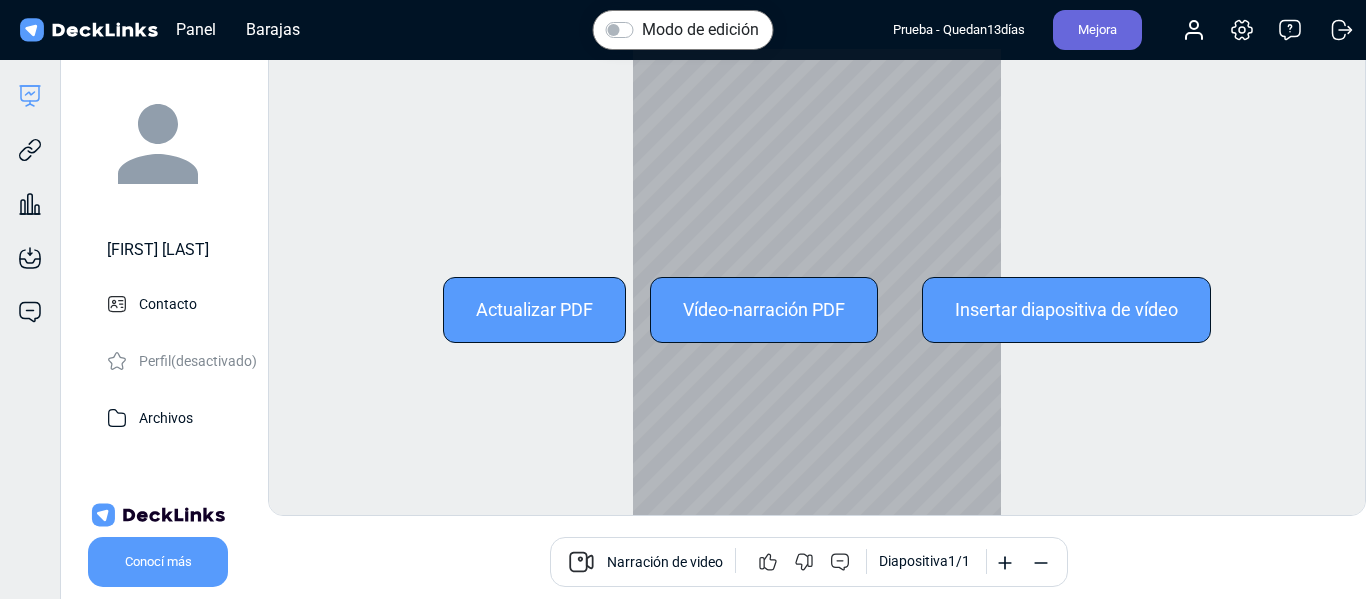 click on "Actualizar PDF" at bounding box center (534, 310) 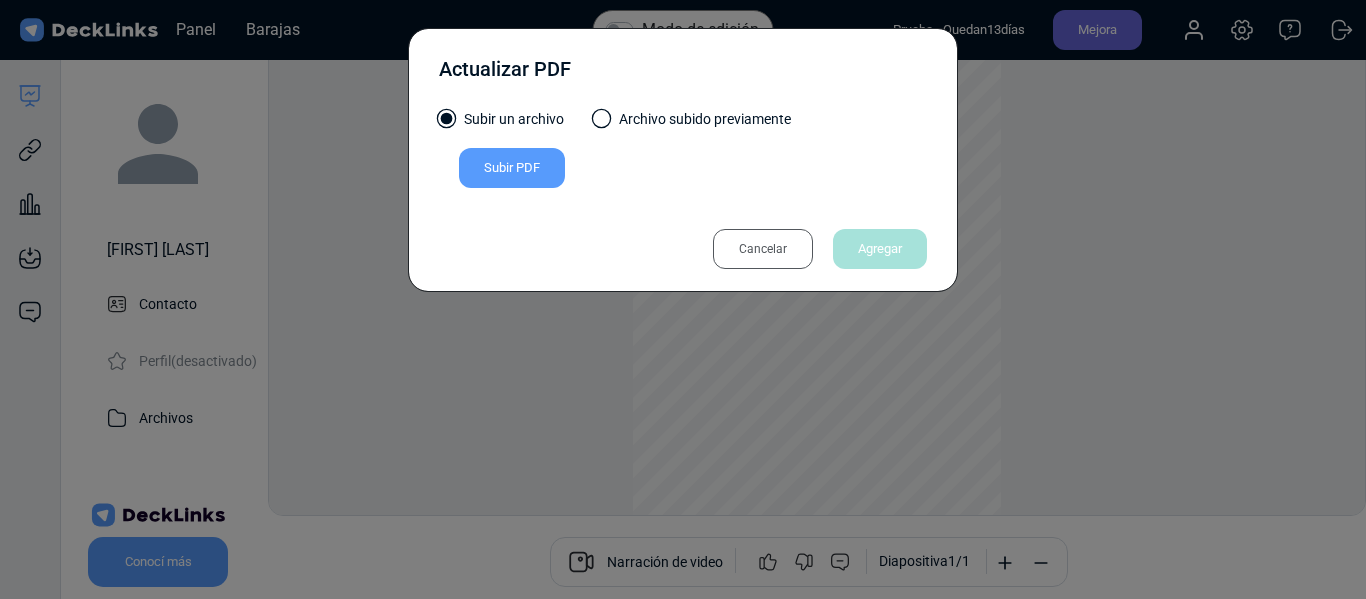 click on "Subir PDF" at bounding box center (512, 167) 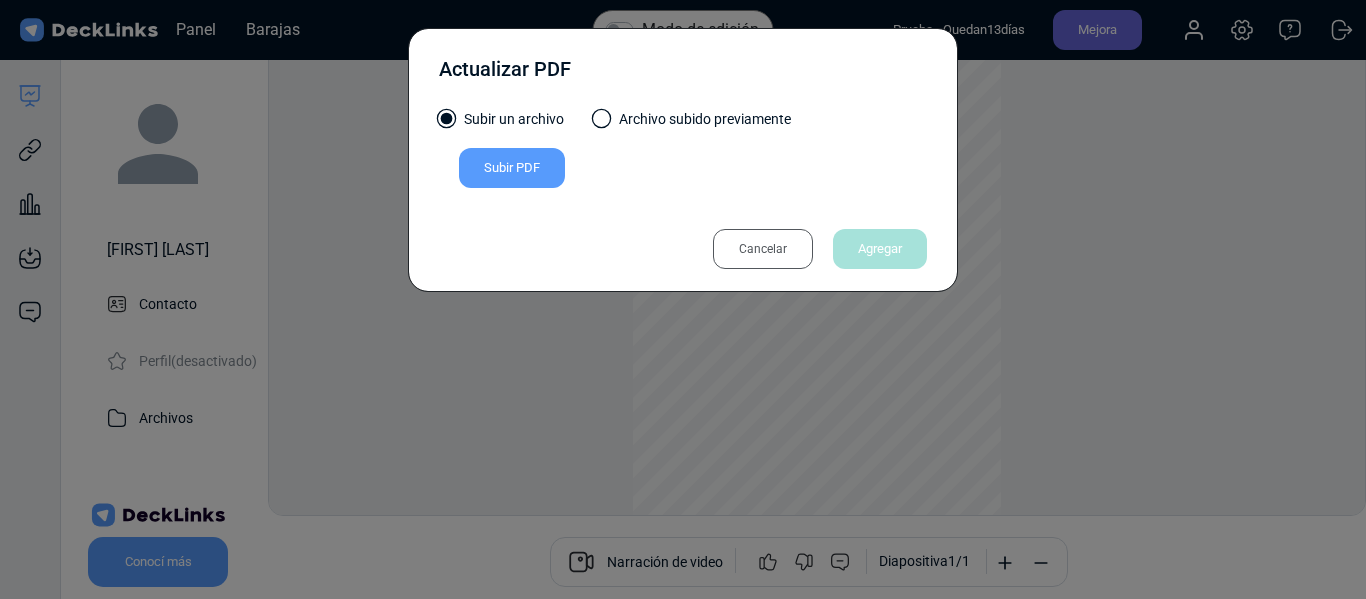 click on "Cancelar" at bounding box center (763, 249) 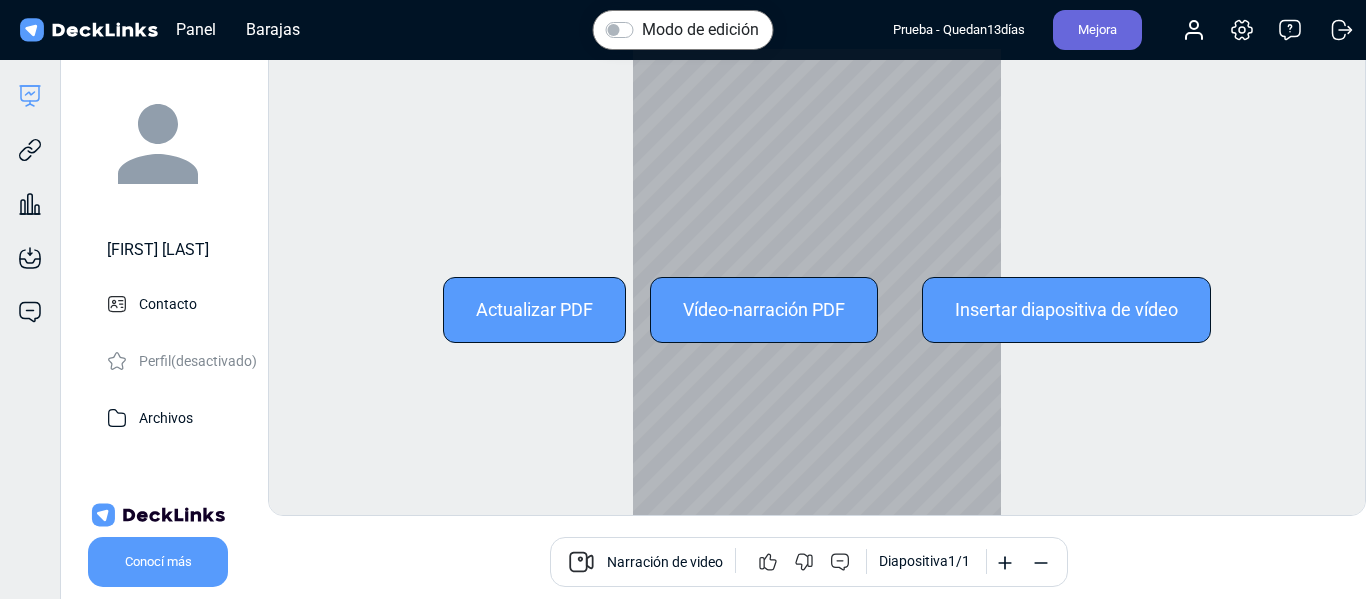click at bounding box center [817, 309] 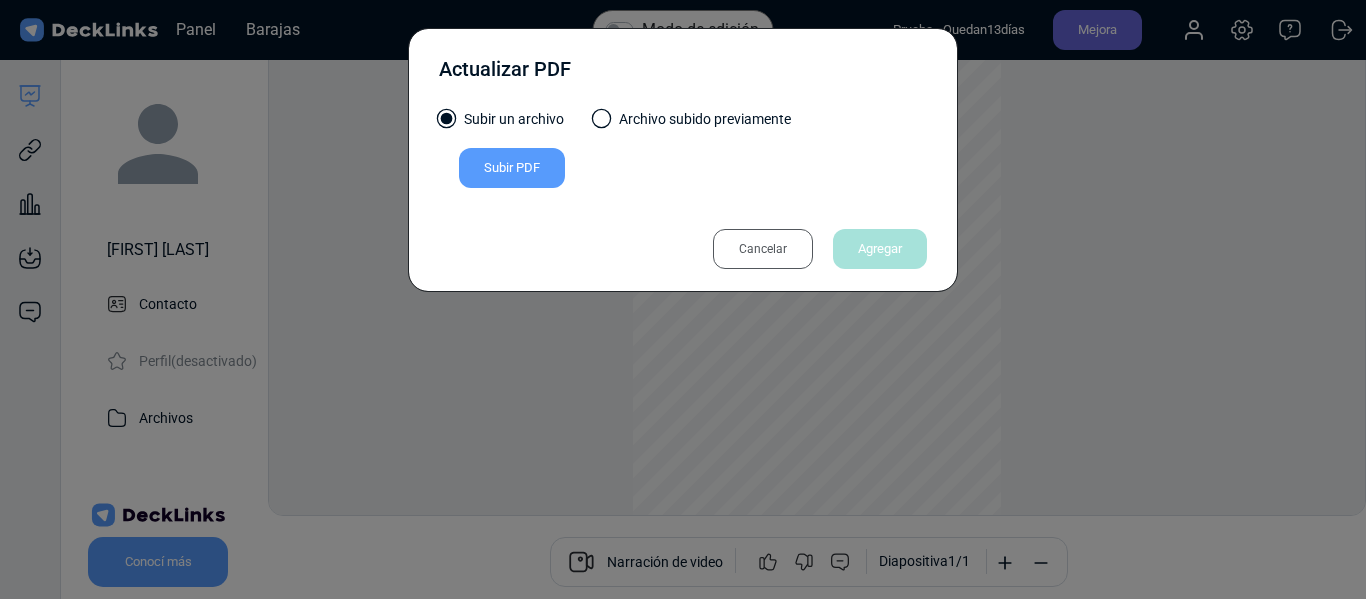 click on "Subir PDF" at bounding box center (512, 168) 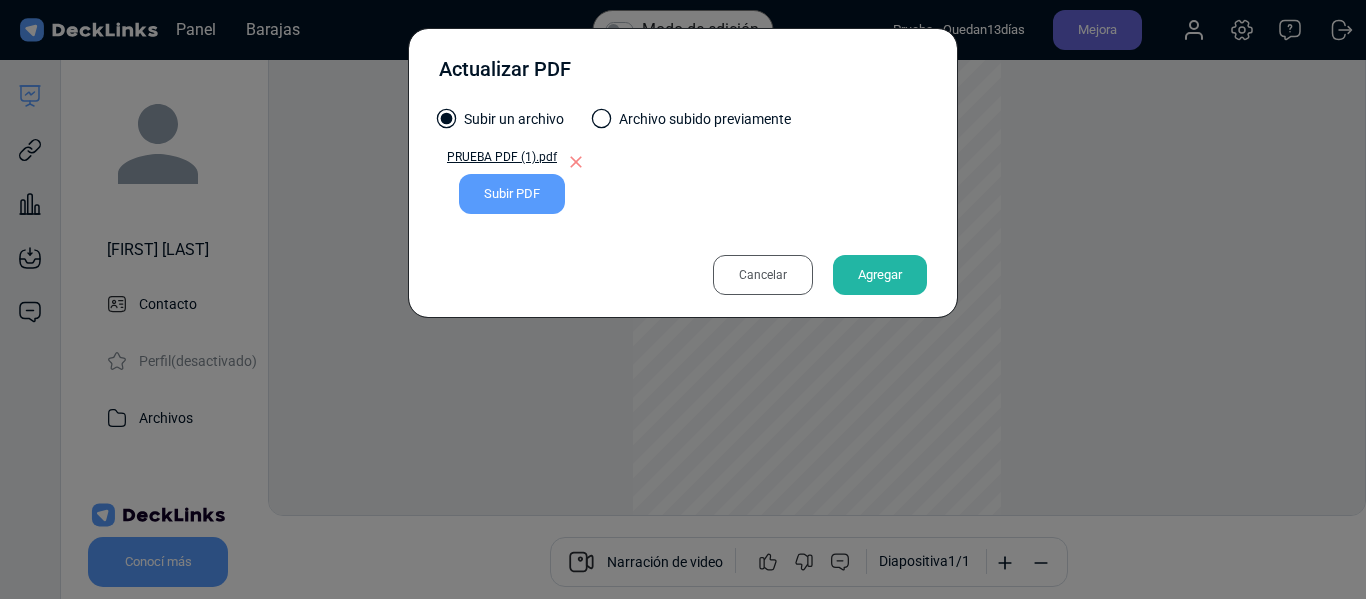 click on "Agregar" at bounding box center (880, 275) 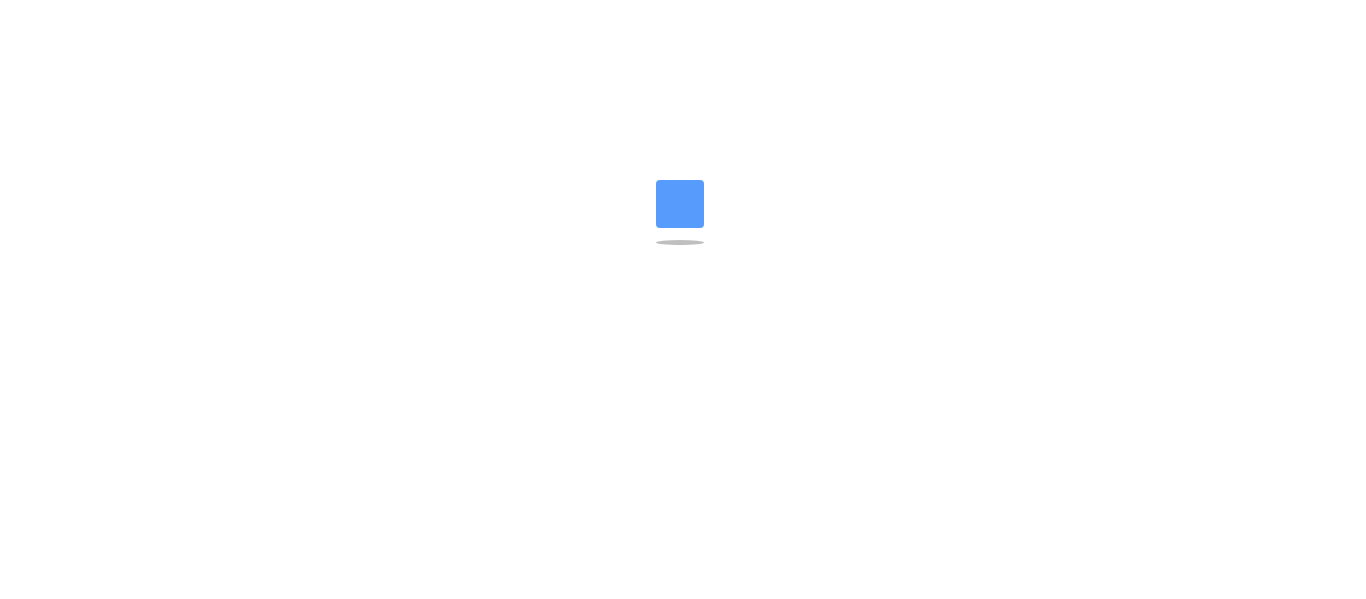 scroll, scrollTop: 0, scrollLeft: 0, axis: both 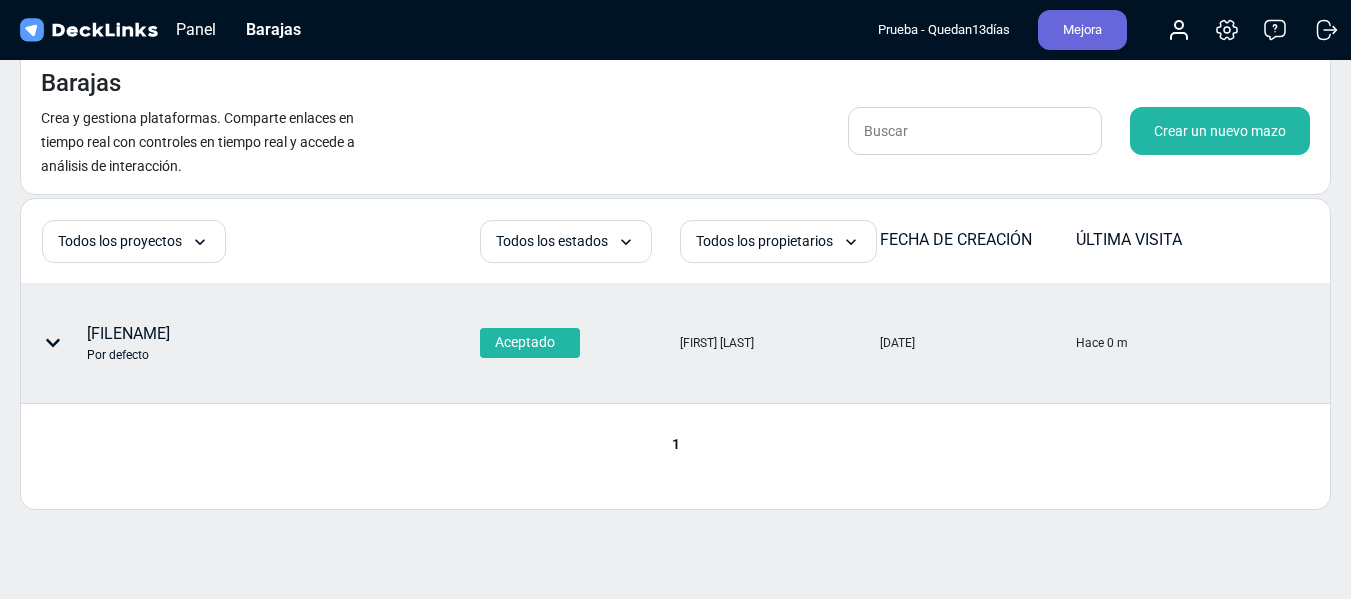 click on "PRUEBA PDF Por defecto" at bounding box center (128, 343) 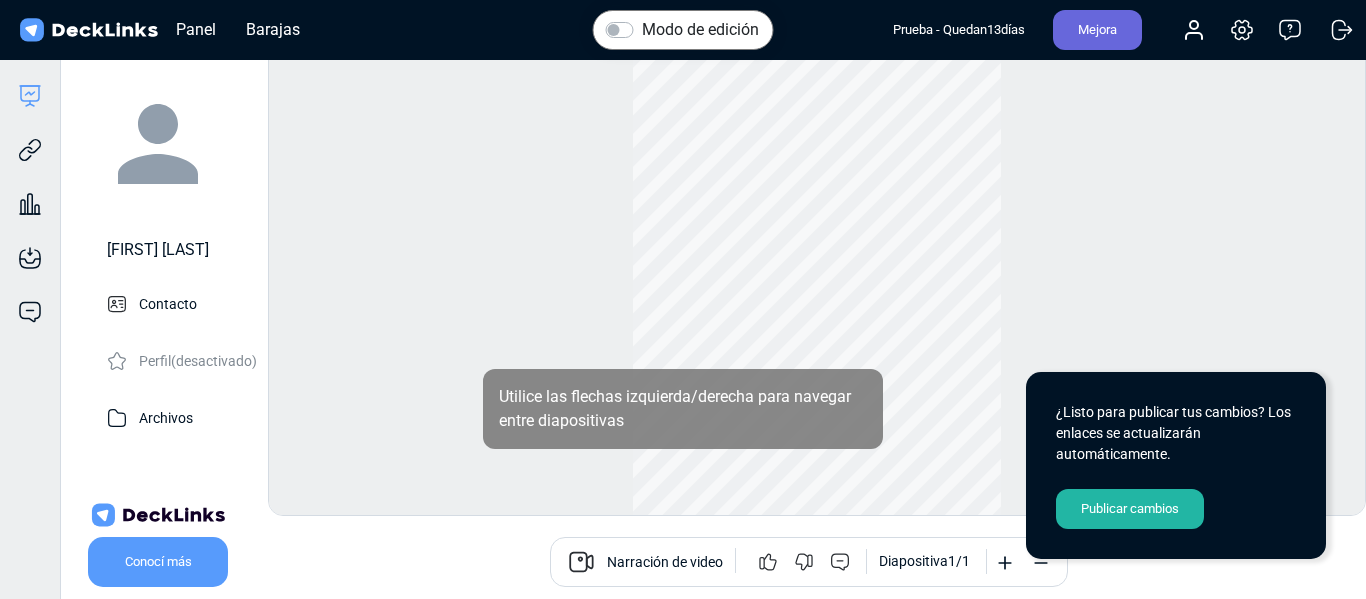 scroll, scrollTop: 55, scrollLeft: 0, axis: vertical 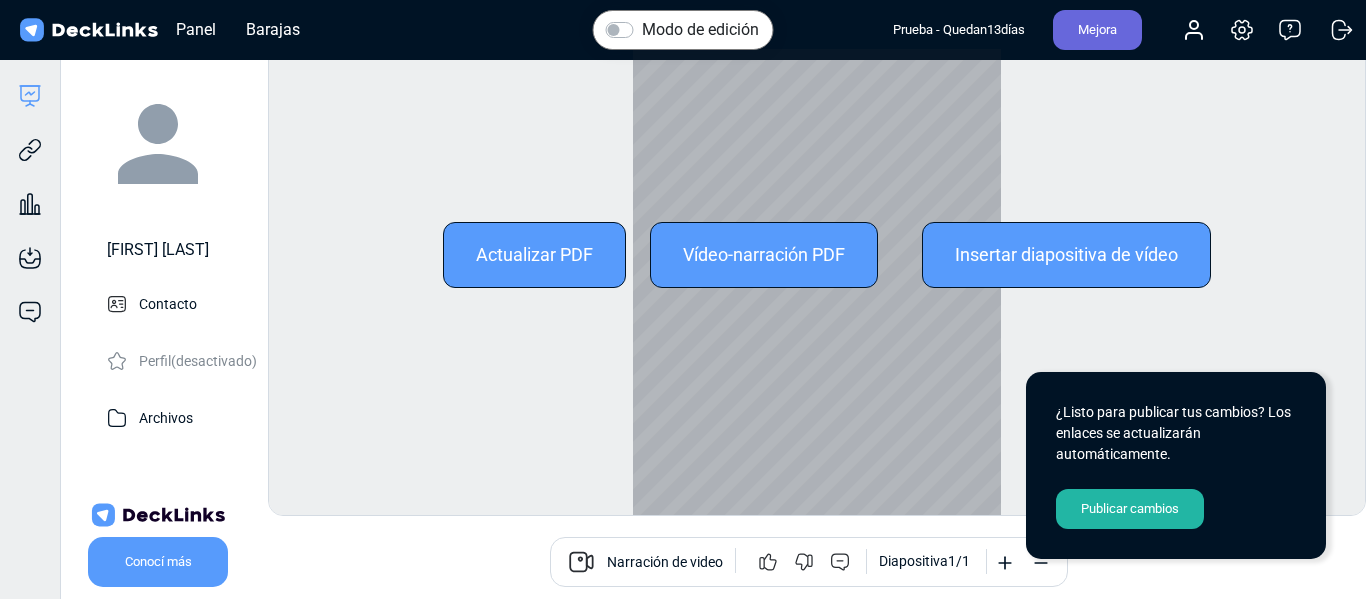 click at bounding box center (817, 254) 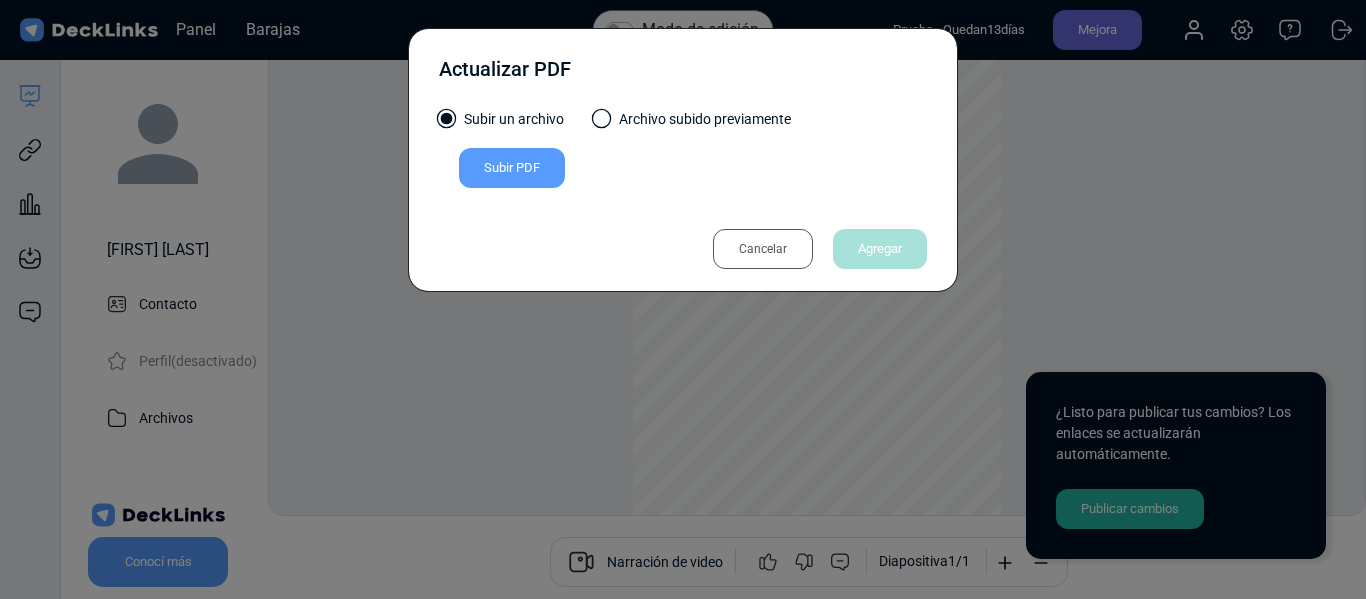 click on "Subir PDF" at bounding box center (512, 168) 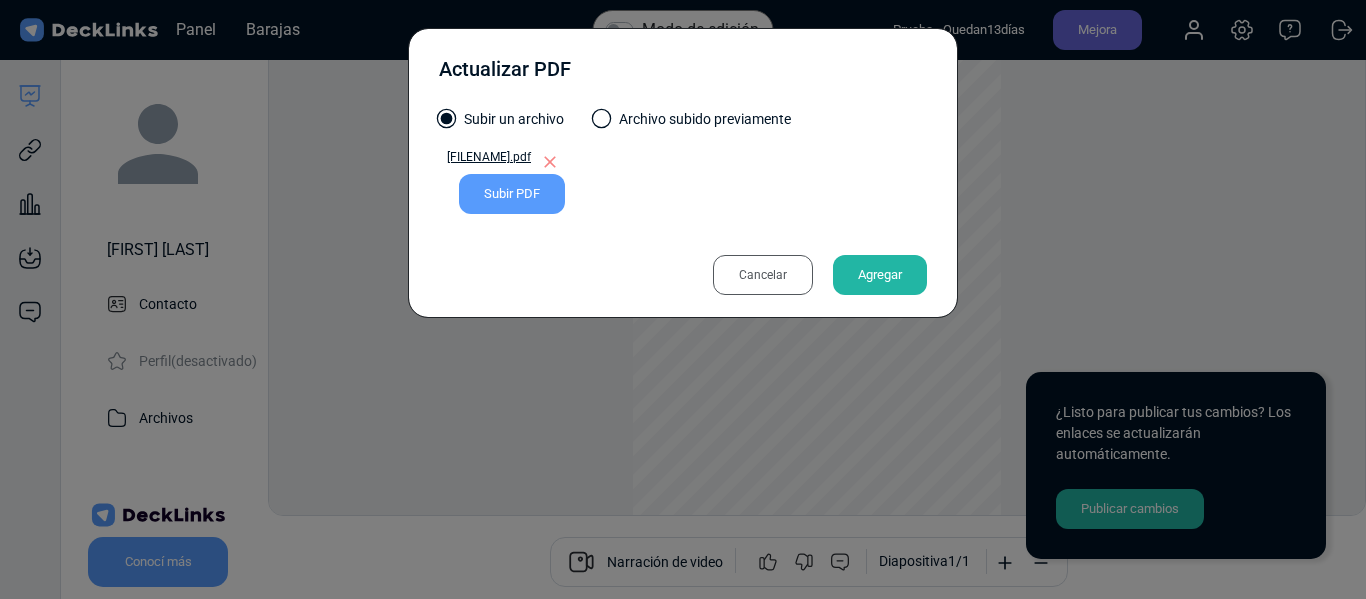 click on "Agregar" at bounding box center (880, 274) 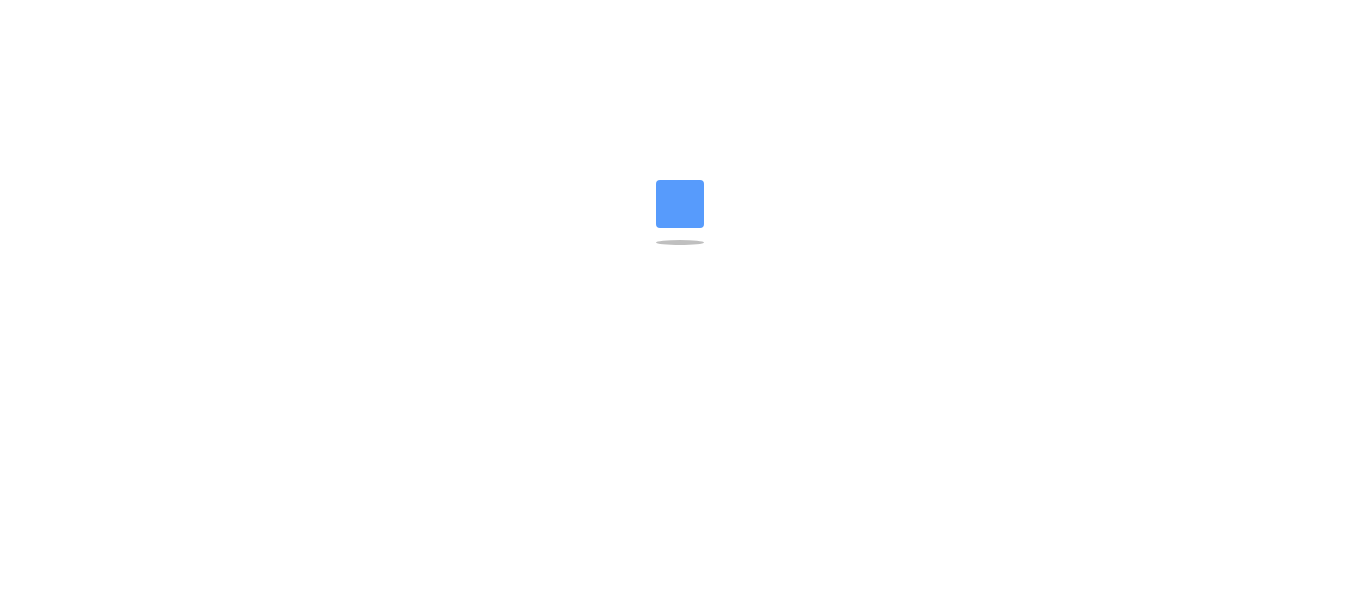 scroll, scrollTop: 0, scrollLeft: 0, axis: both 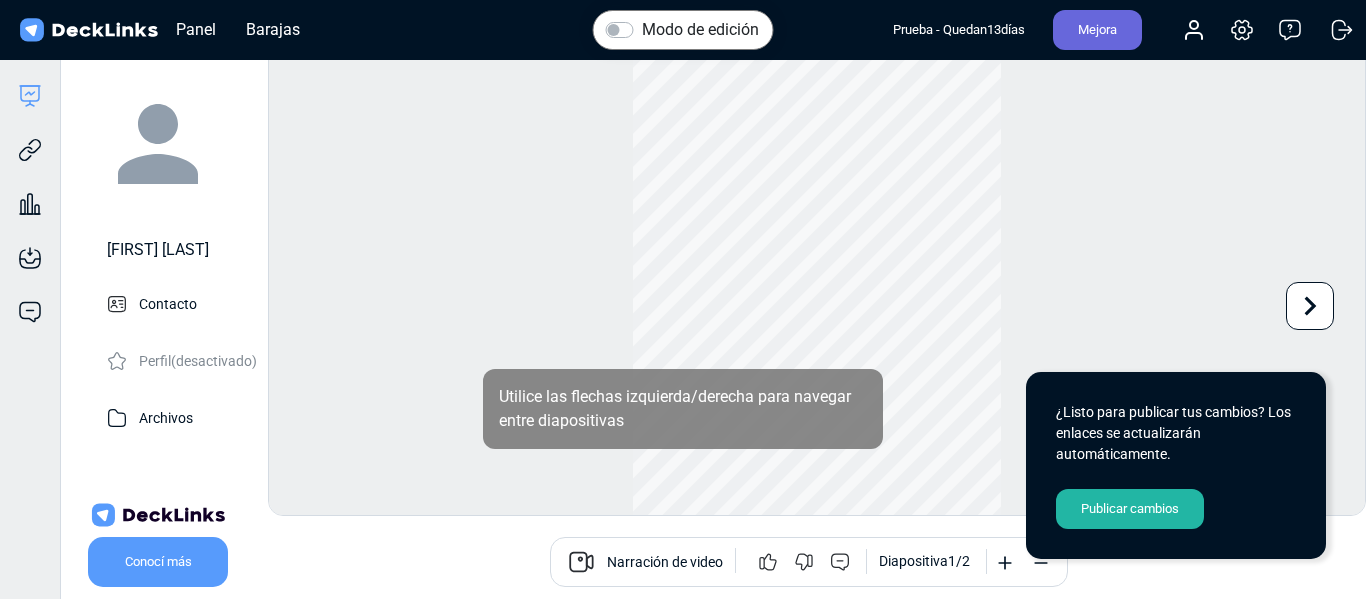 click on "Modo de edición Cambiar foto La actualización de esta imagen se aplicará inmediatamente a todas tus plataformas. Tamaño de foto recomendado: 300 x 300. Utilice las flechas izquierda/derecha para navegar entre diapositivas Conocí más Narración de video Diapositiva  1  /  2" at bounding box center (817, 282) 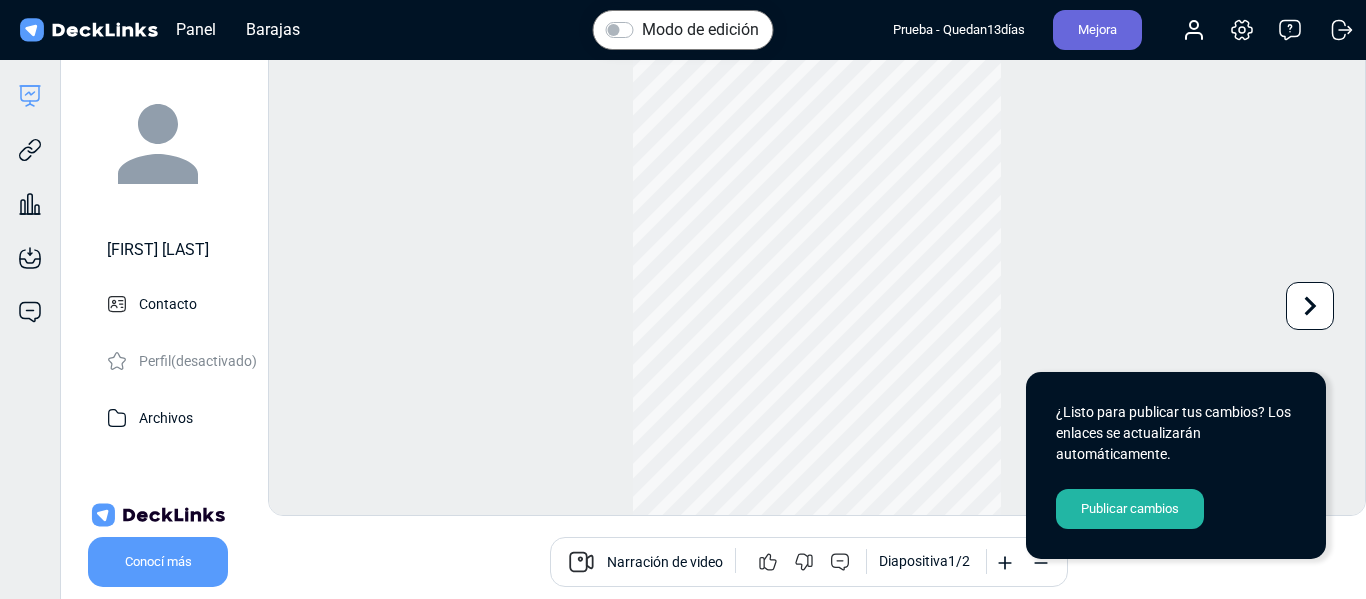click on "Publicar cambios" at bounding box center [1130, 509] 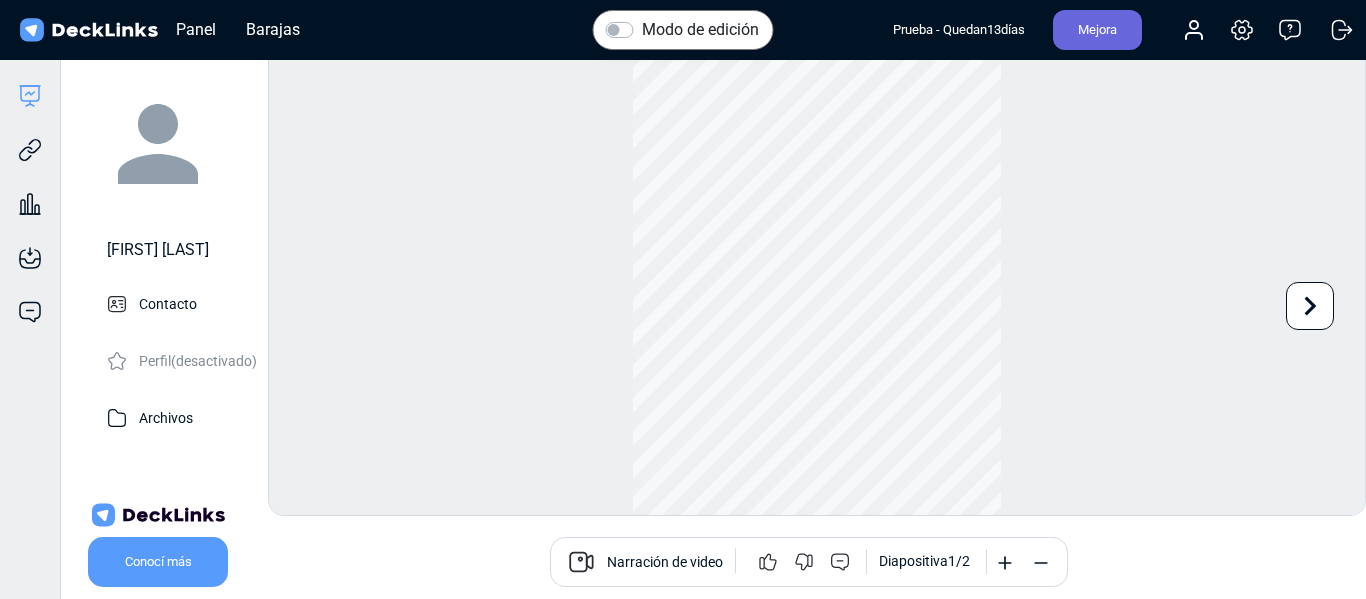 scroll, scrollTop: 55, scrollLeft: 0, axis: vertical 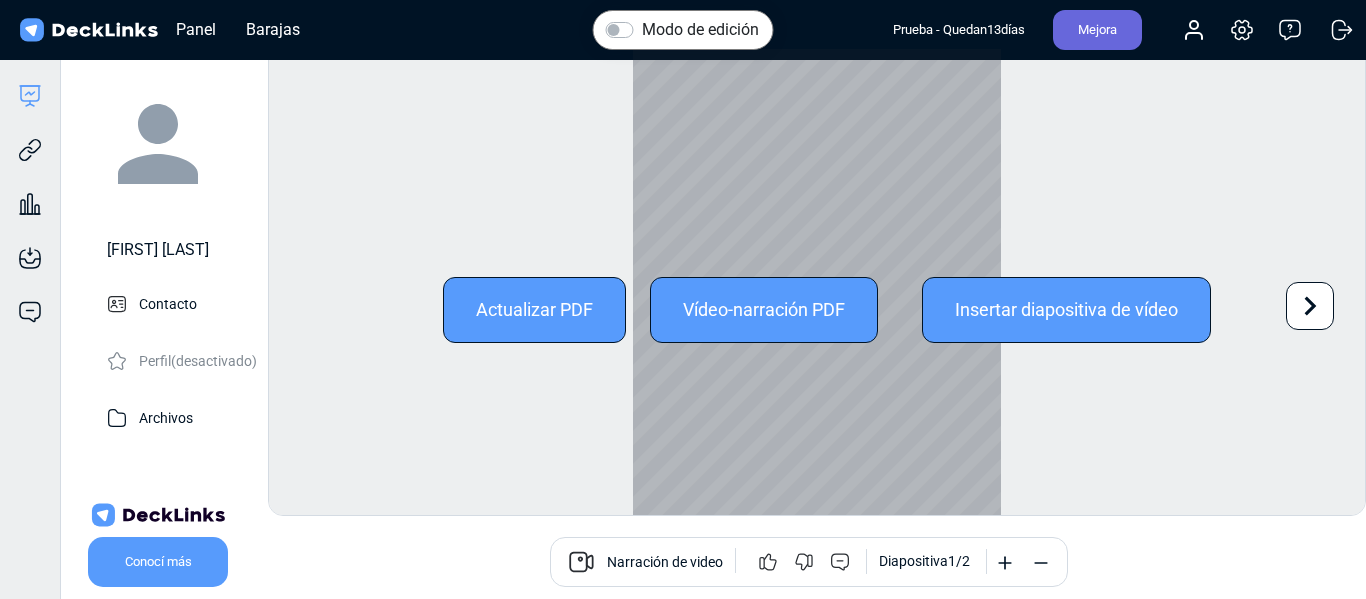 click on "Actualizar PDF" at bounding box center [534, 309] 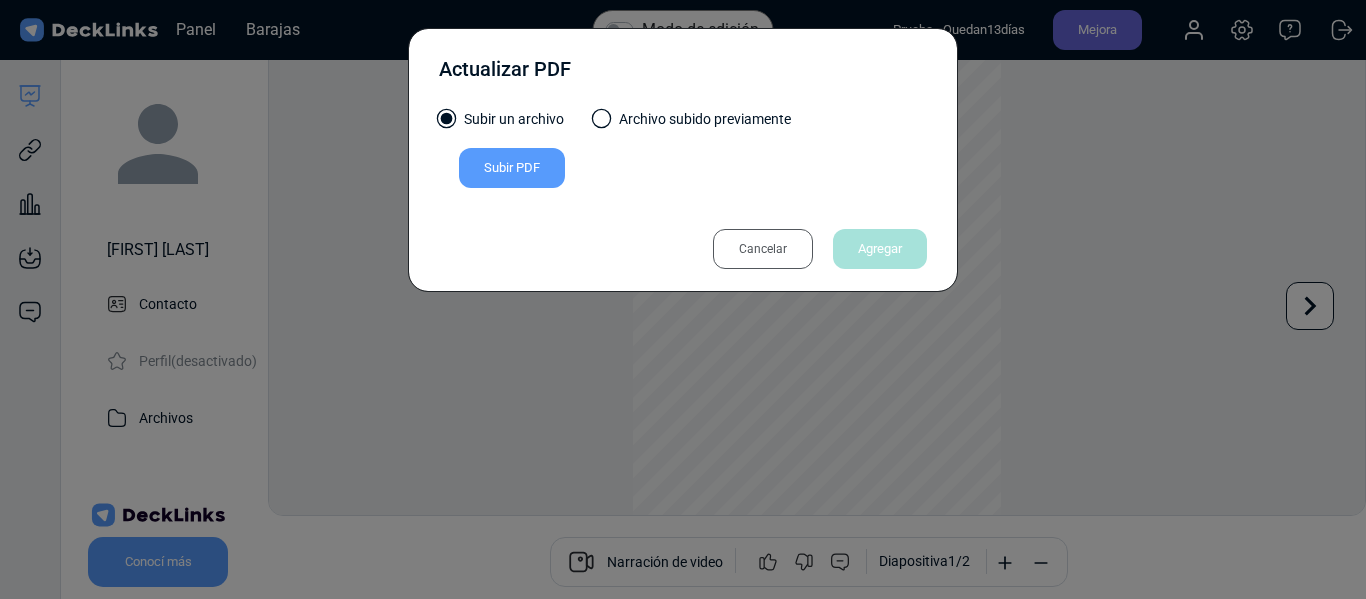 click on "Subir PDF" at bounding box center (512, 168) 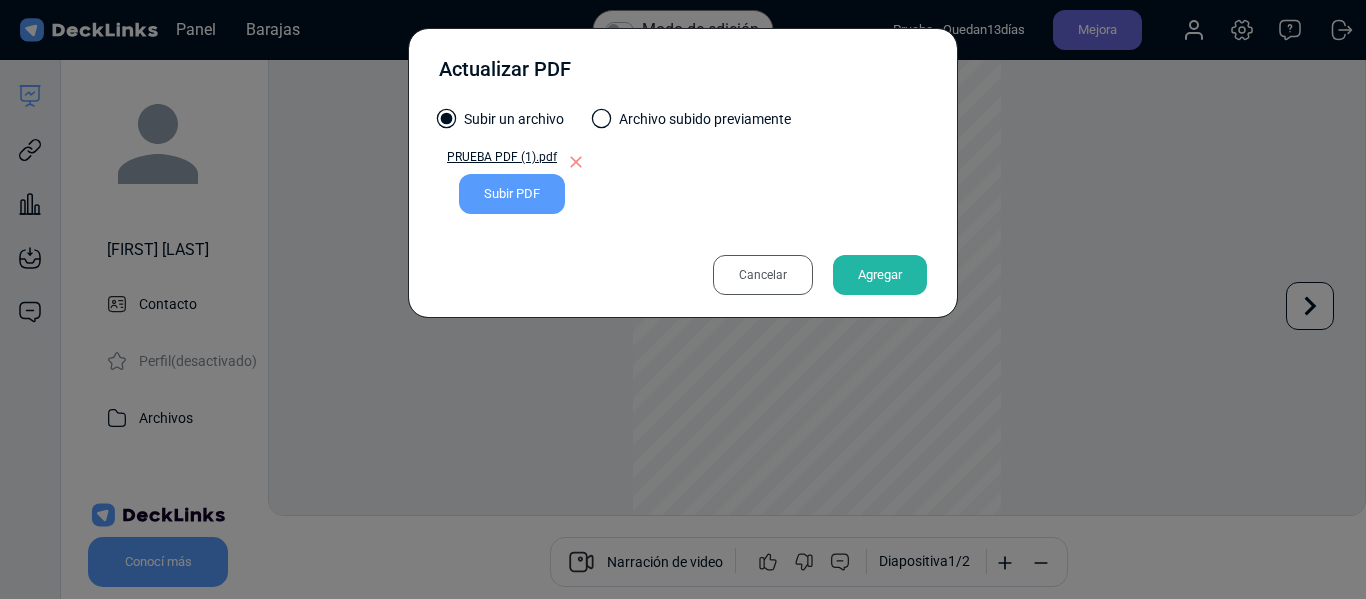 click on "Agregar" at bounding box center (880, 274) 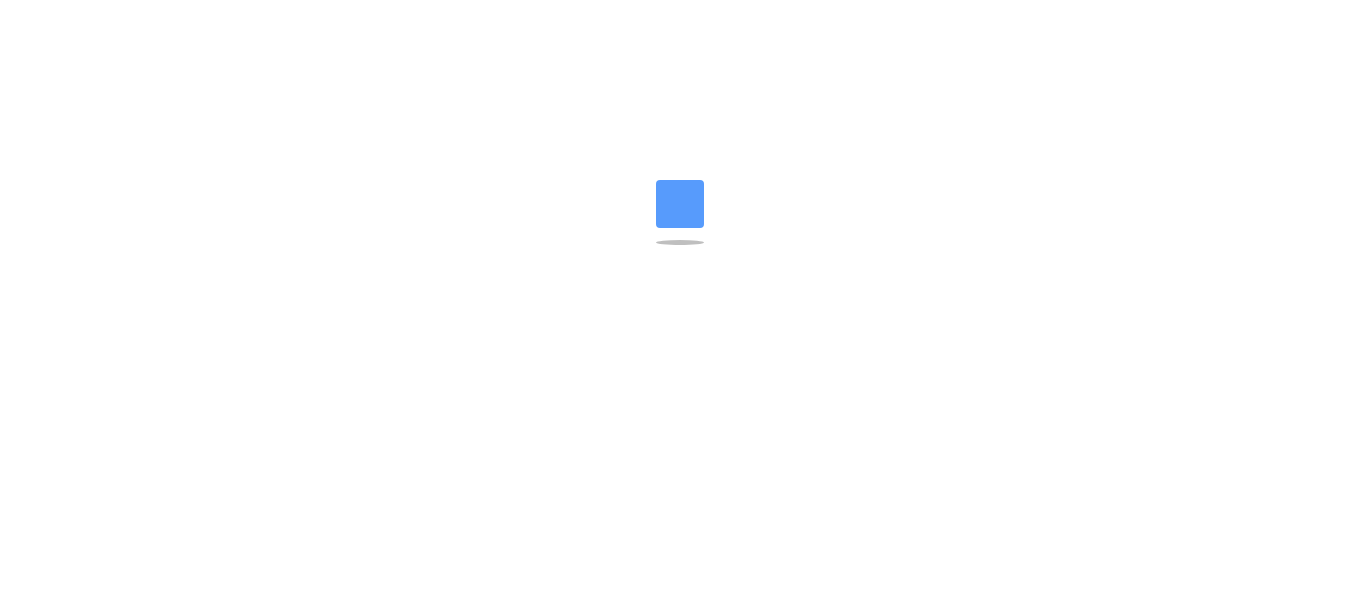 scroll, scrollTop: 0, scrollLeft: 0, axis: both 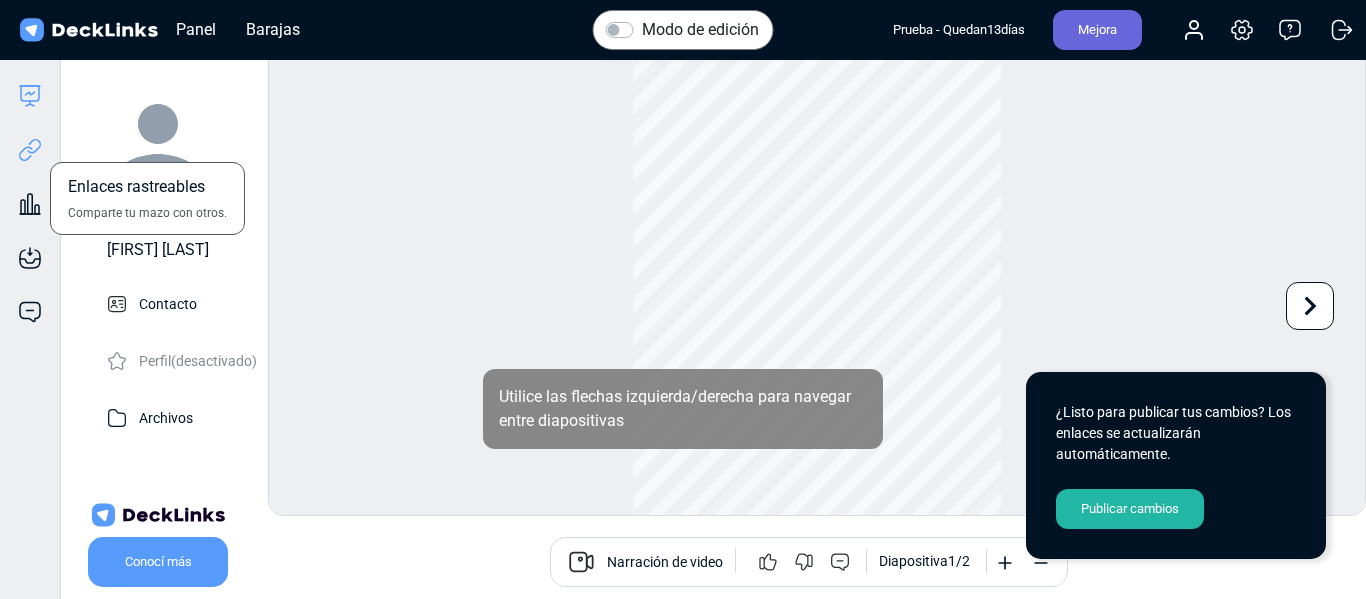 click 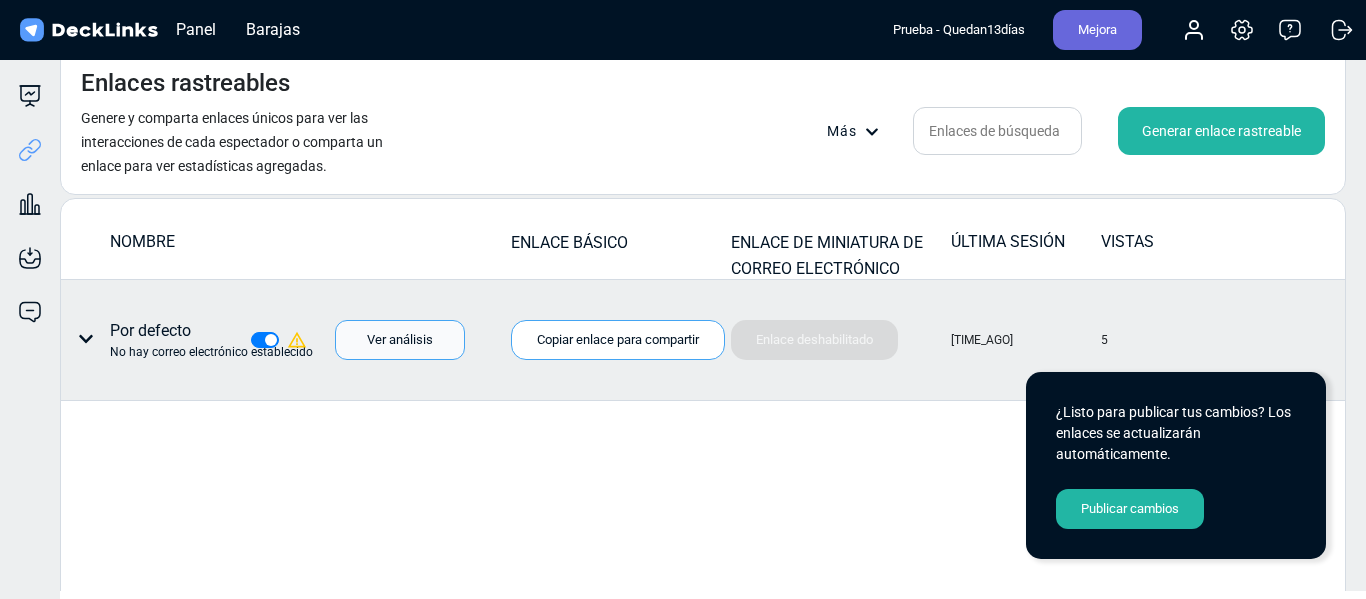 click on "Ver análisis" at bounding box center [400, 339] 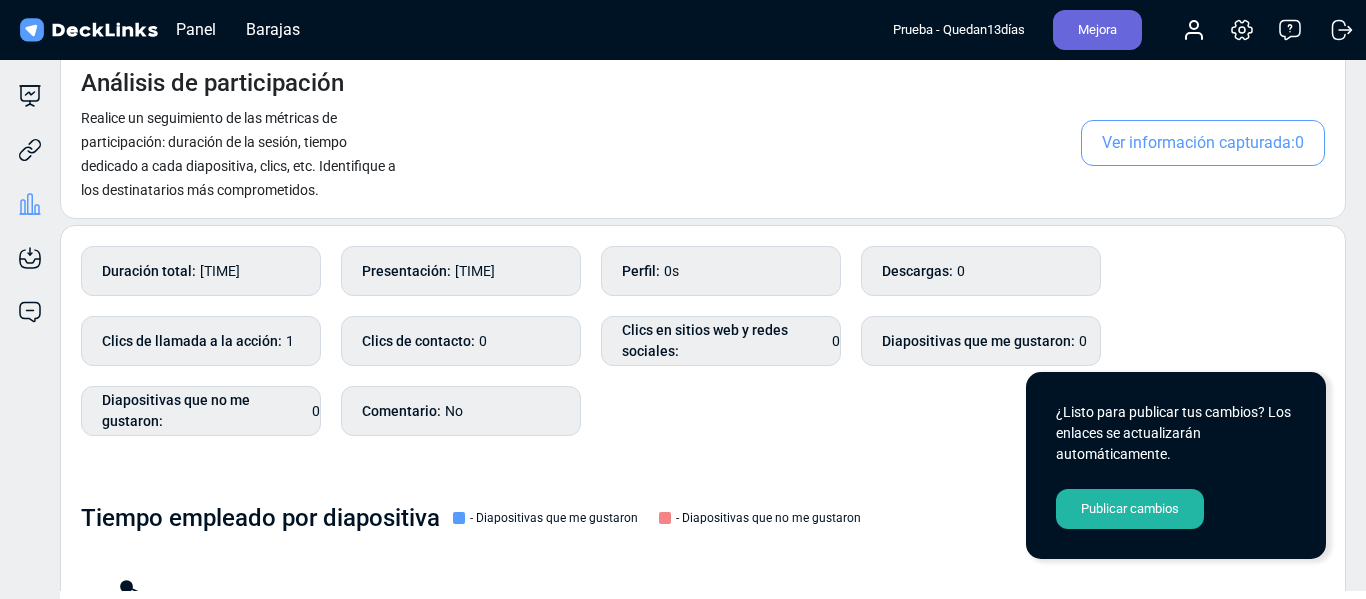 scroll, scrollTop: 0, scrollLeft: 0, axis: both 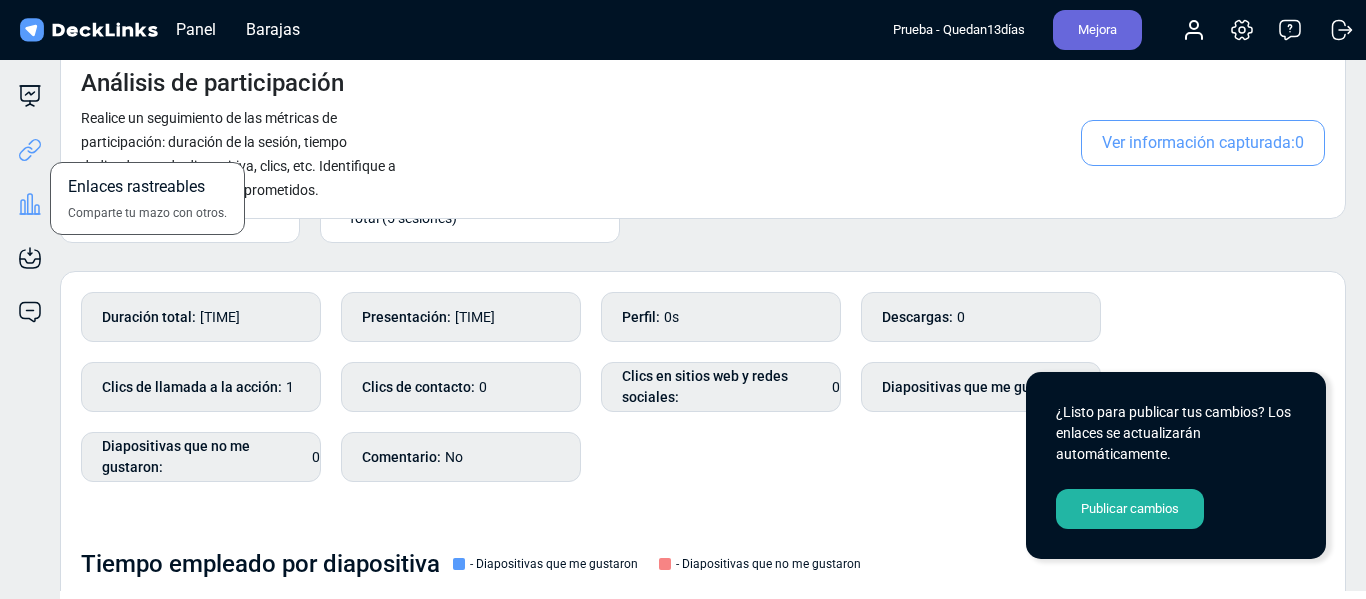 click 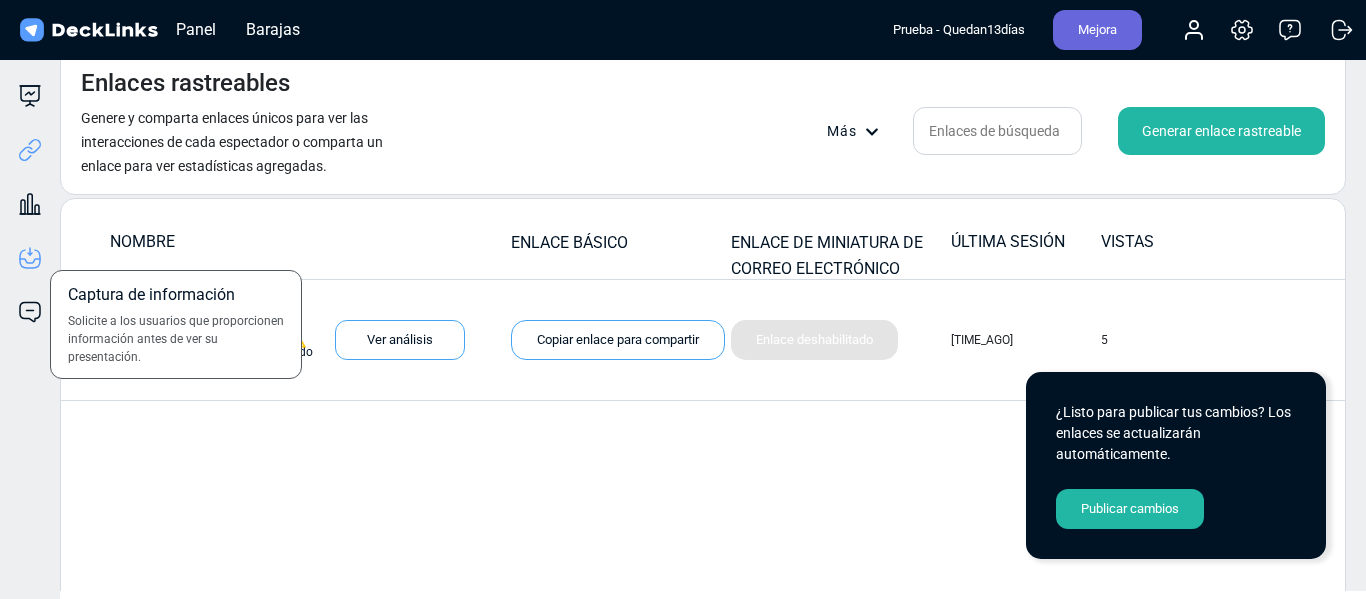 click 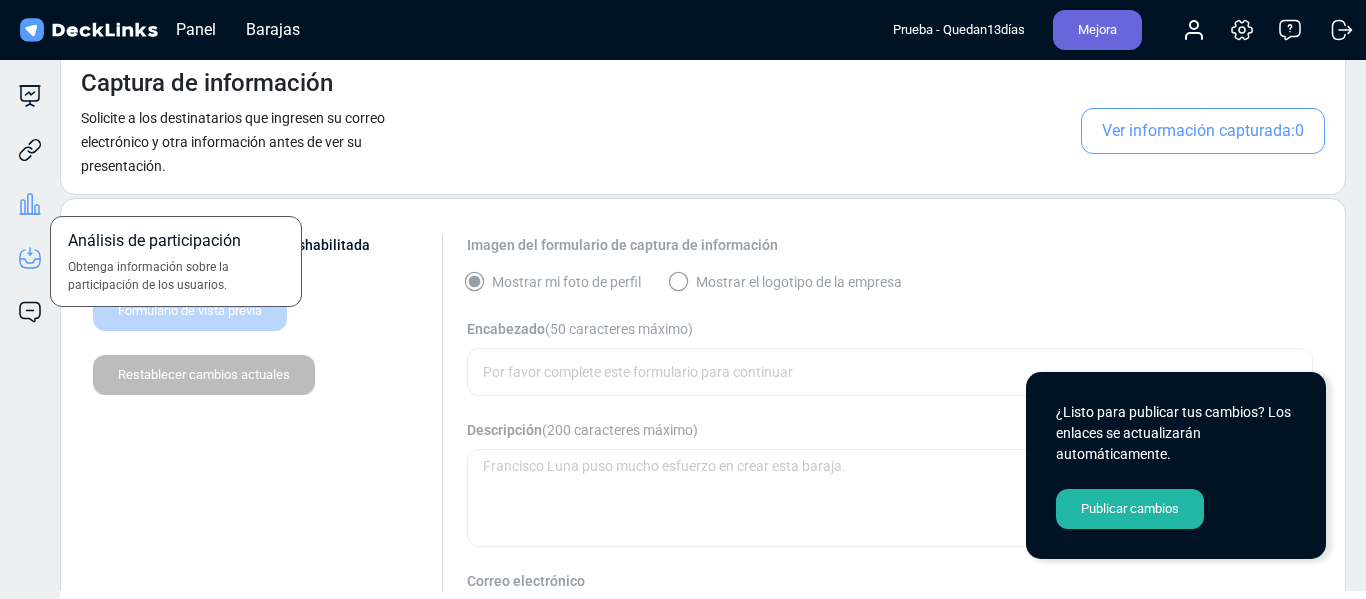 click 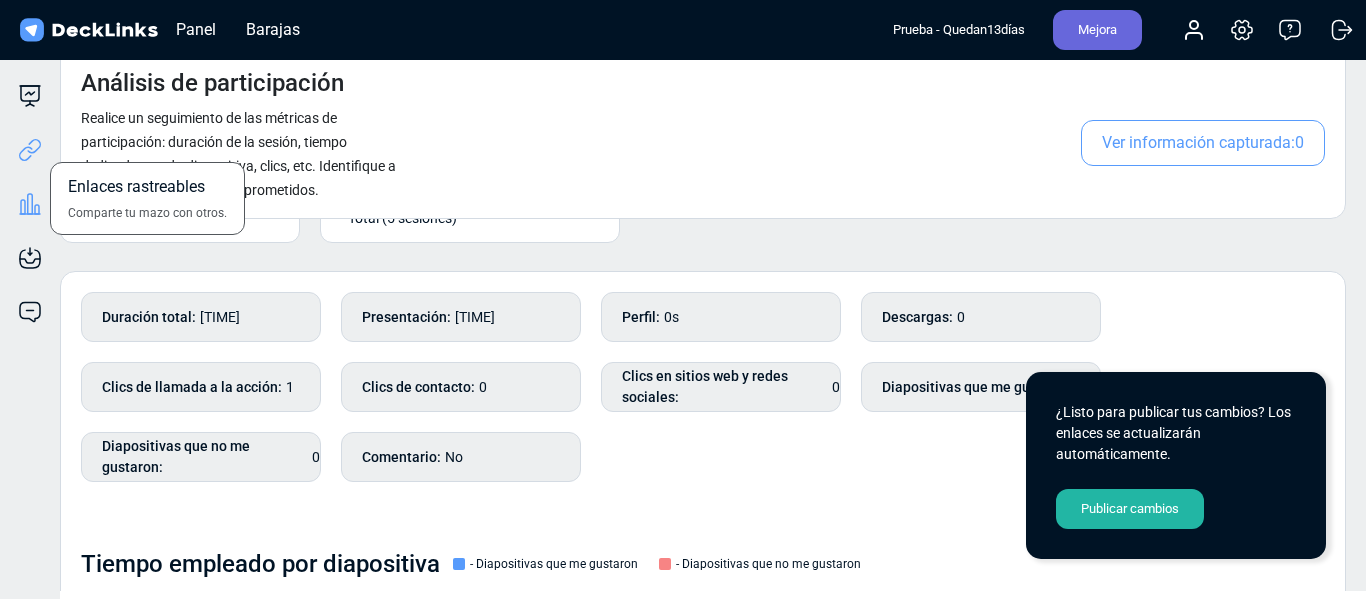 click 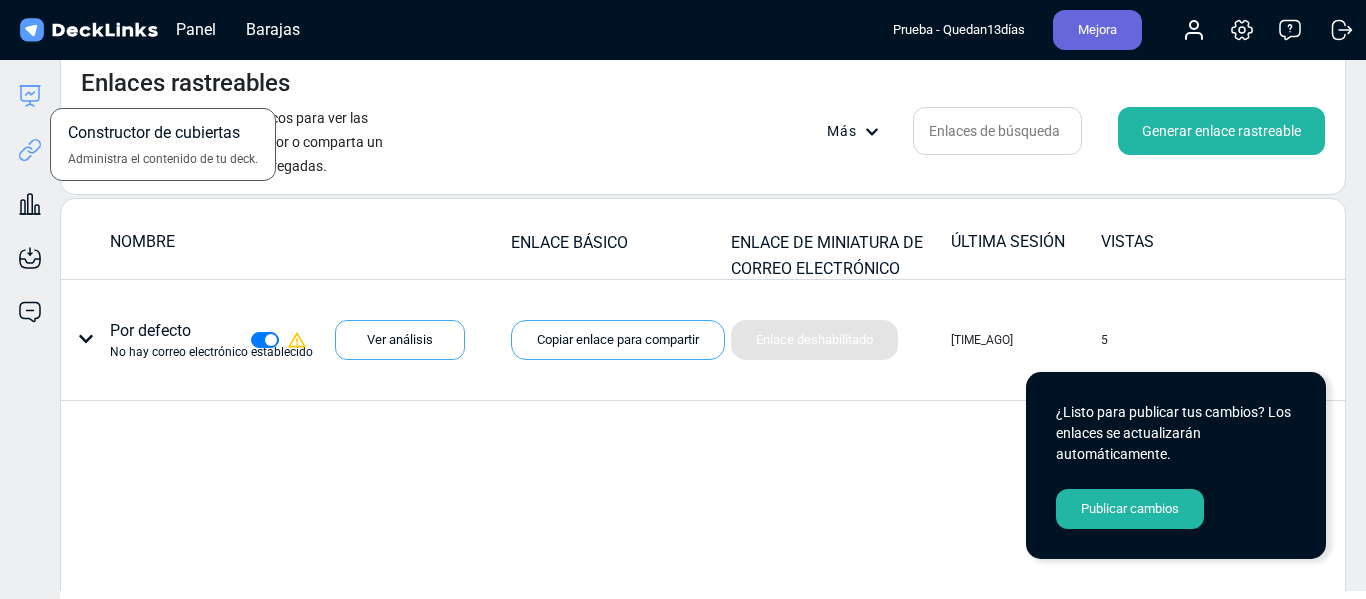 click 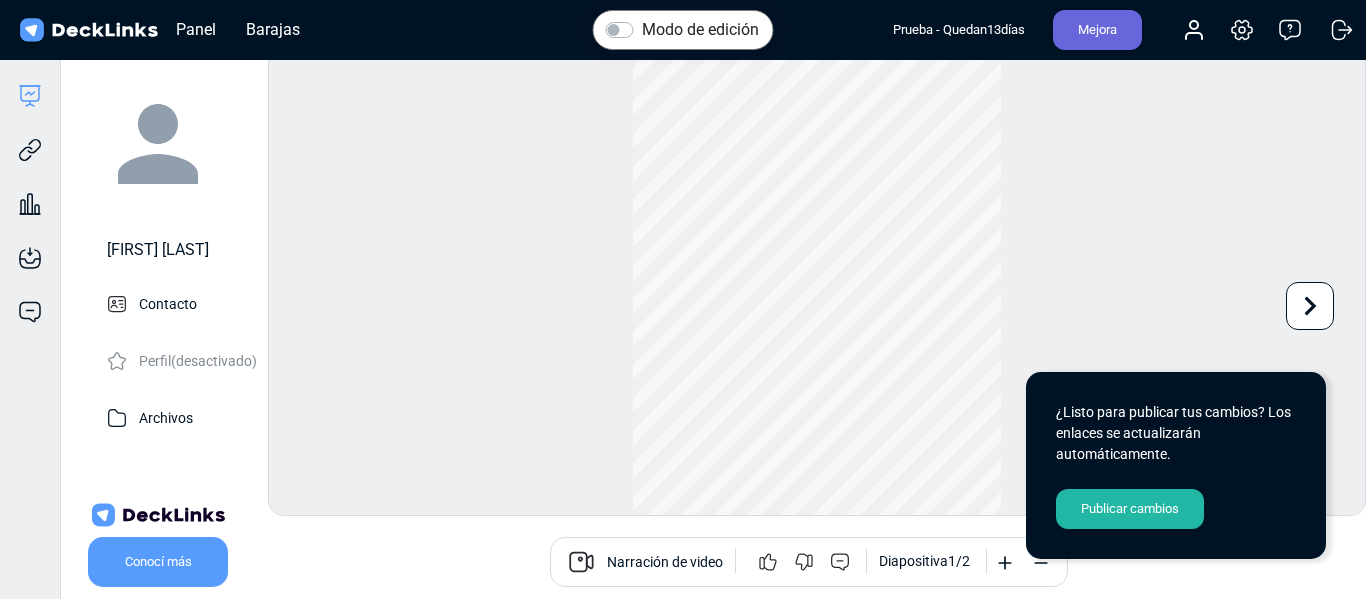 click on "Publicar cambios" at bounding box center (1130, 509) 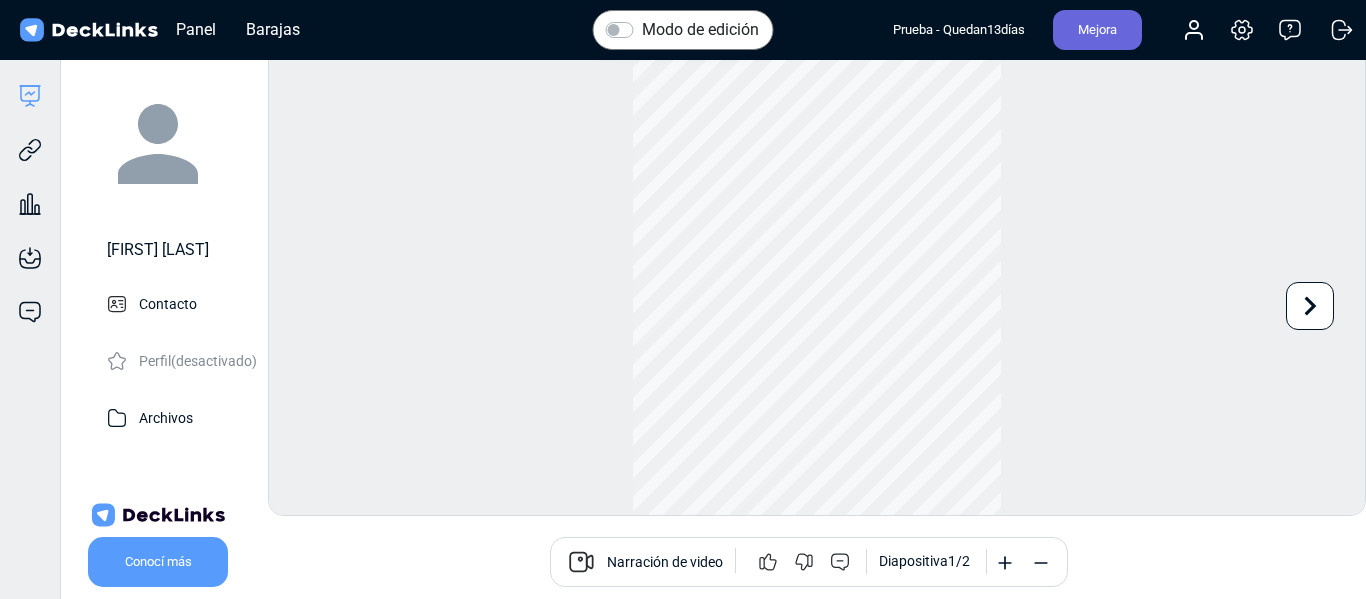 scroll, scrollTop: 55, scrollLeft: 0, axis: vertical 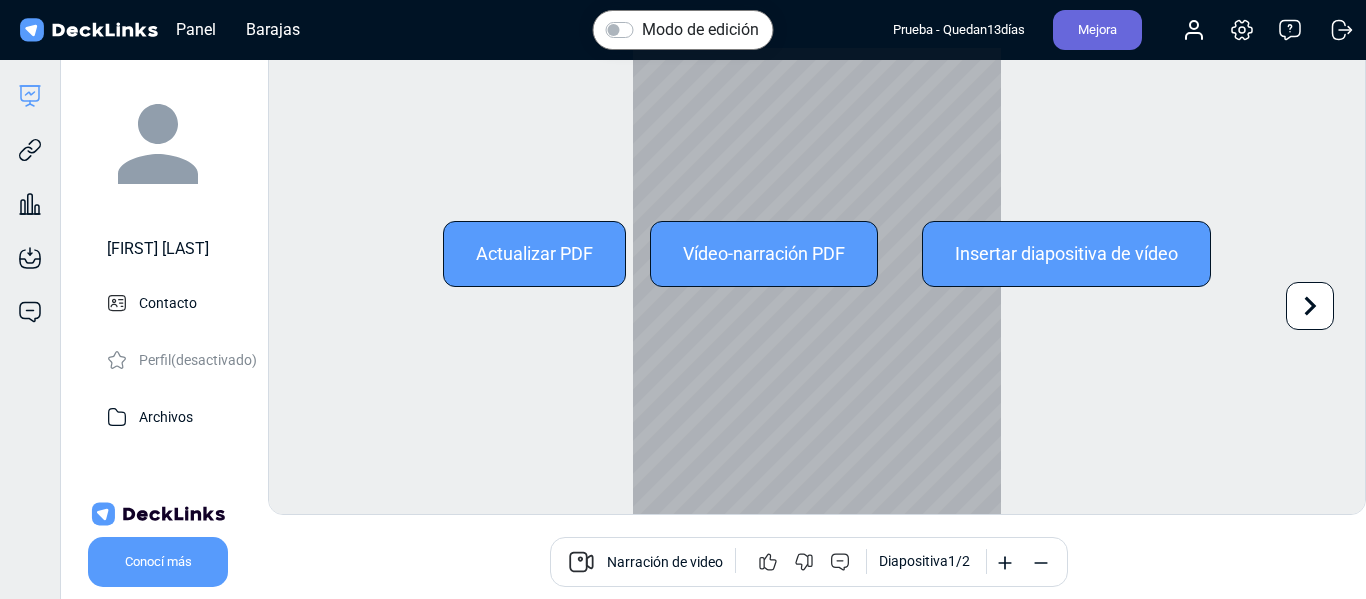 click 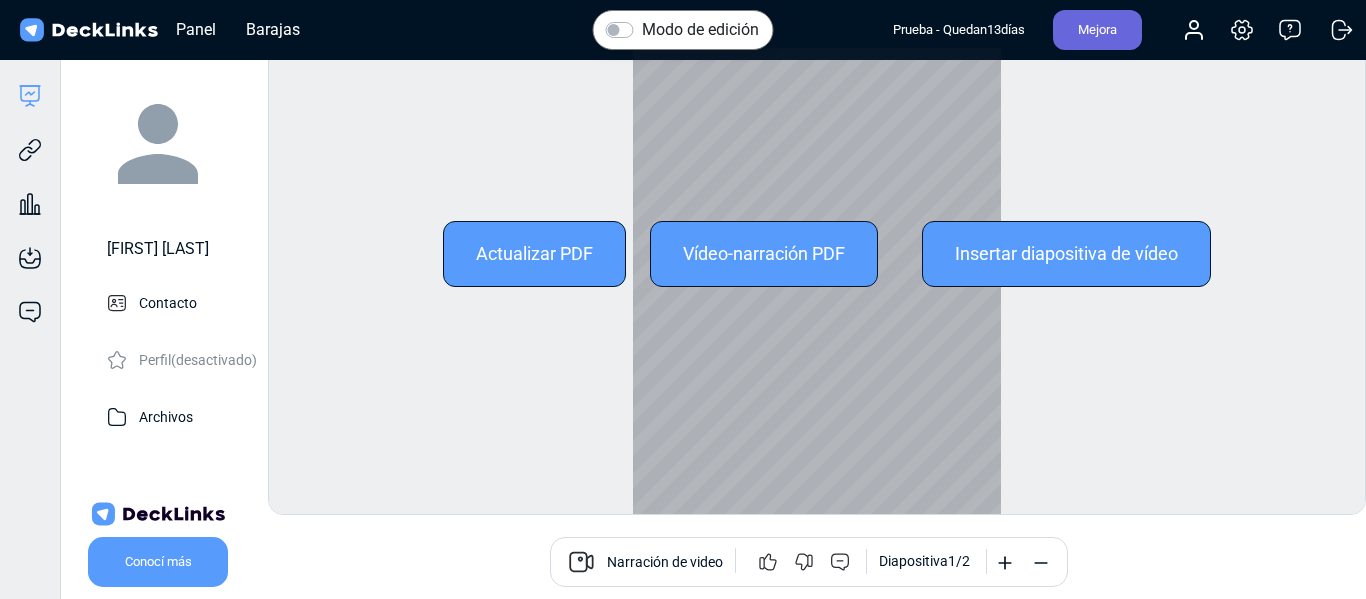 scroll, scrollTop: 0, scrollLeft: 0, axis: both 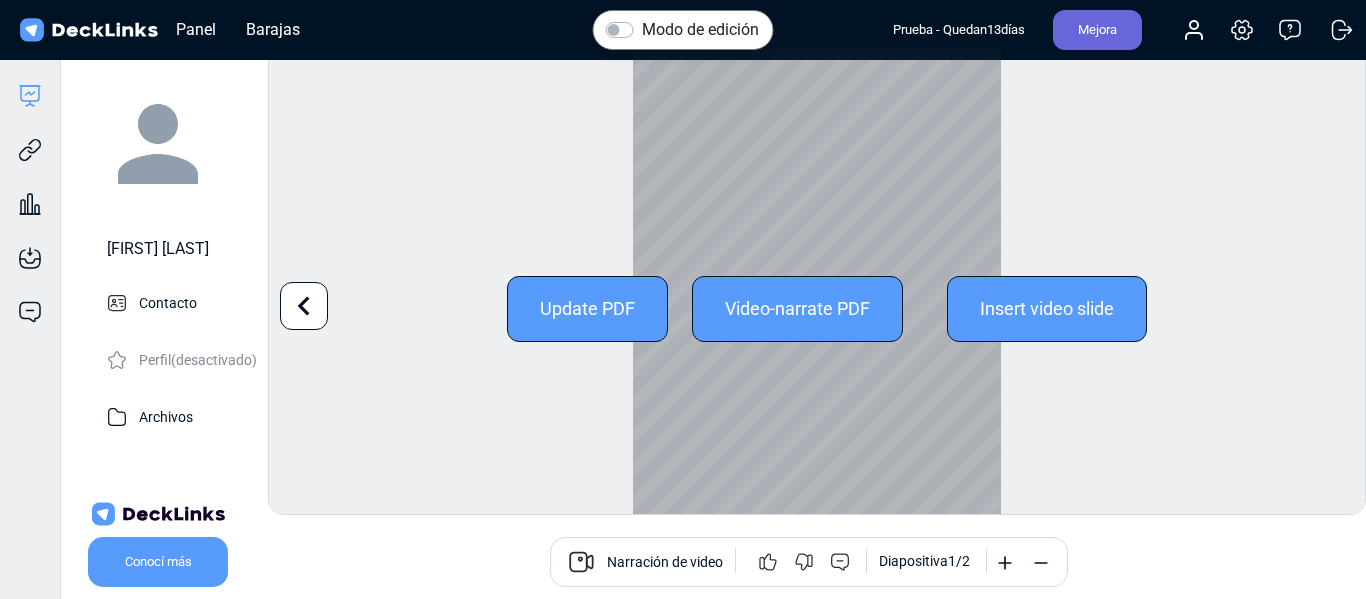 click 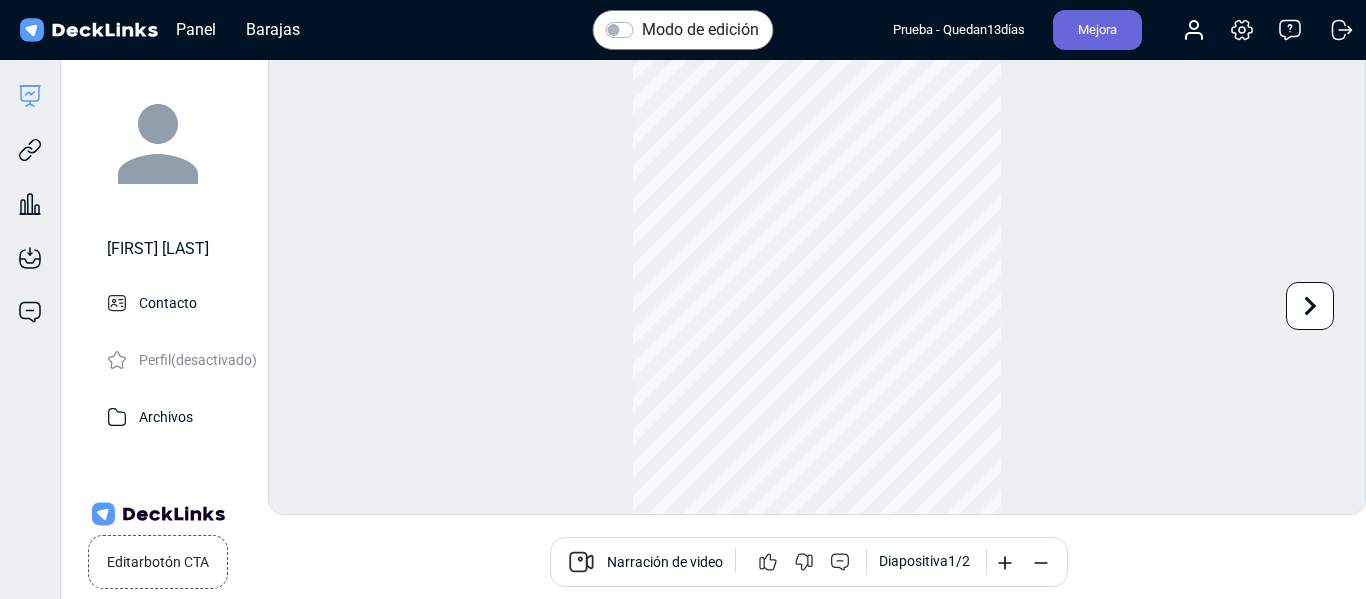 click on "botón CTA" at bounding box center [176, 562] 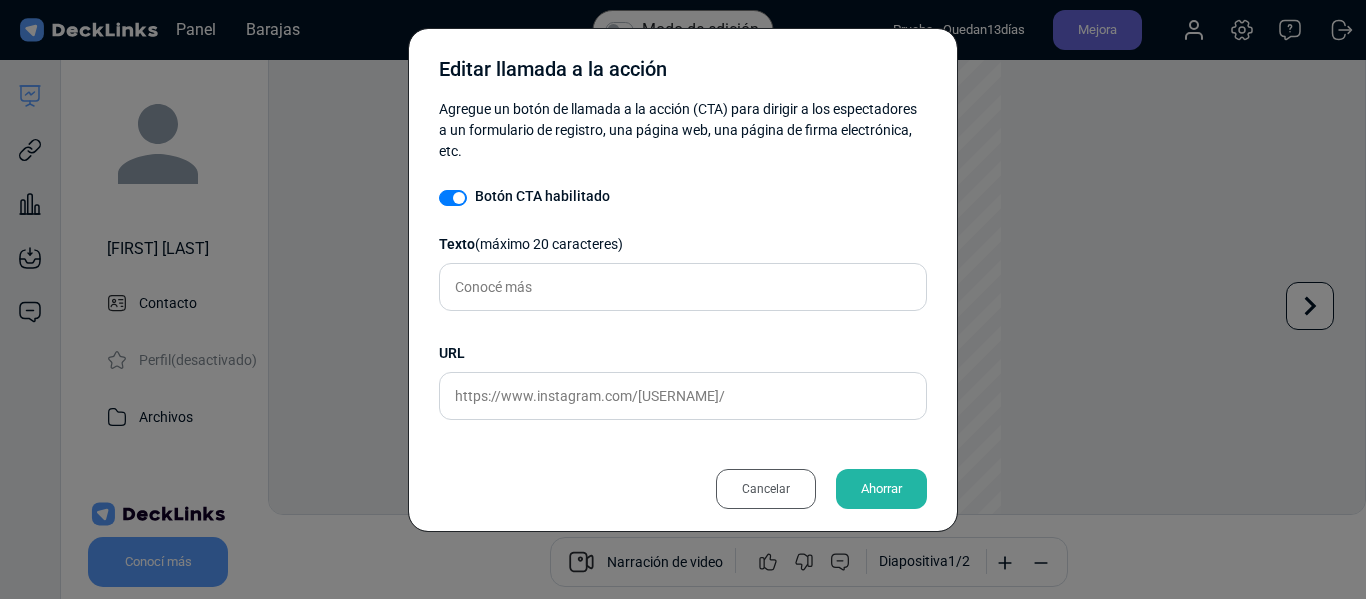 click on "Texto  (máximo 20 caracteres) Conocé más URL https://www.instagram.com/[USERNAME]/ Introduzca una URL válida." at bounding box center [683, 327] 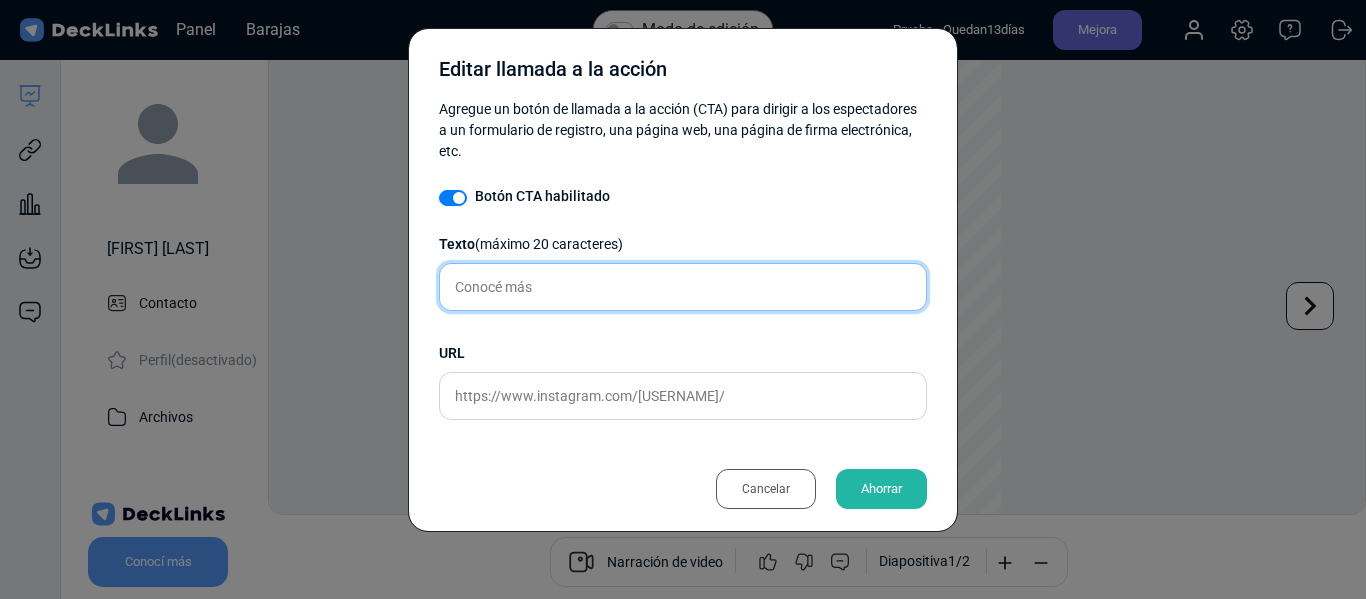 click on "Conocé más" at bounding box center (683, 287) 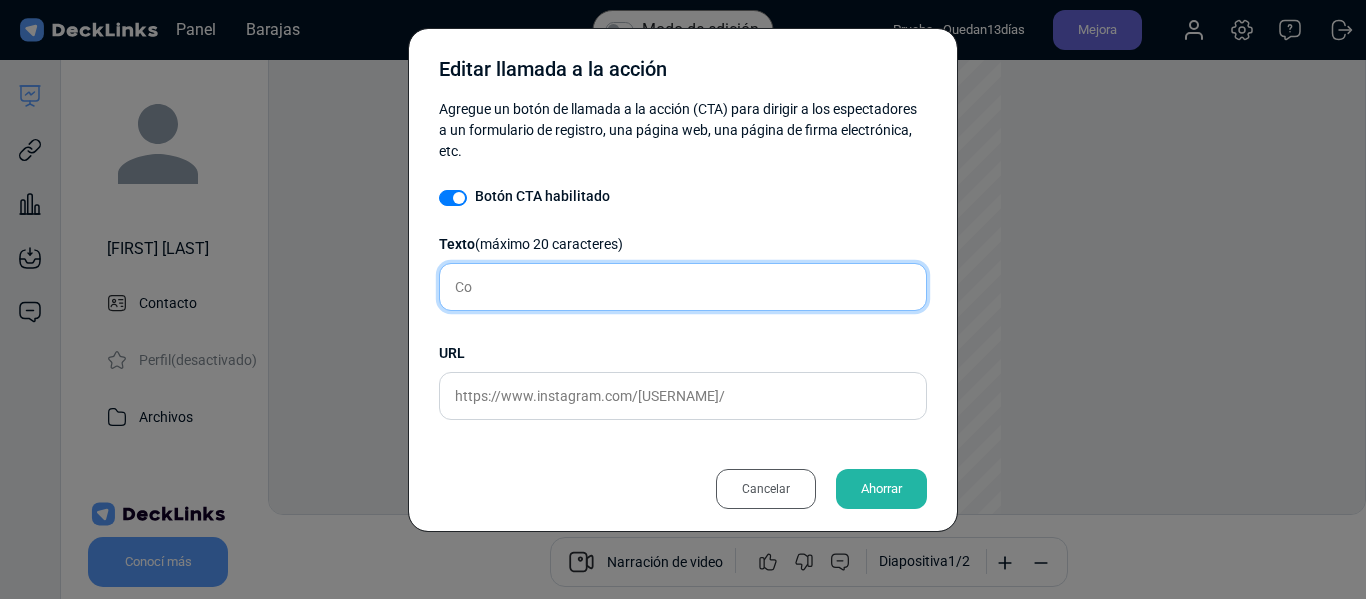 type on "C" 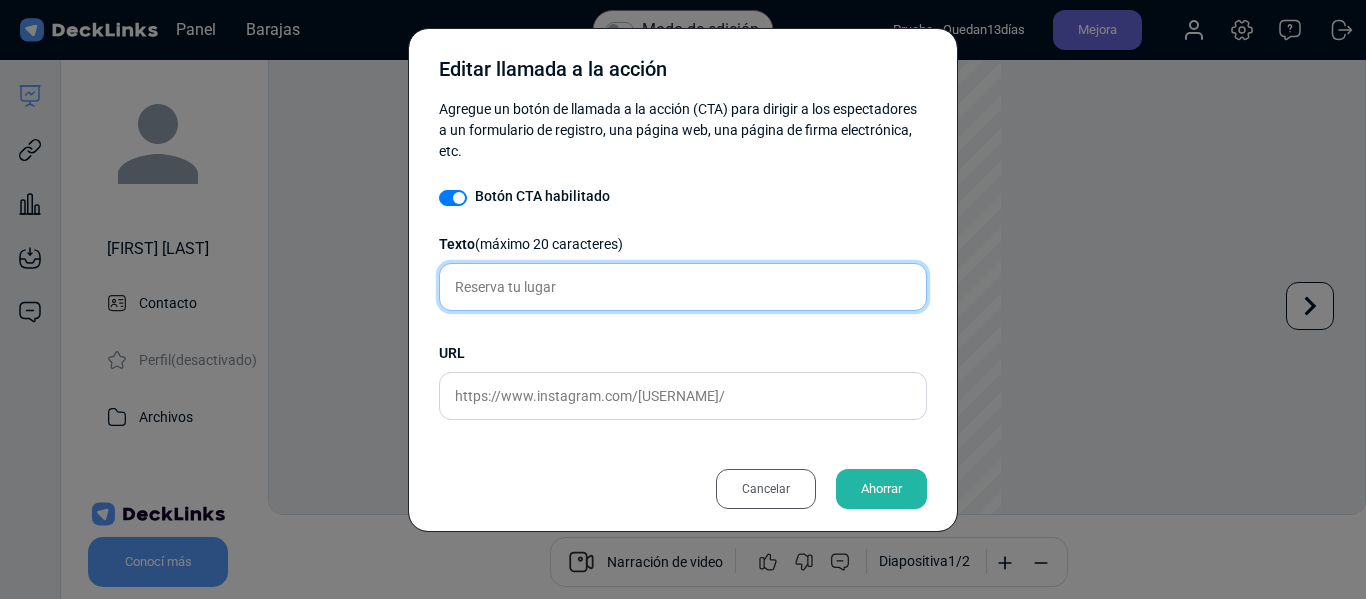 type on "Reserva tu lugar" 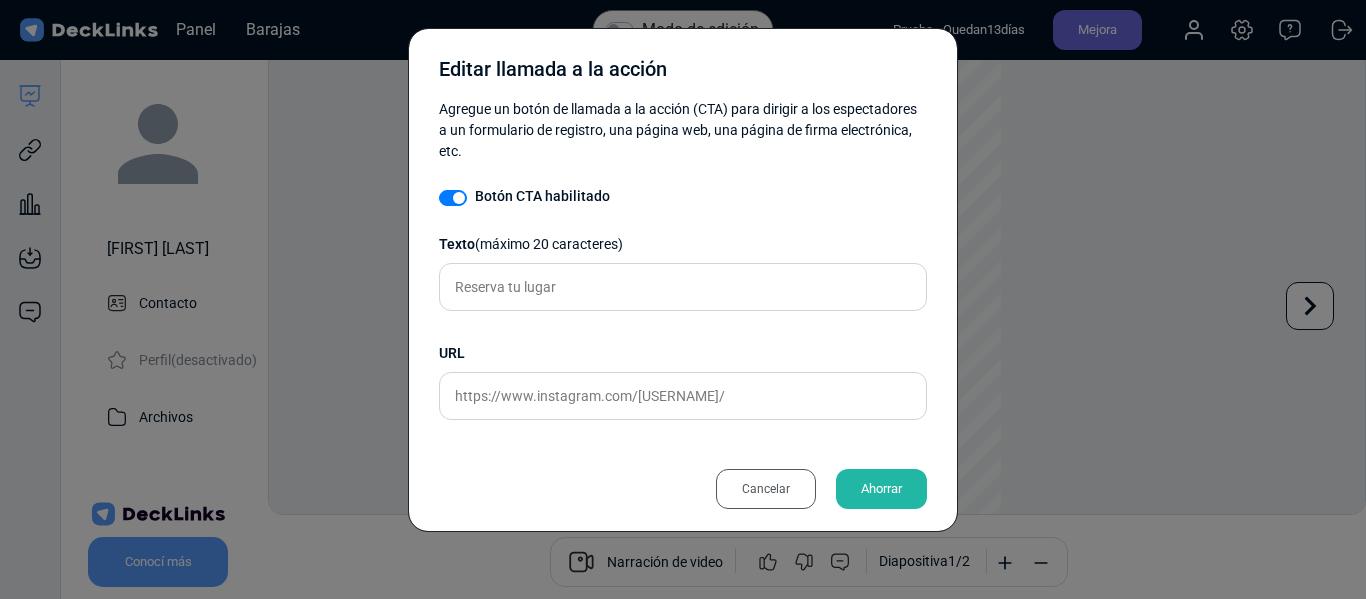 click on "Ahorrar" at bounding box center (881, 488) 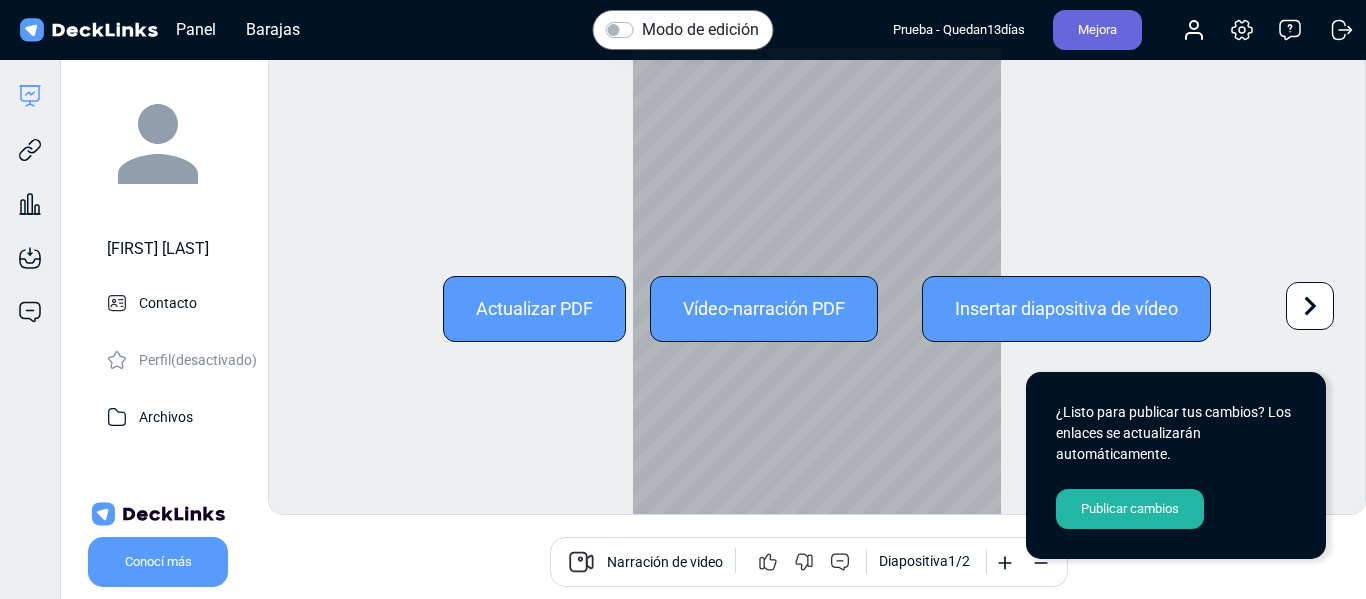 click 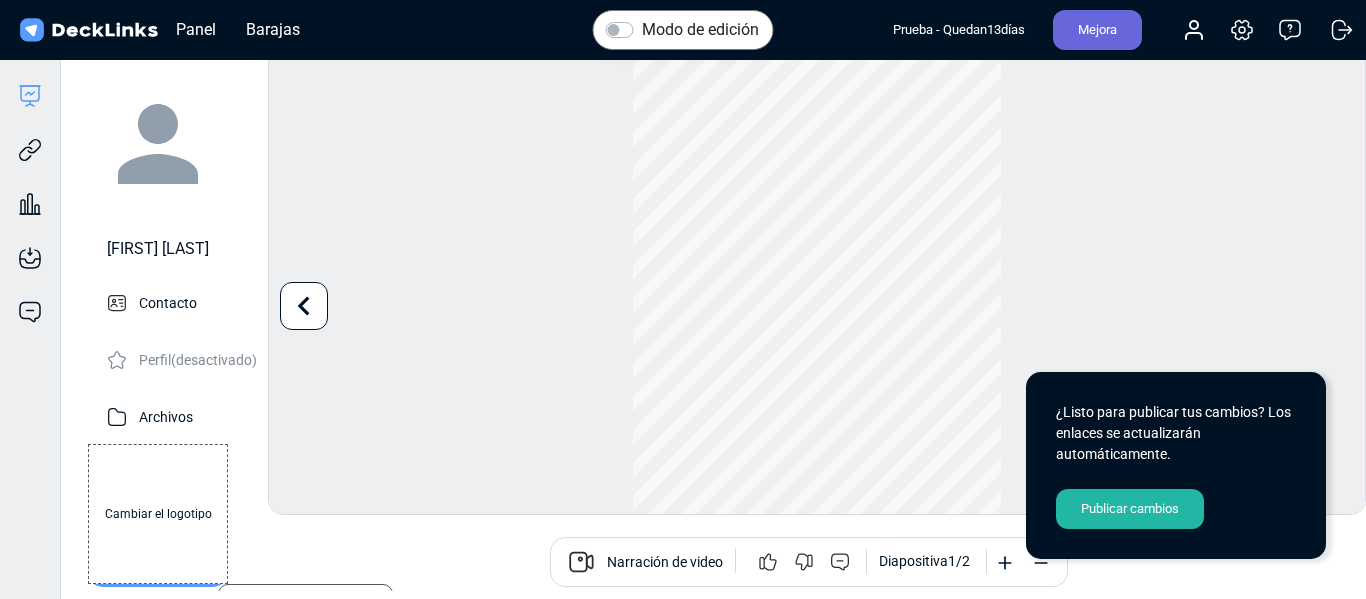 click on "Cambiar el logotipo" at bounding box center [158, 514] 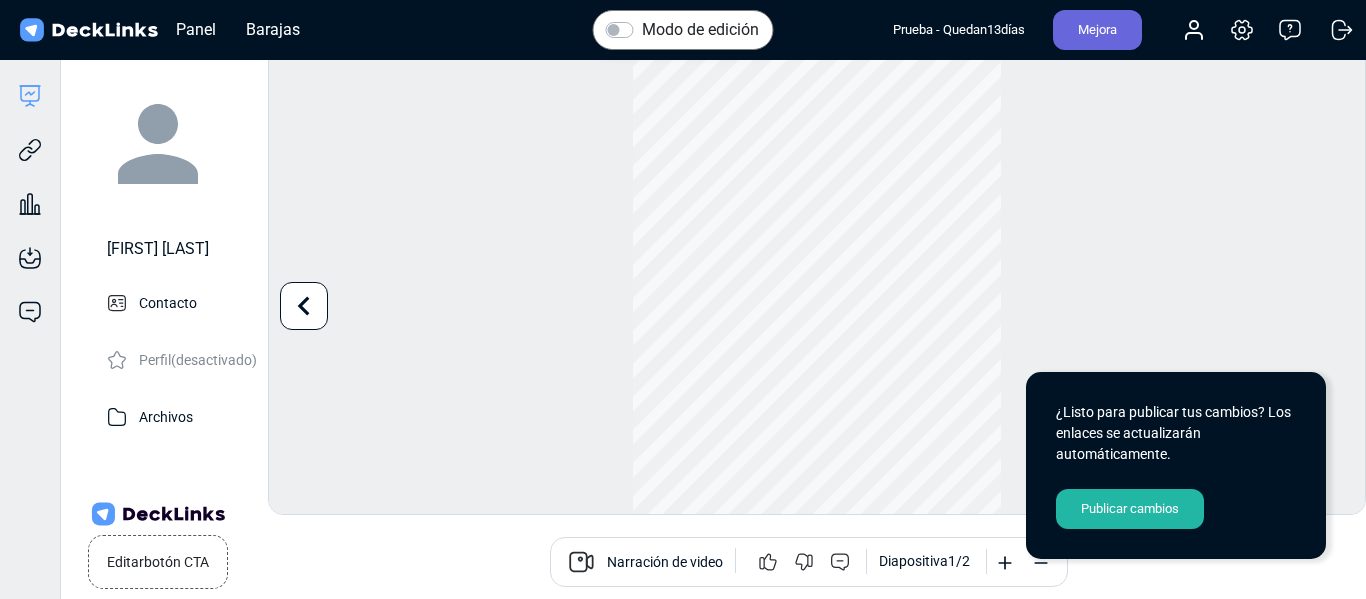 click on "Editar  botón CTA" at bounding box center (158, 562) 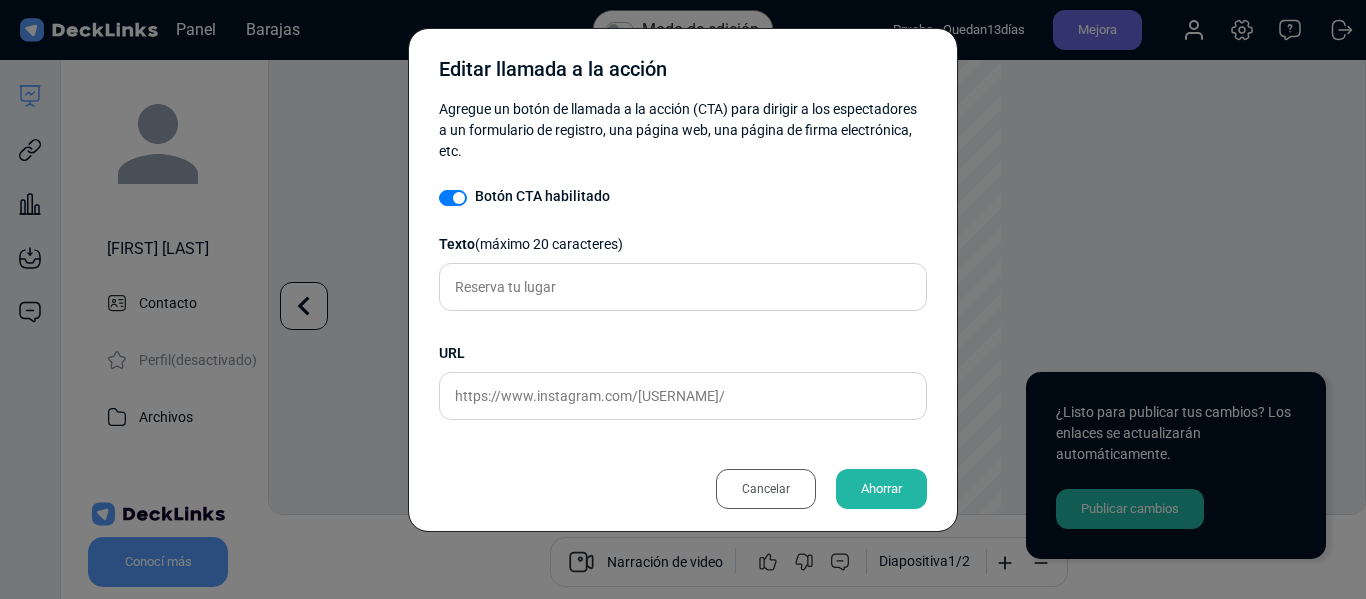 click on "Cancelar" at bounding box center [766, 489] 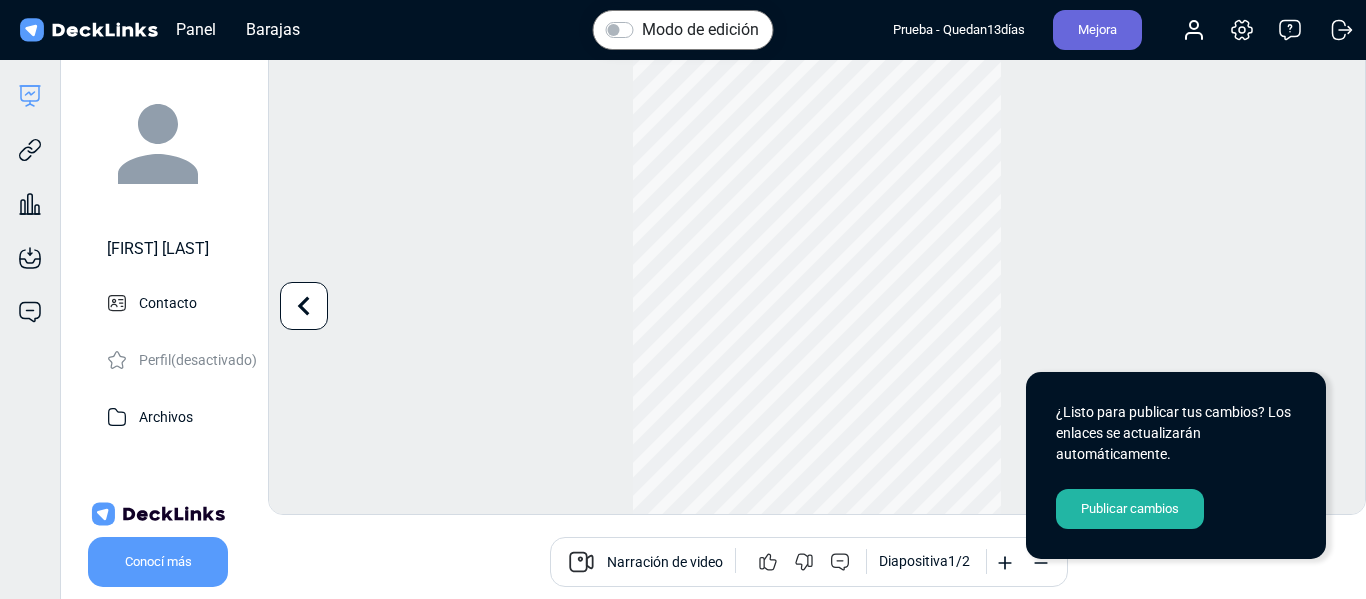 click on "Modo de edición" at bounding box center [700, 30] 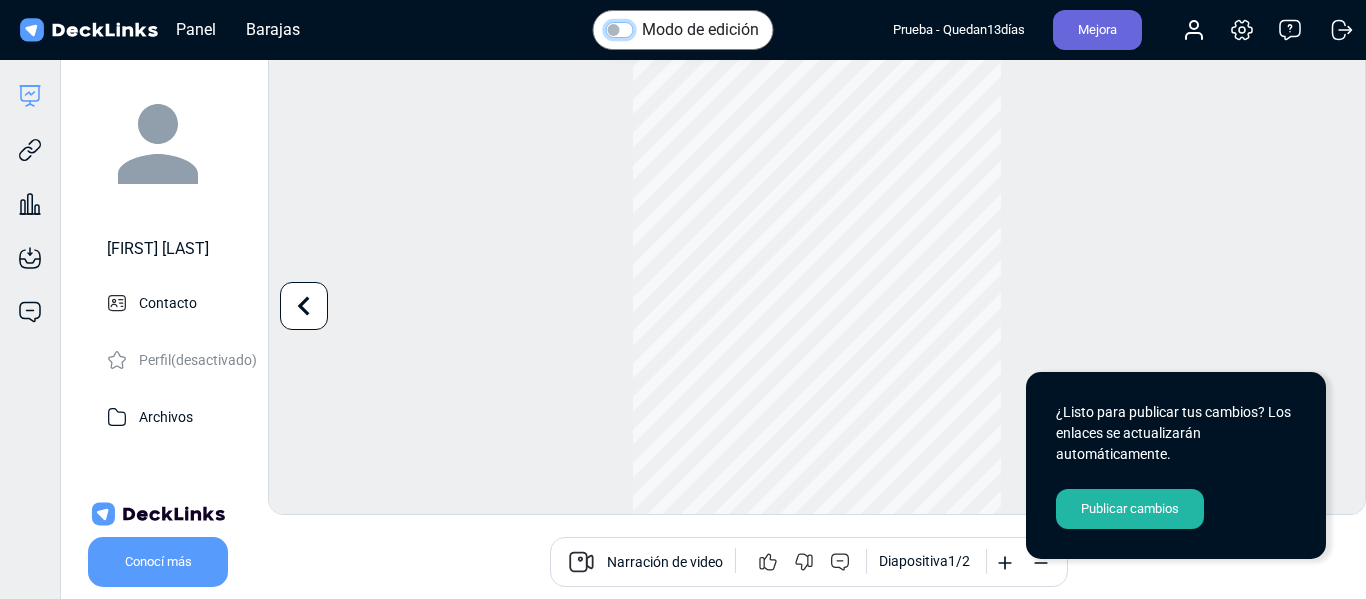 click on "Modo de edición" at bounding box center (614, 28) 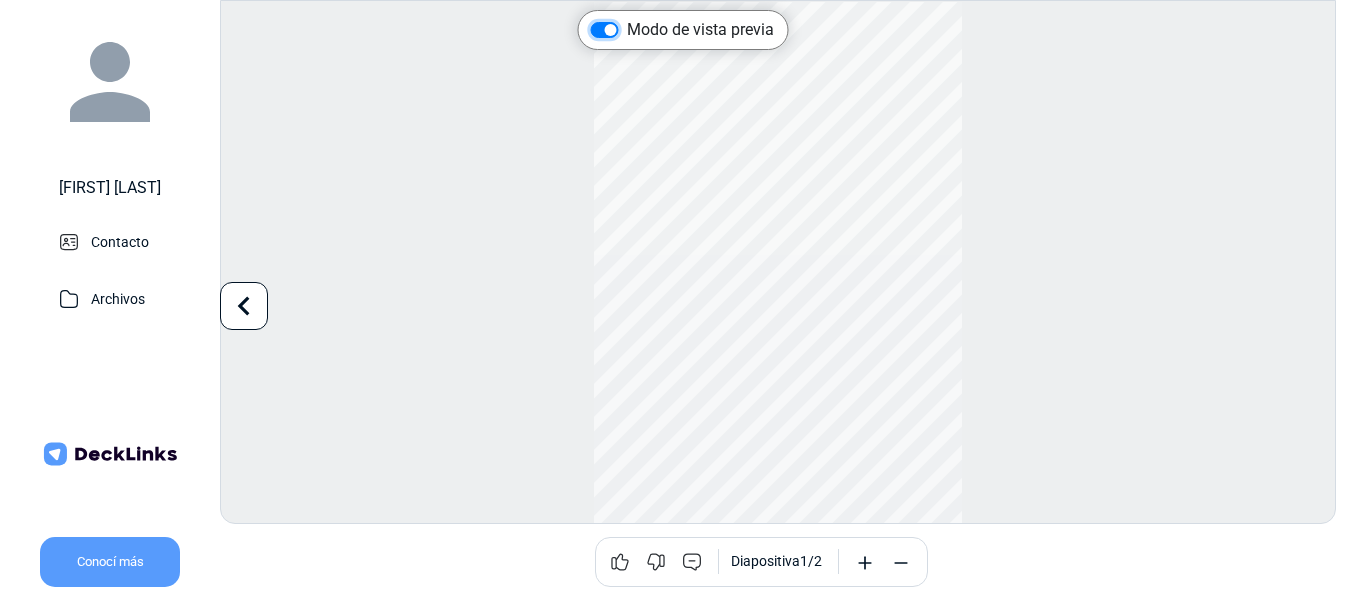 scroll, scrollTop: 0, scrollLeft: 0, axis: both 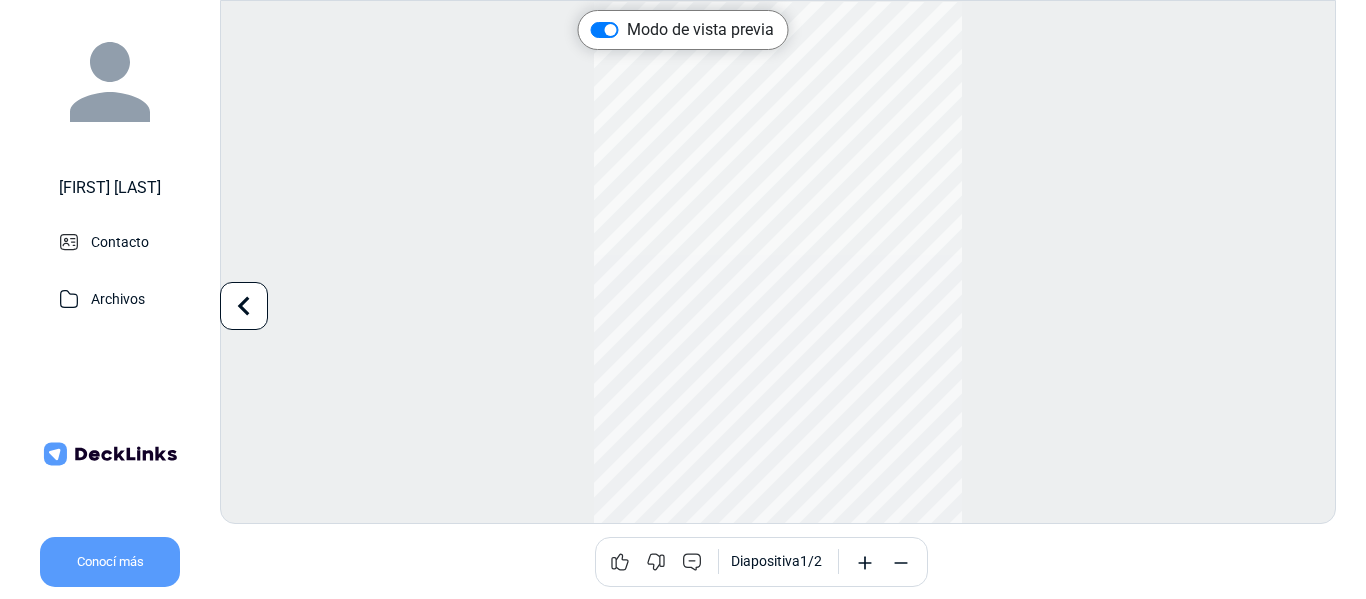 click 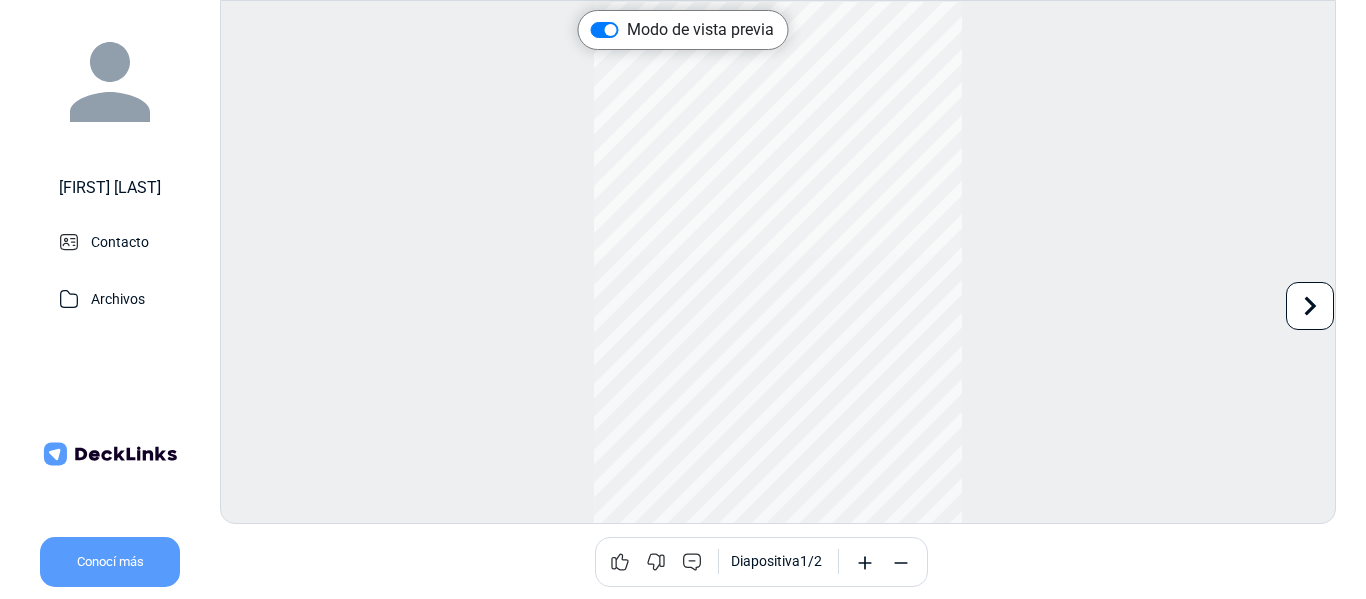 click on "Modo de vista previa" at bounding box center [700, 30] 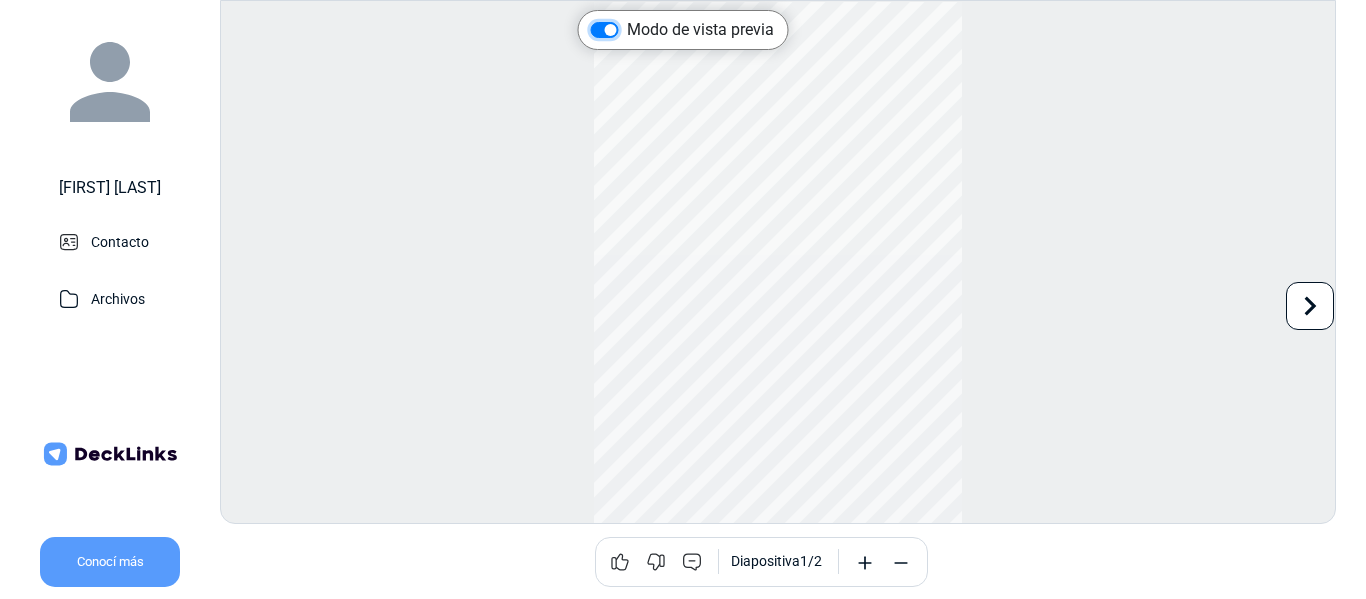 click on "Modo de vista previa" at bounding box center (599, 28) 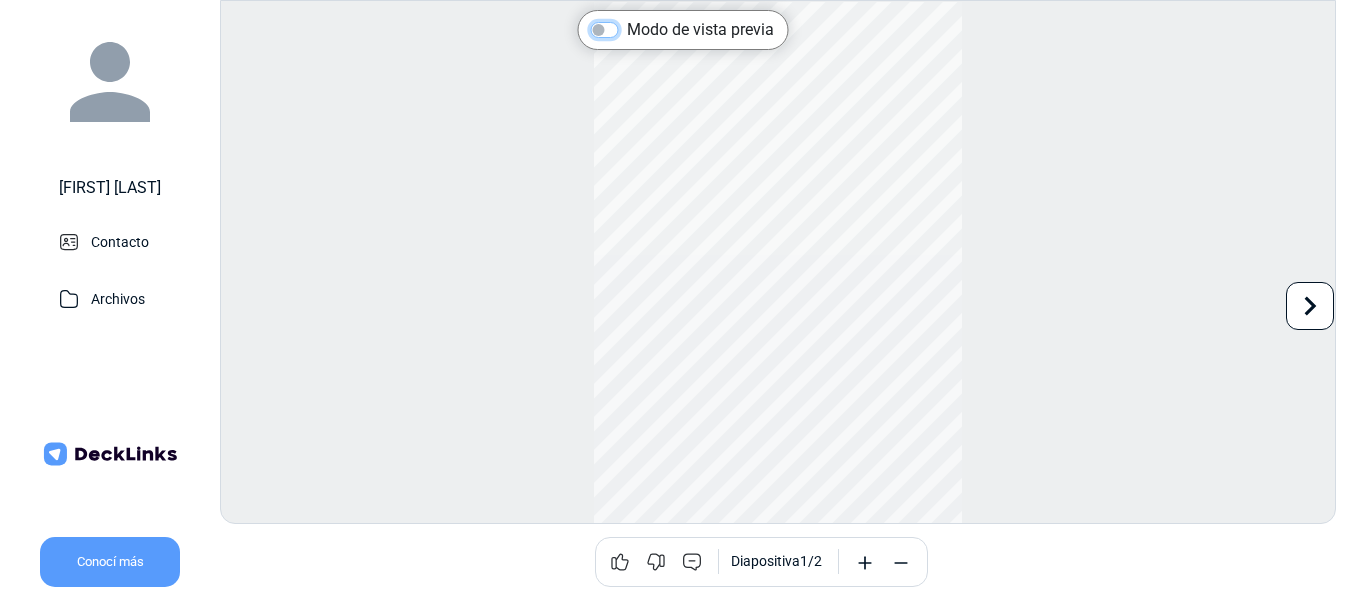 checkbox on "false" 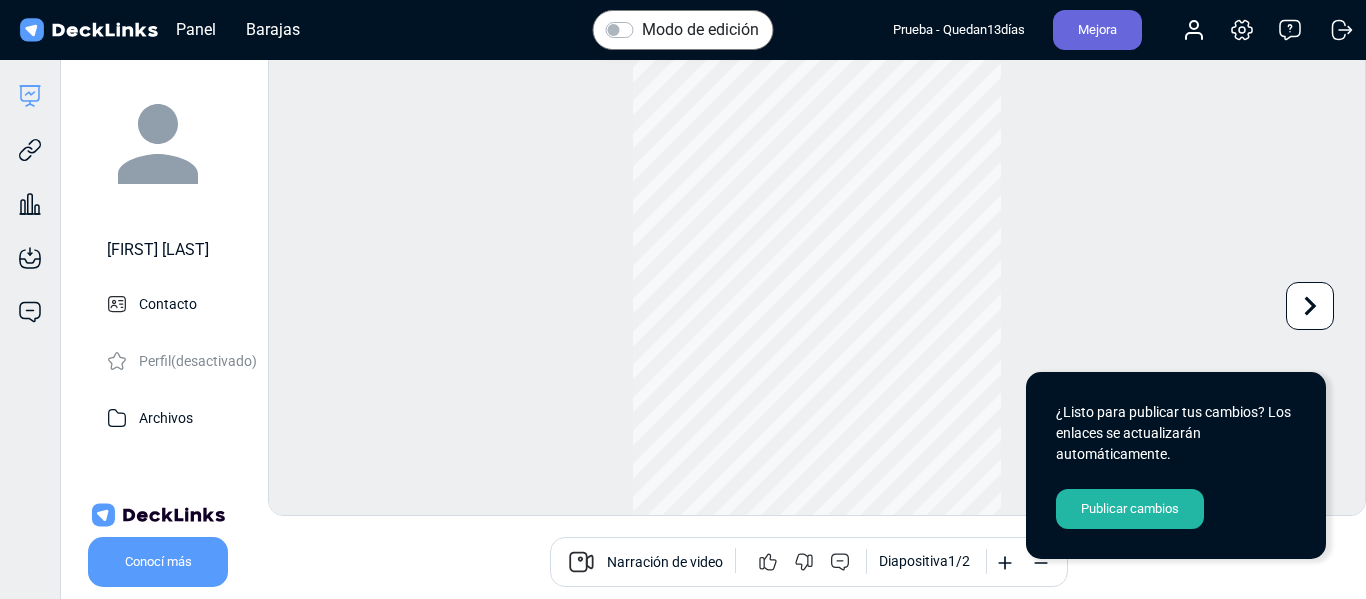 click on "Publicar cambios" at bounding box center (1130, 509) 